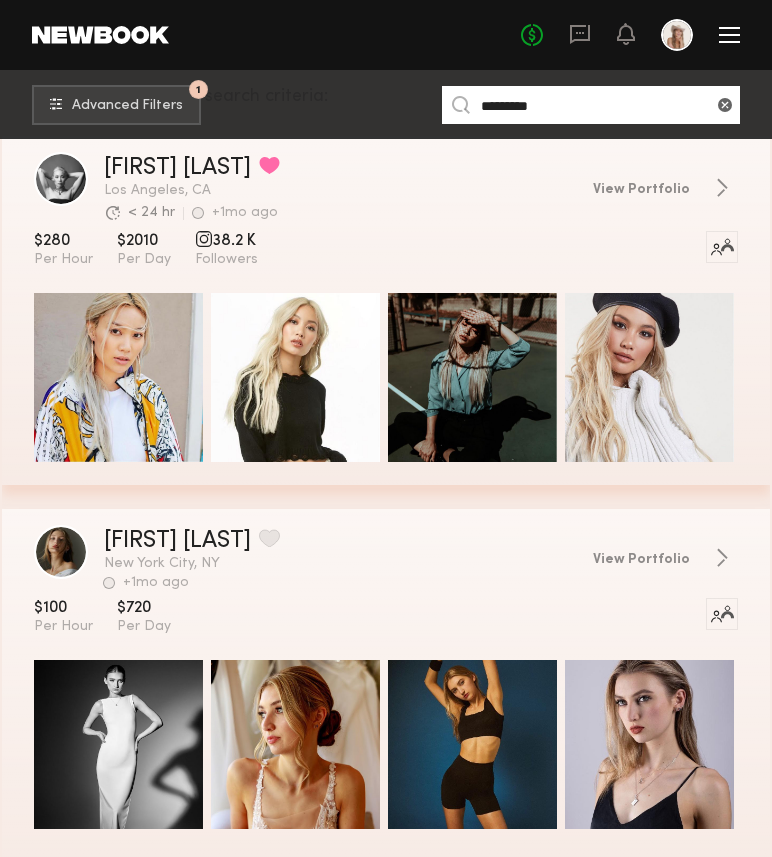 scroll, scrollTop: 0, scrollLeft: 0, axis: both 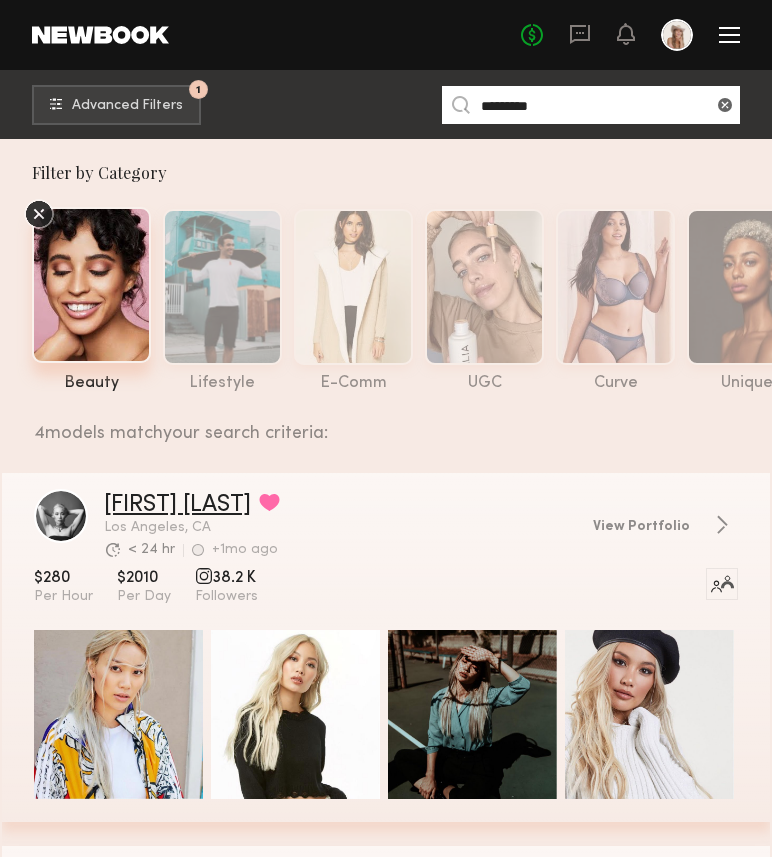 click on "[FIRST] [LAST]" 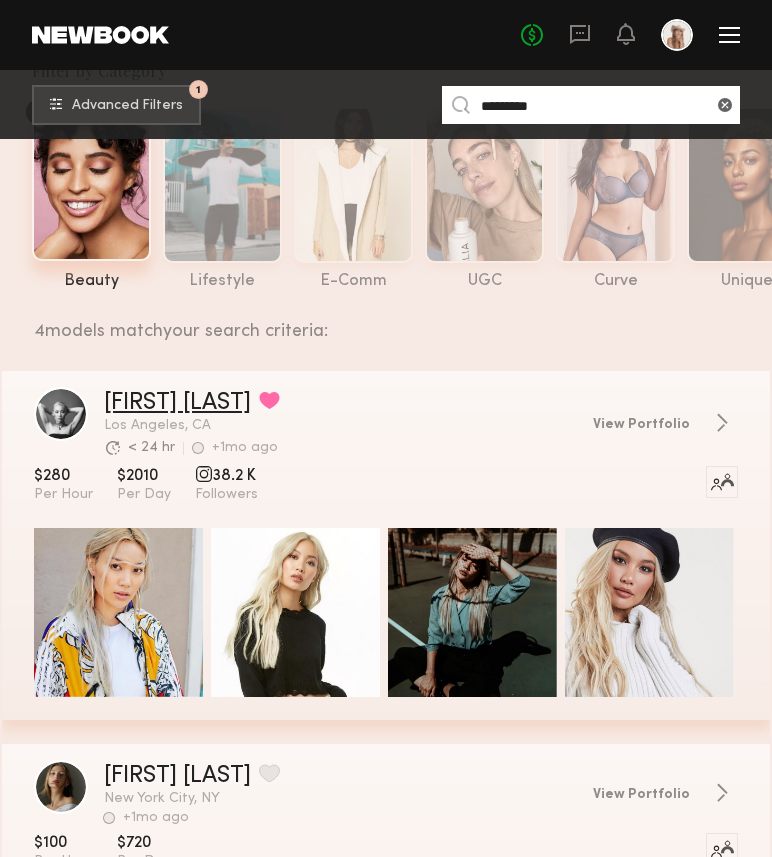 scroll, scrollTop: 104, scrollLeft: 0, axis: vertical 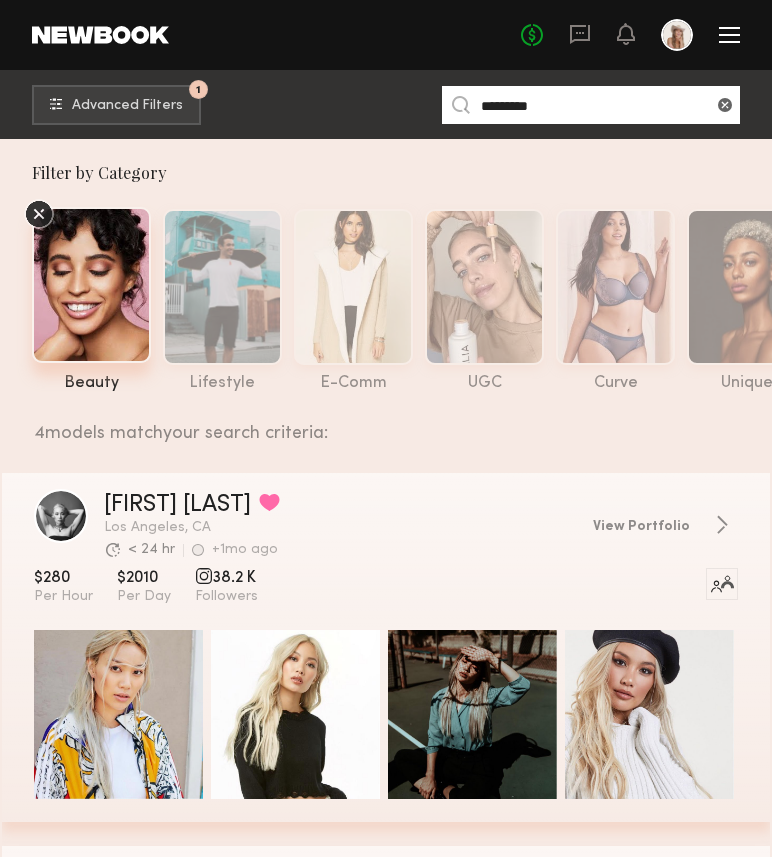 click 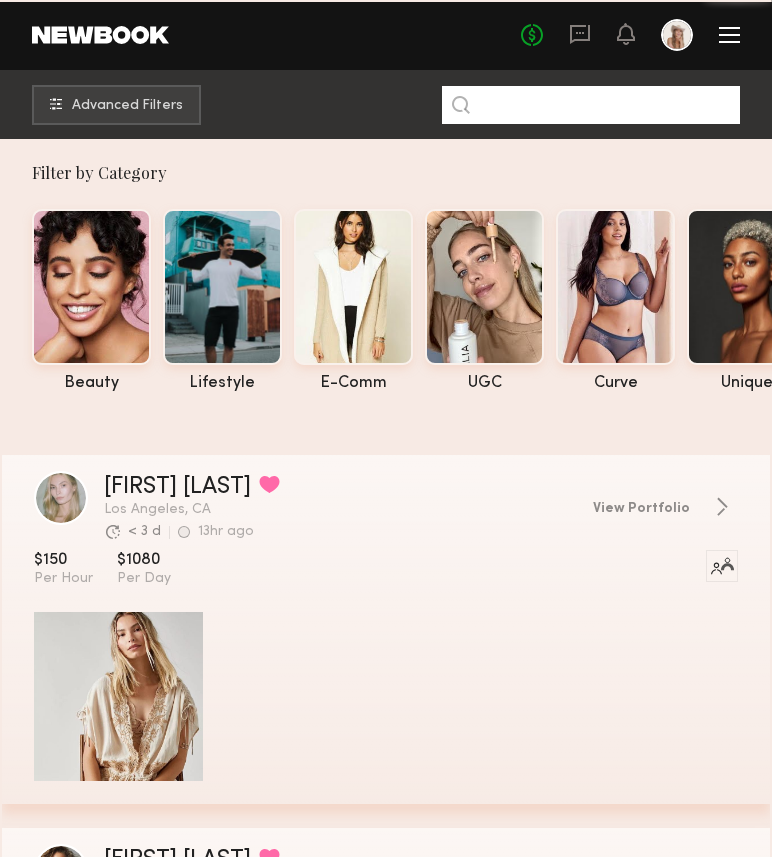 click 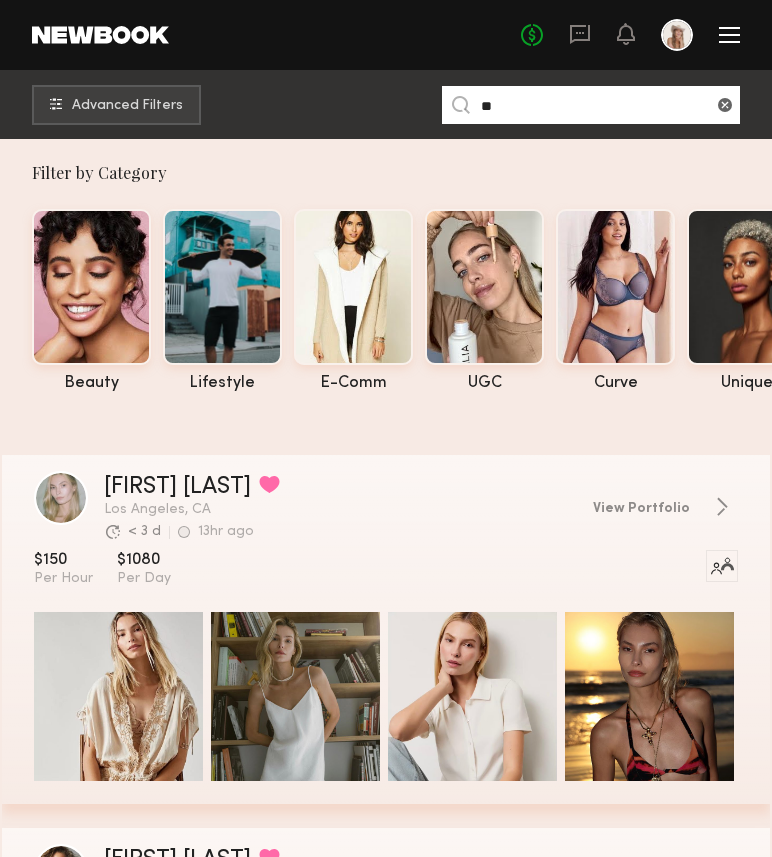 type on "**" 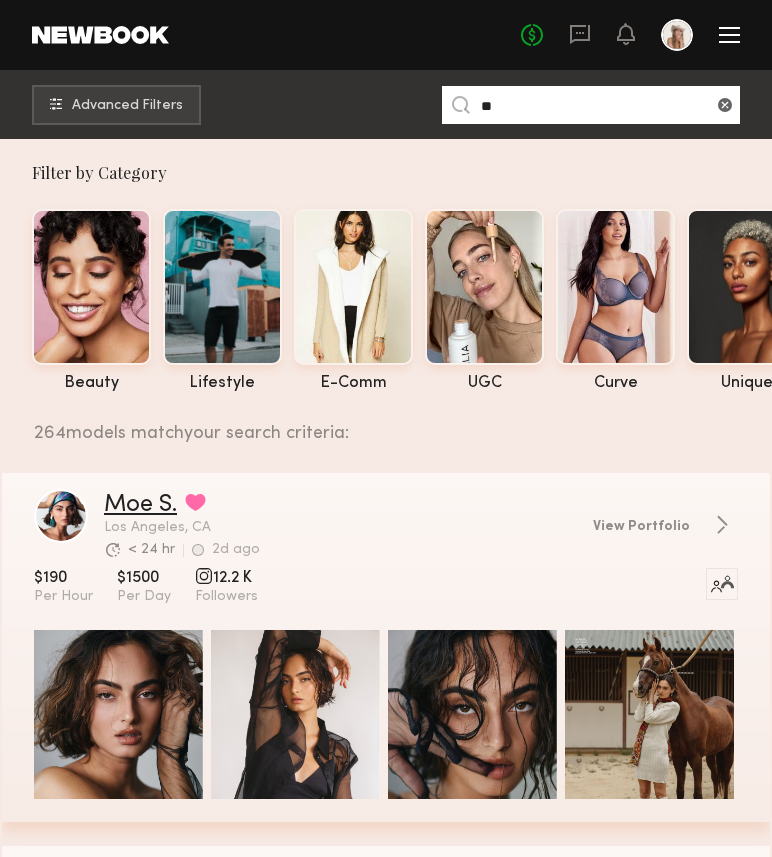 click on "Moe S." 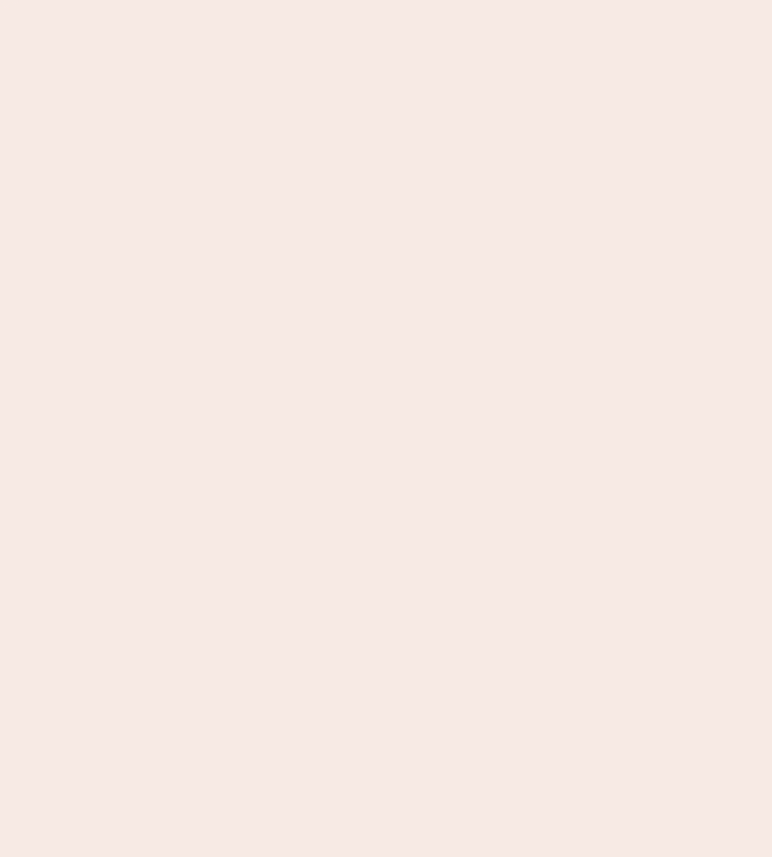 scroll, scrollTop: 0, scrollLeft: 0, axis: both 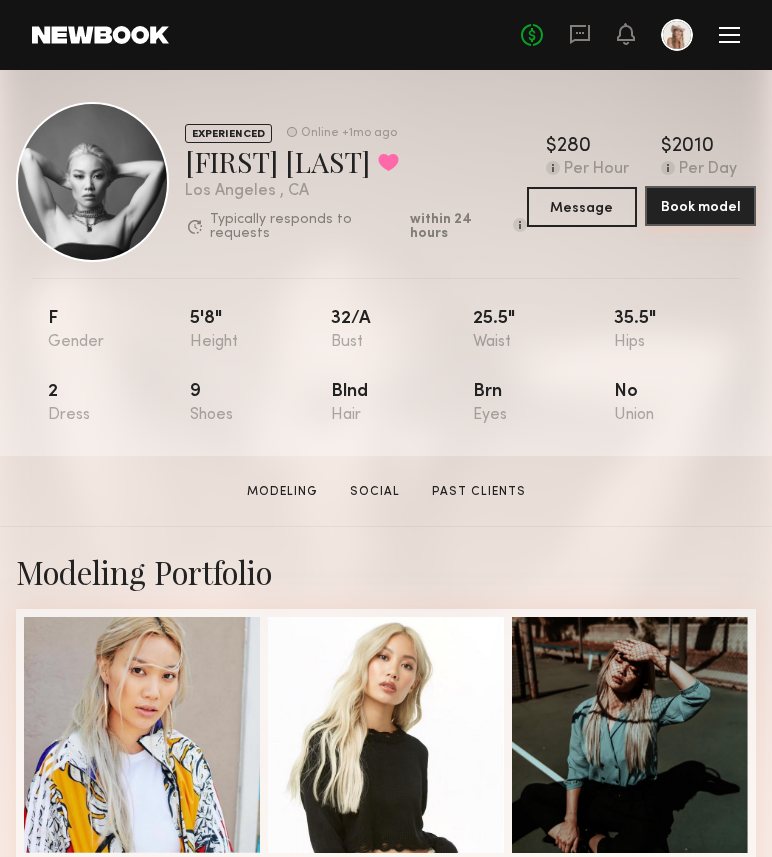 click on "Book model" 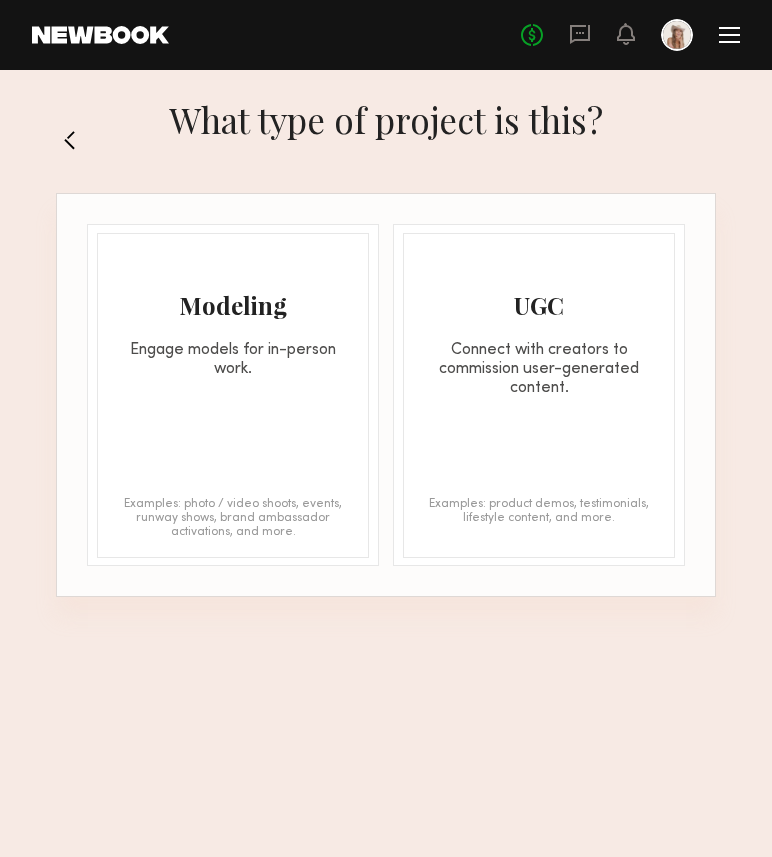 click on "Engage models for in-person work." 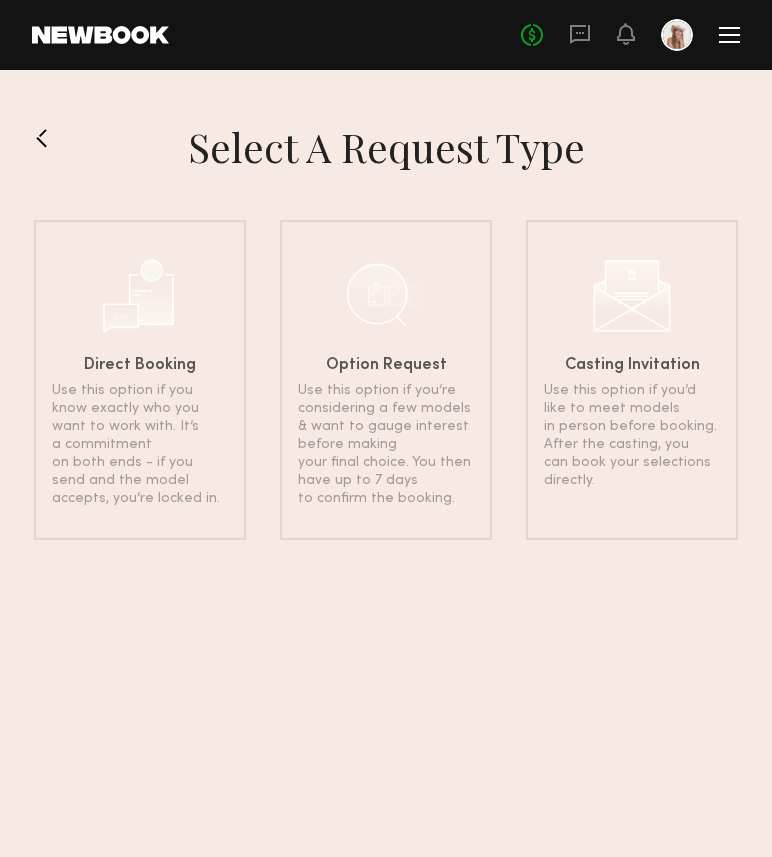 click 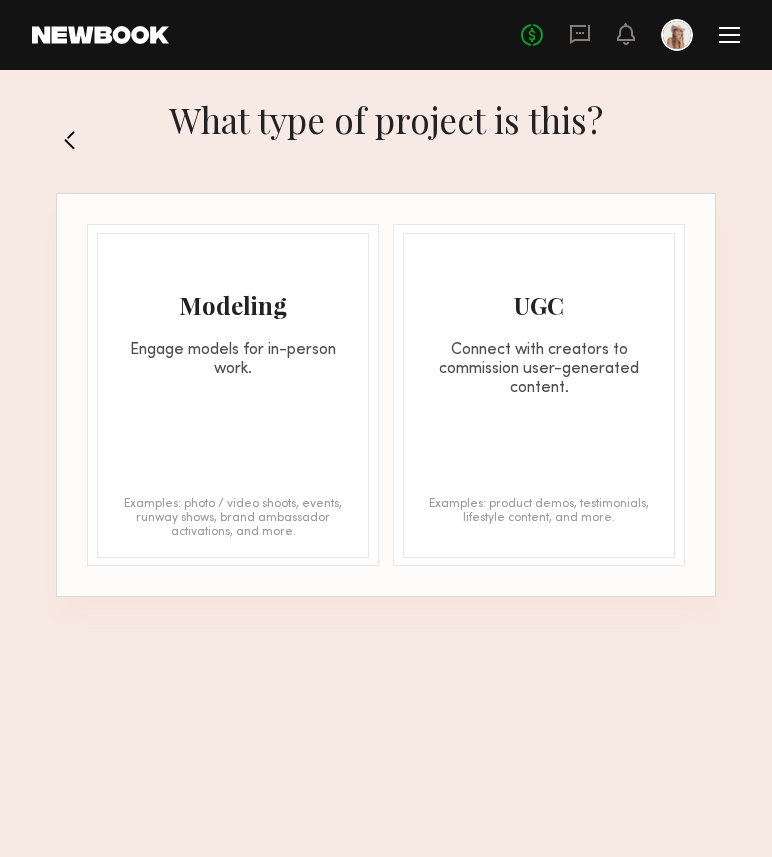 click on "Modeling Engage models for in-person work. Examples: photo / video shoots, events, runway shows, brand ambassador activations, and more." 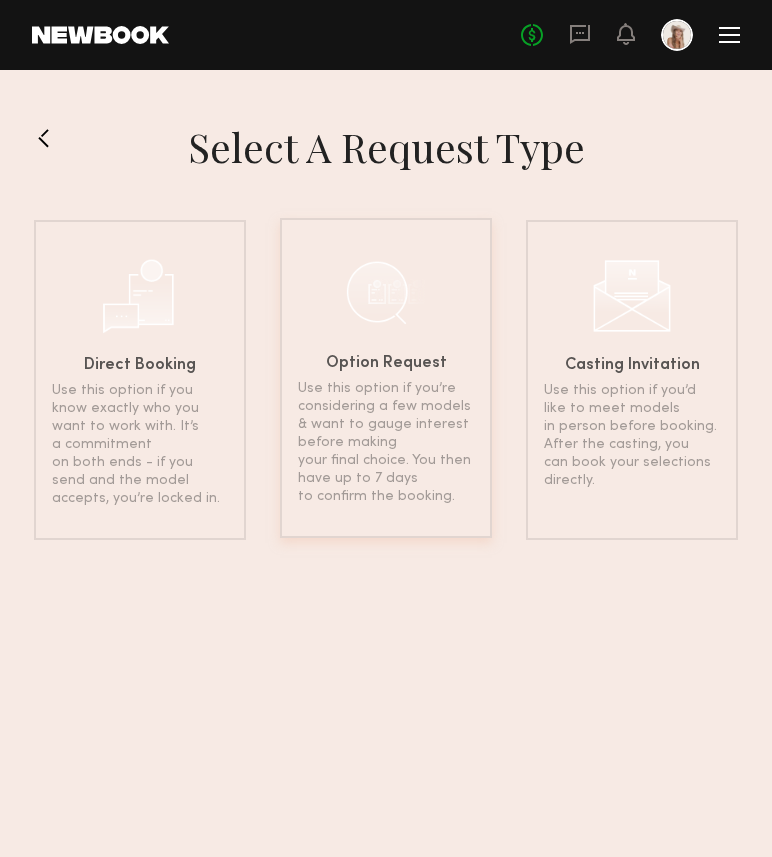 click on "Use this option if you’re considering a few models & want to gauge interest before making your final choice. You then have up to 7 days to confirm the booking." 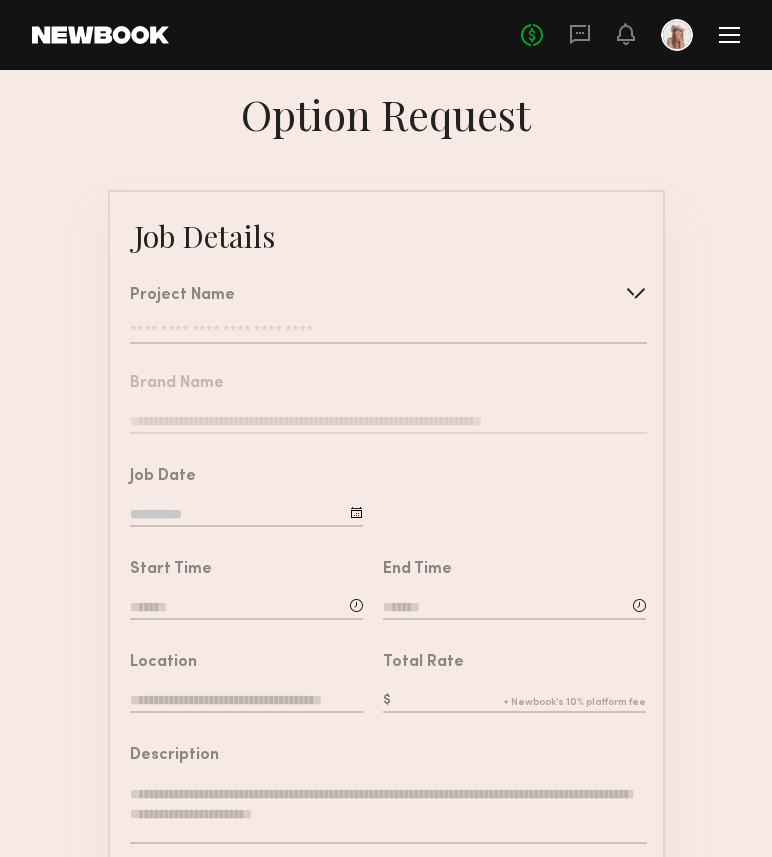 click 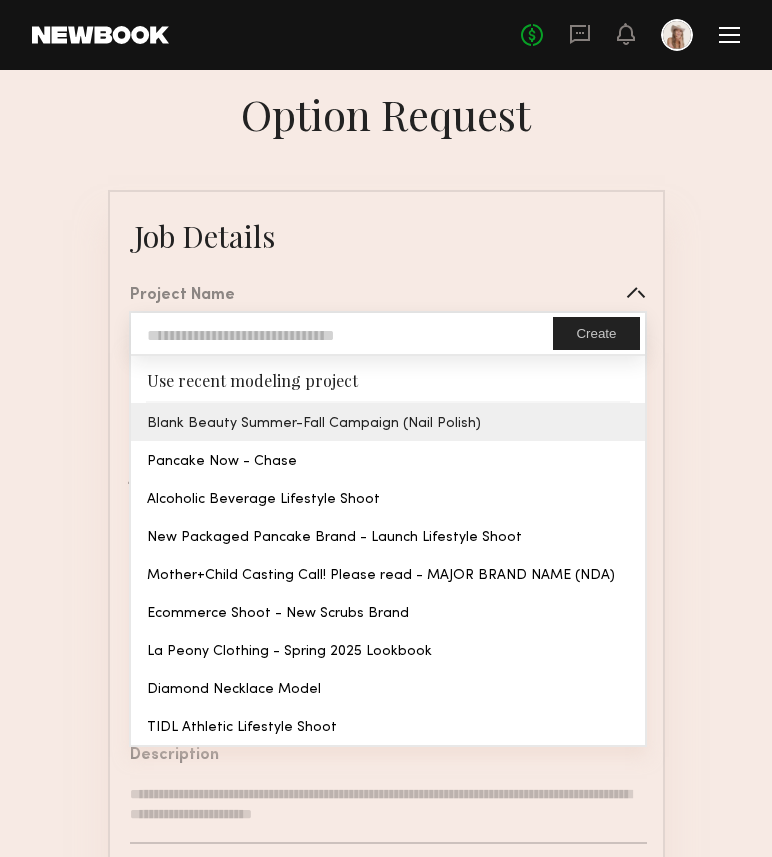 type on "**********" 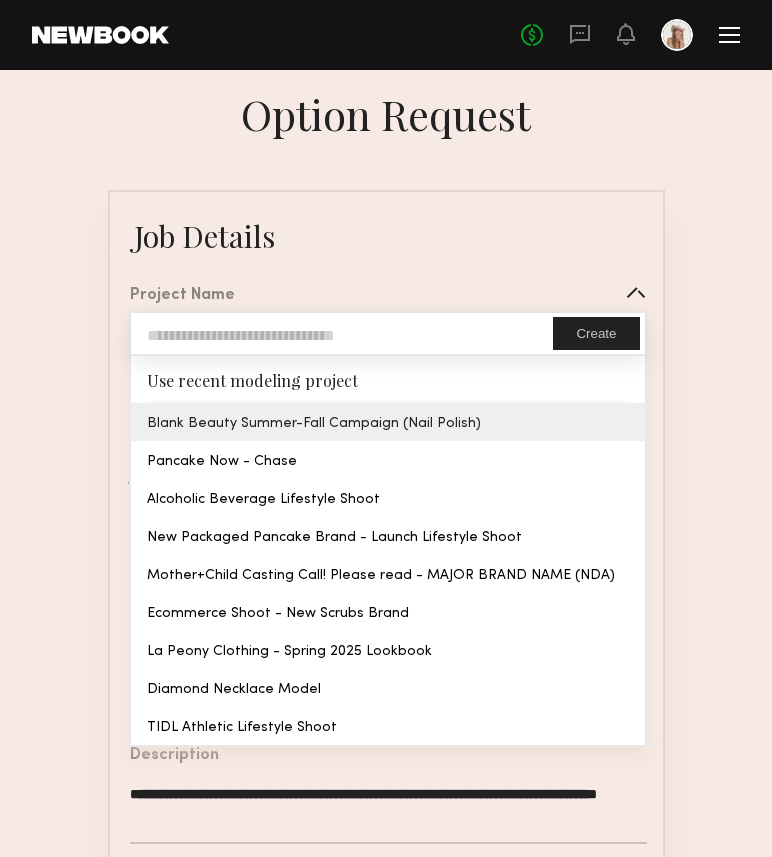 click on "**********" 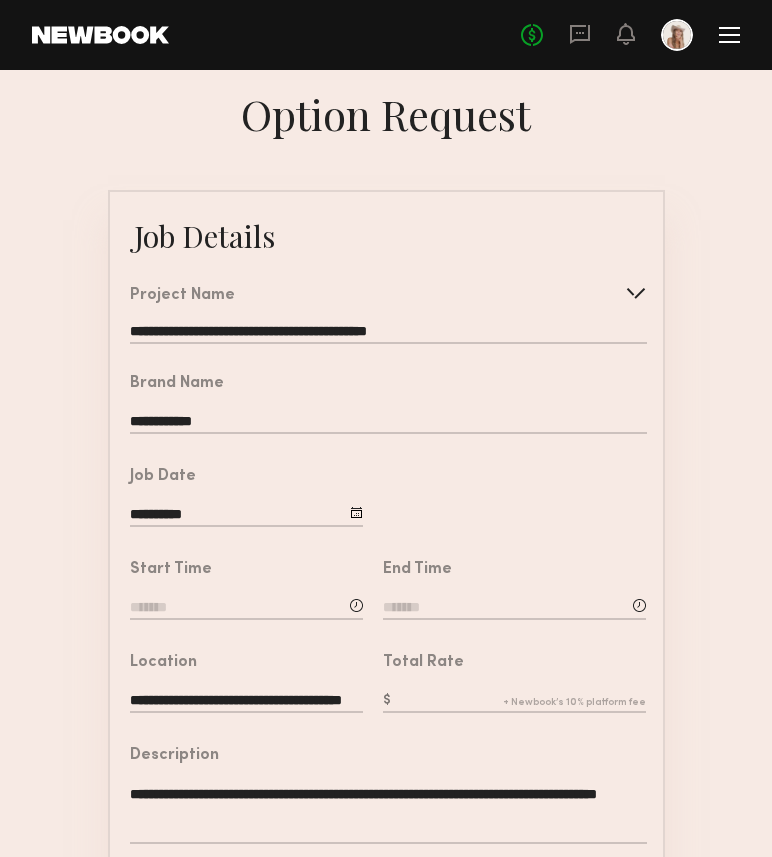 click on "Start Time" 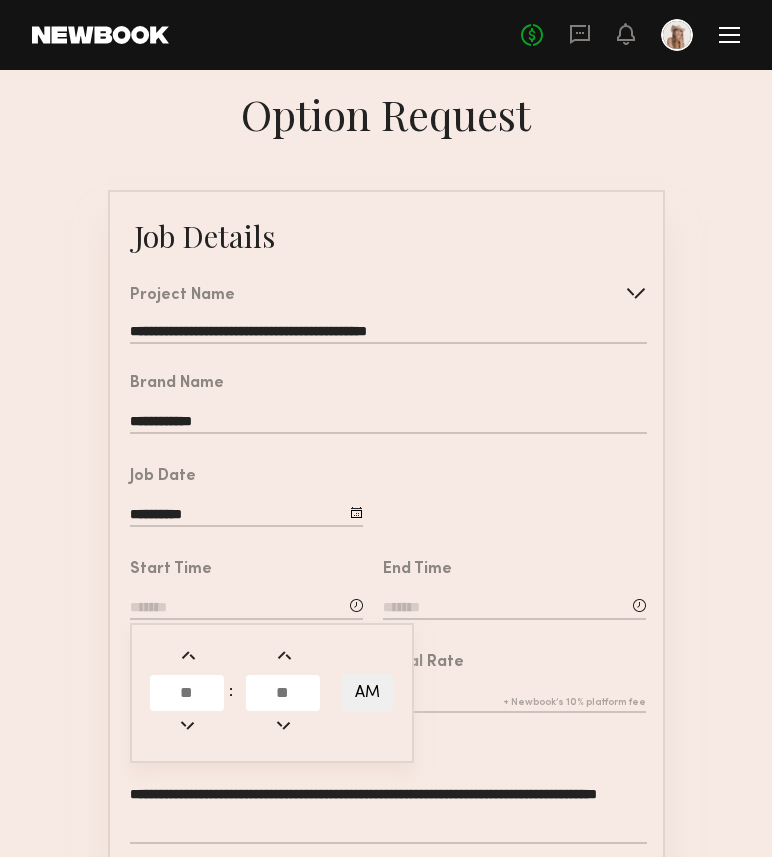 click 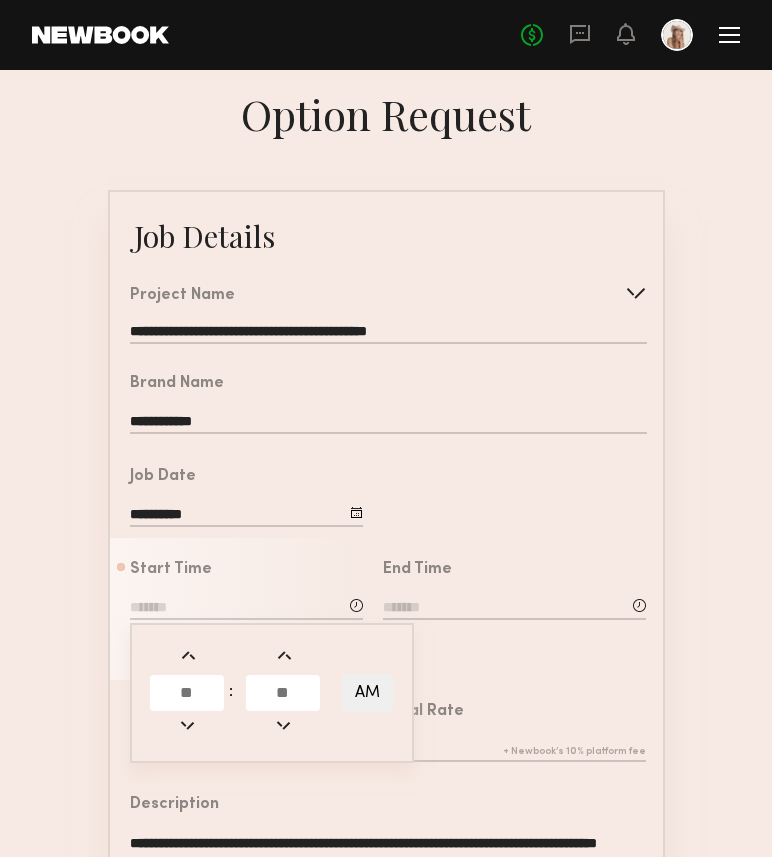 type on "*" 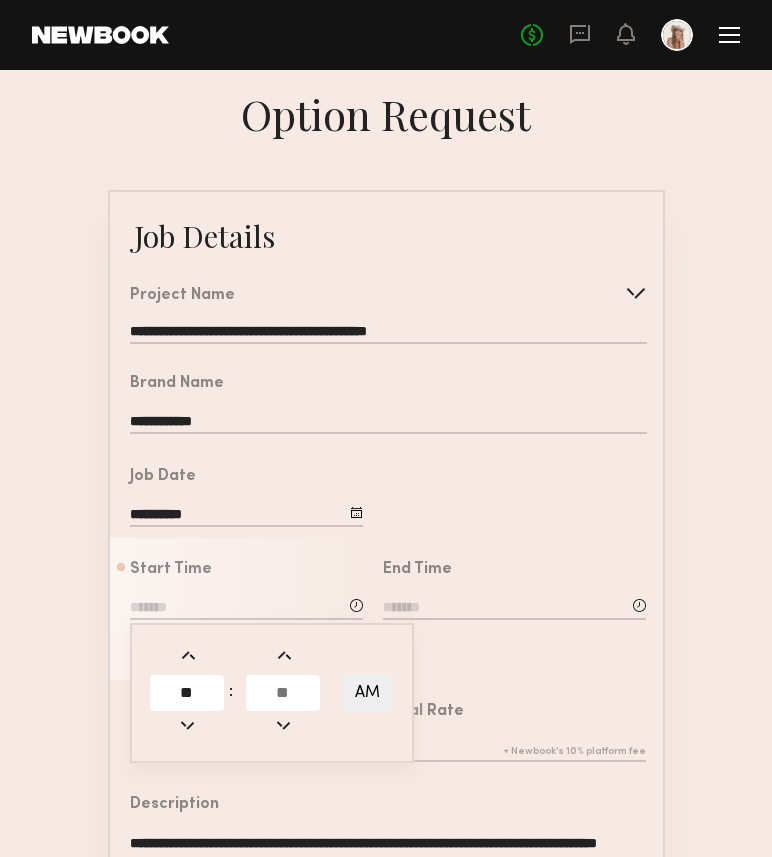 type on "**" 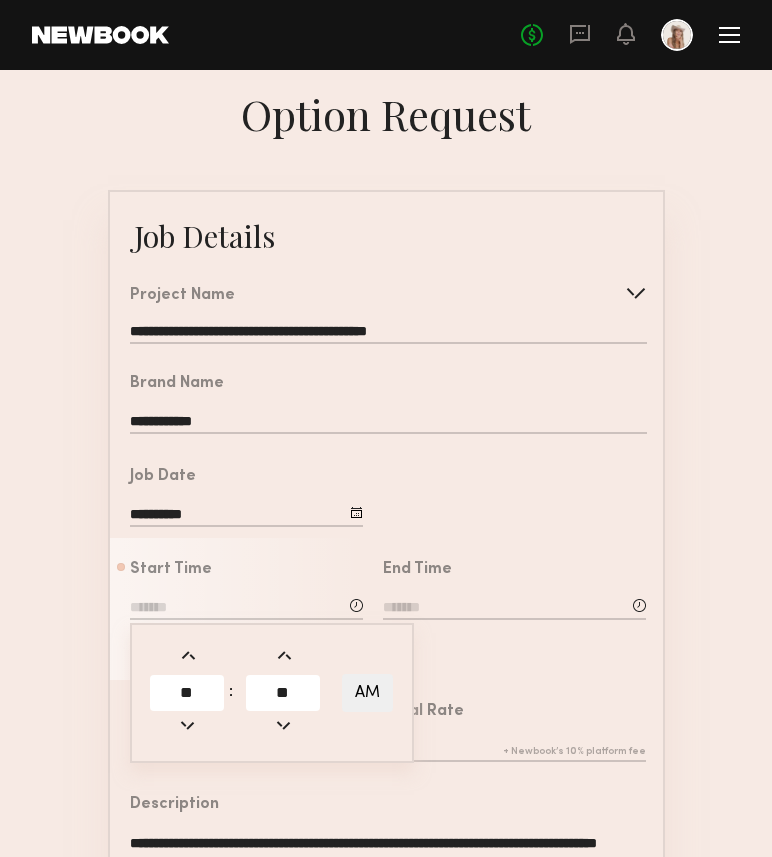 type on "**" 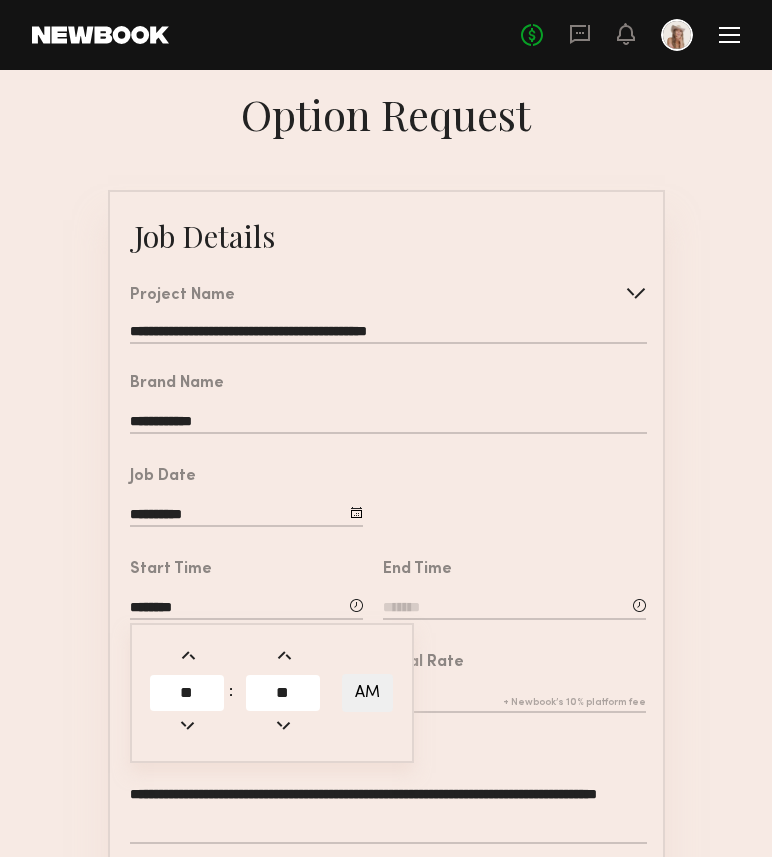 click on "**" 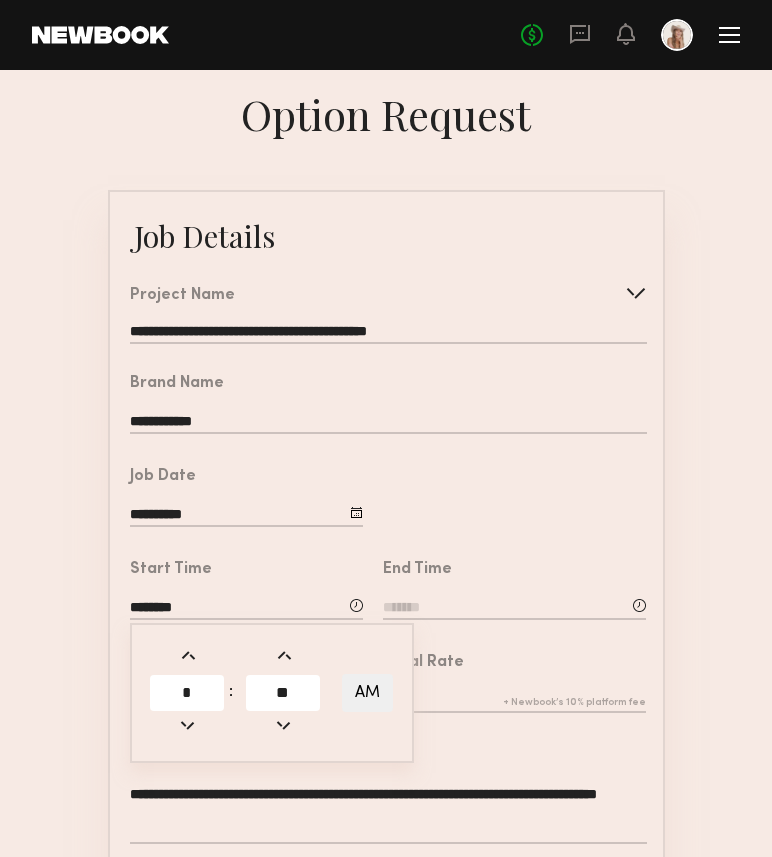 type on "*" 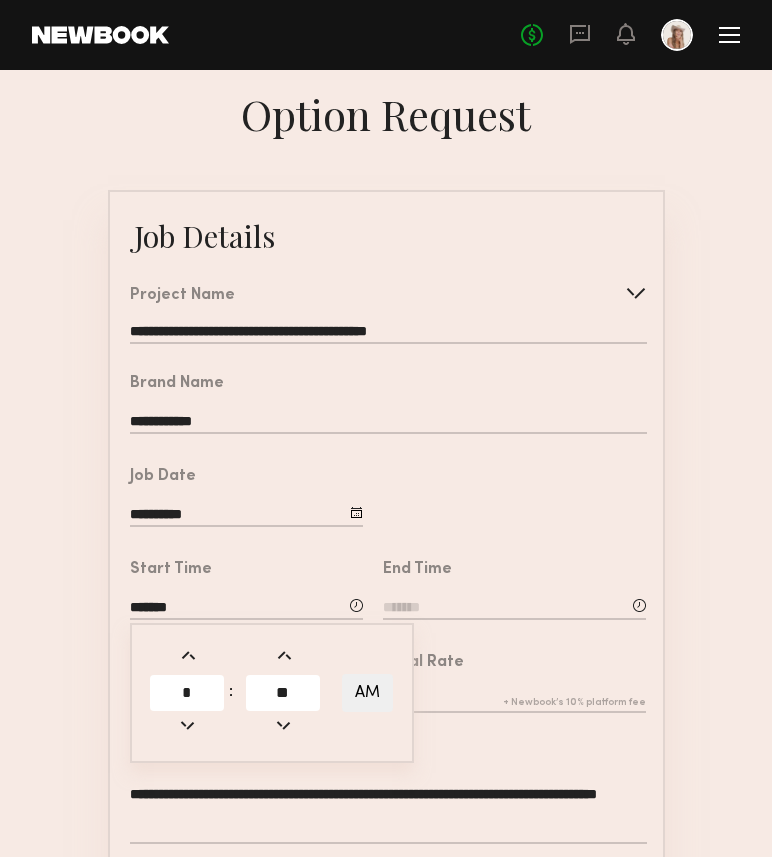 type on "**" 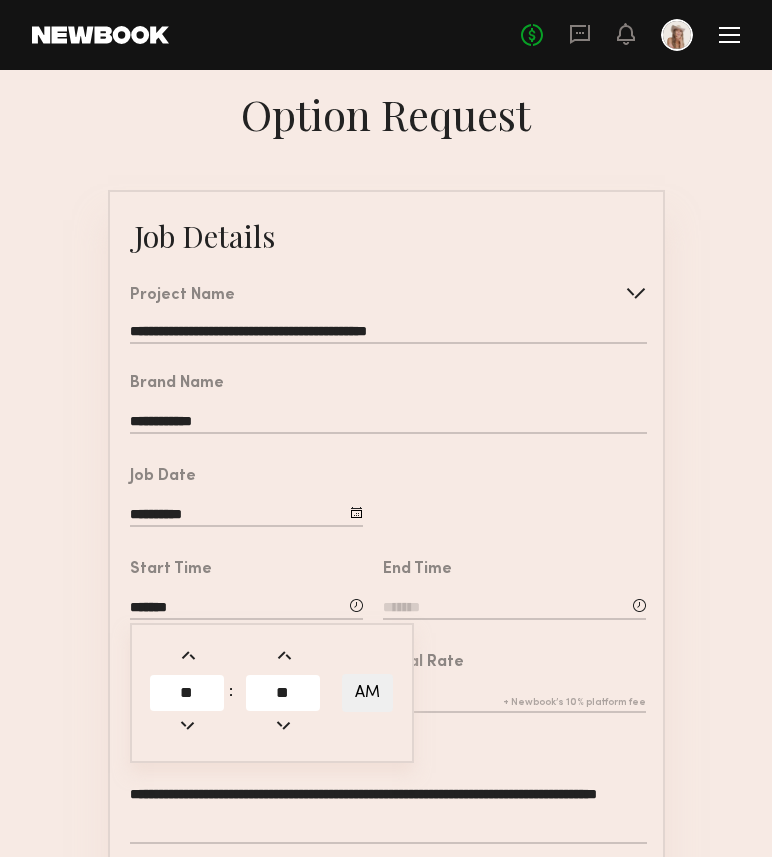 click on "**" 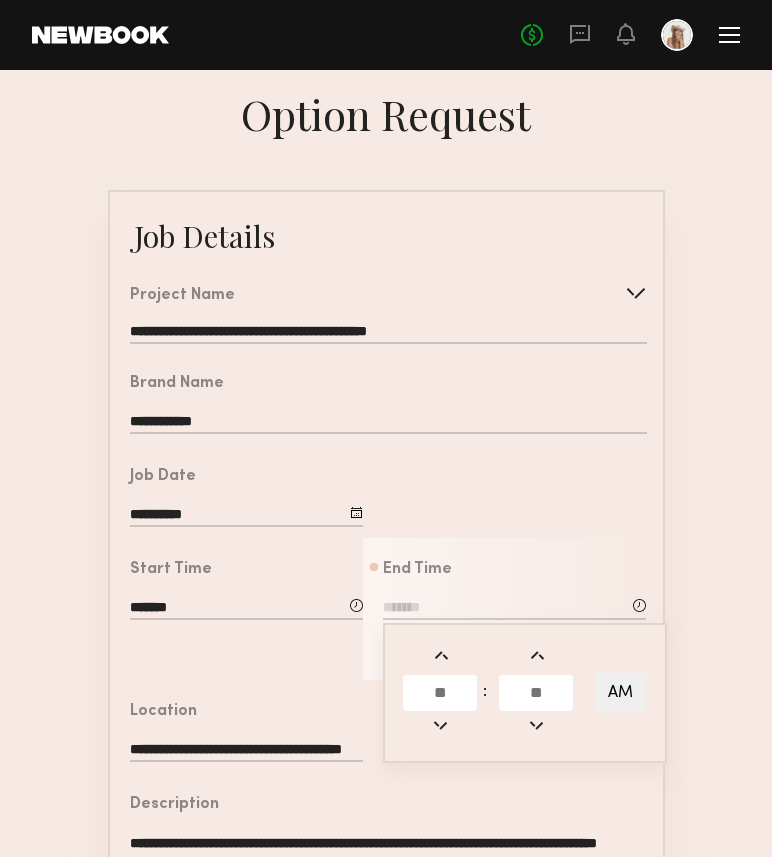 click 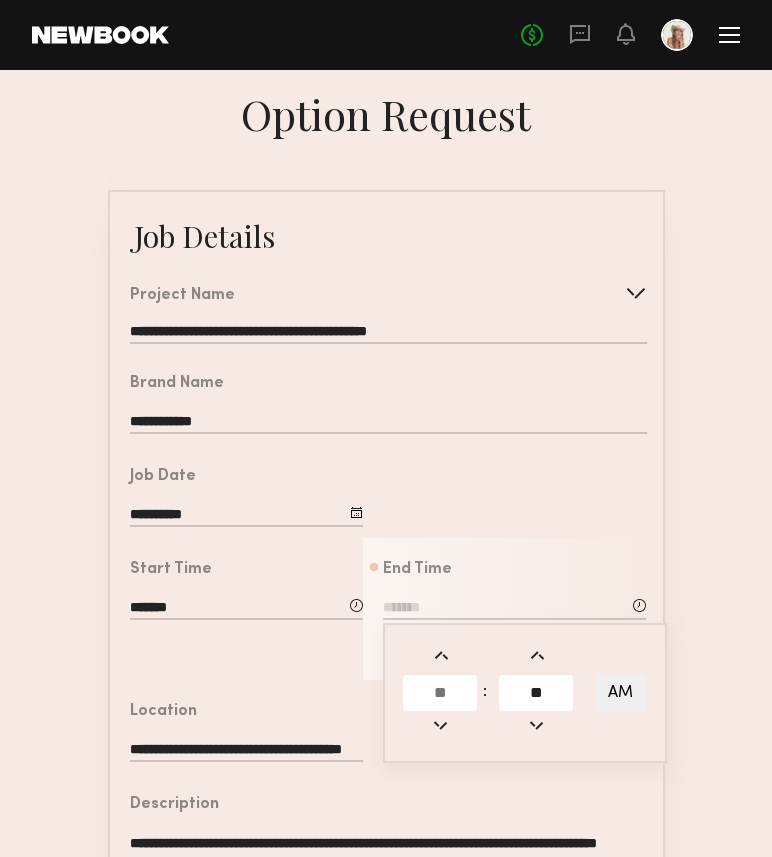 type on "**" 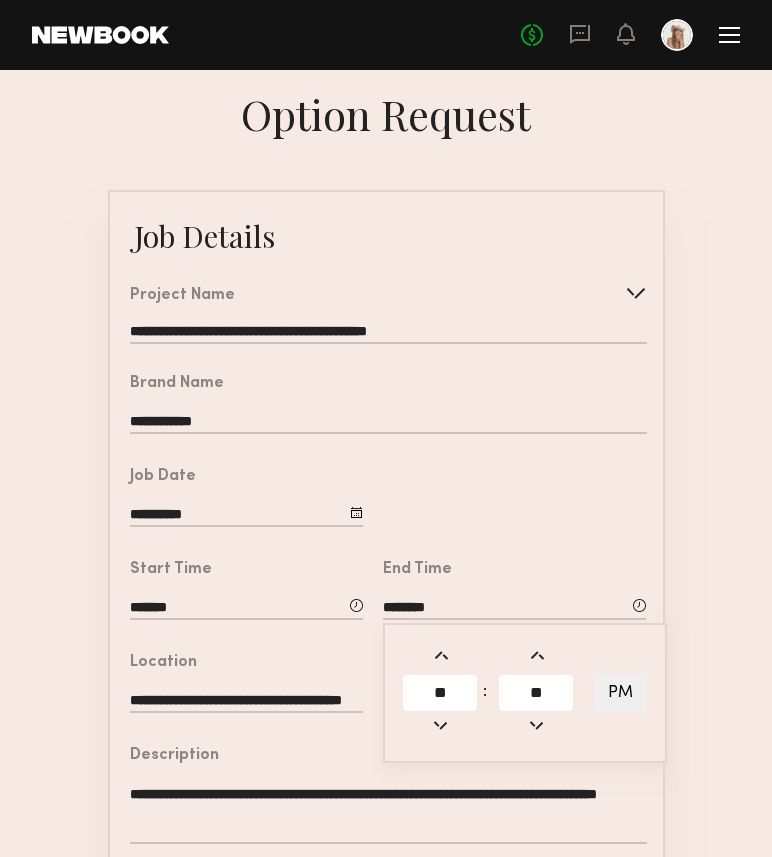 click on "**" 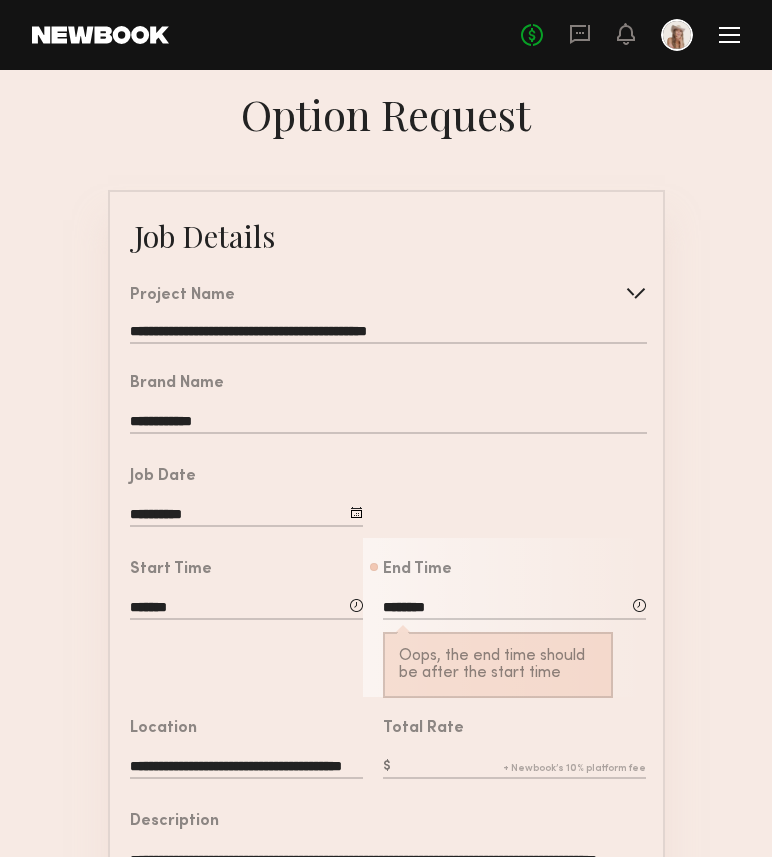 click on "********" 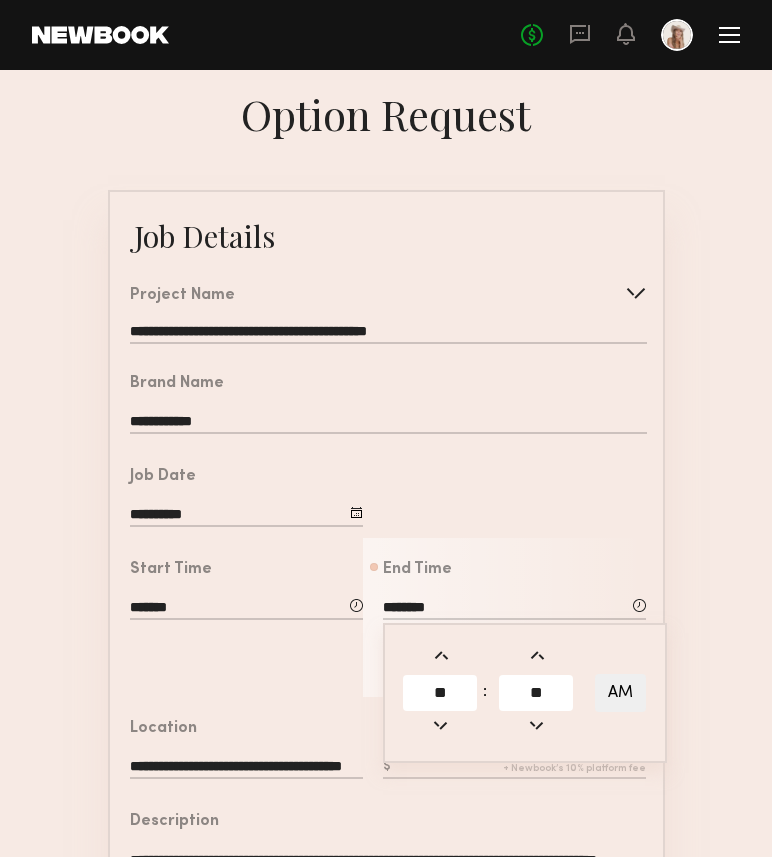 click on "AM" 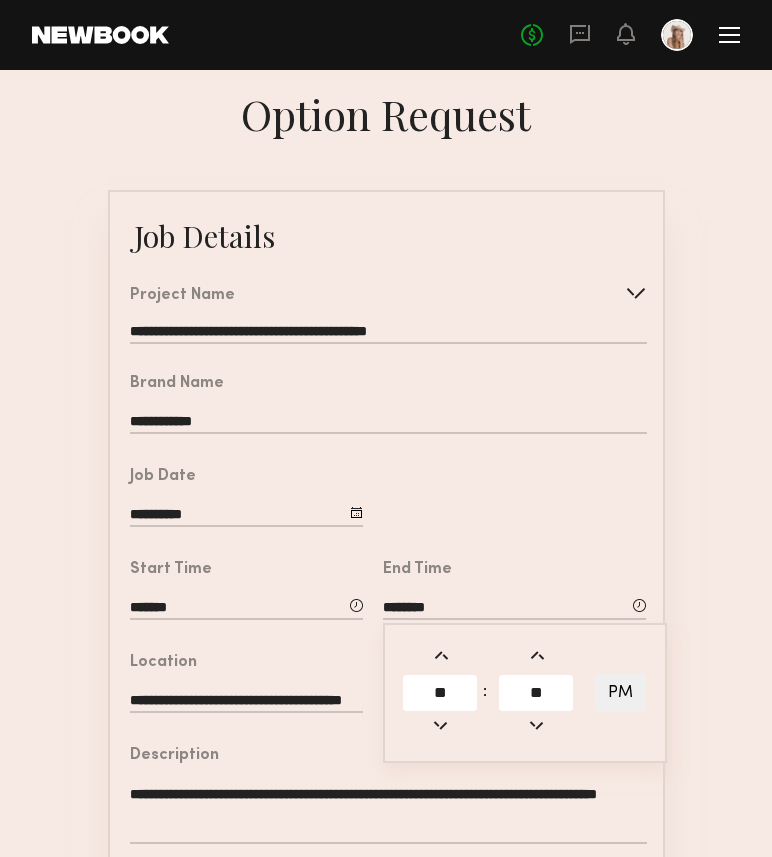 click on "*******" 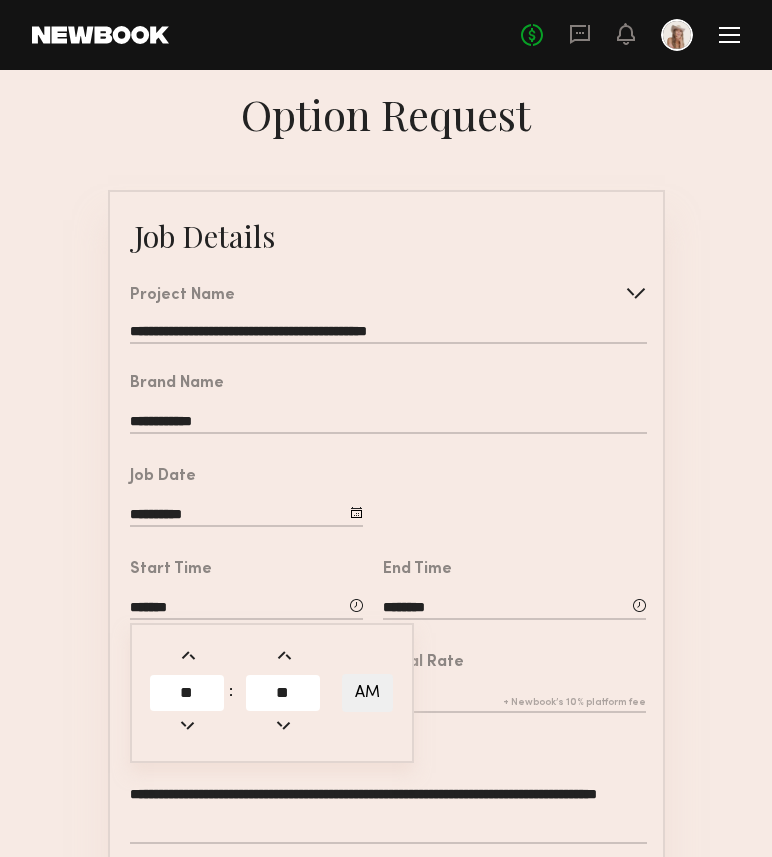 click 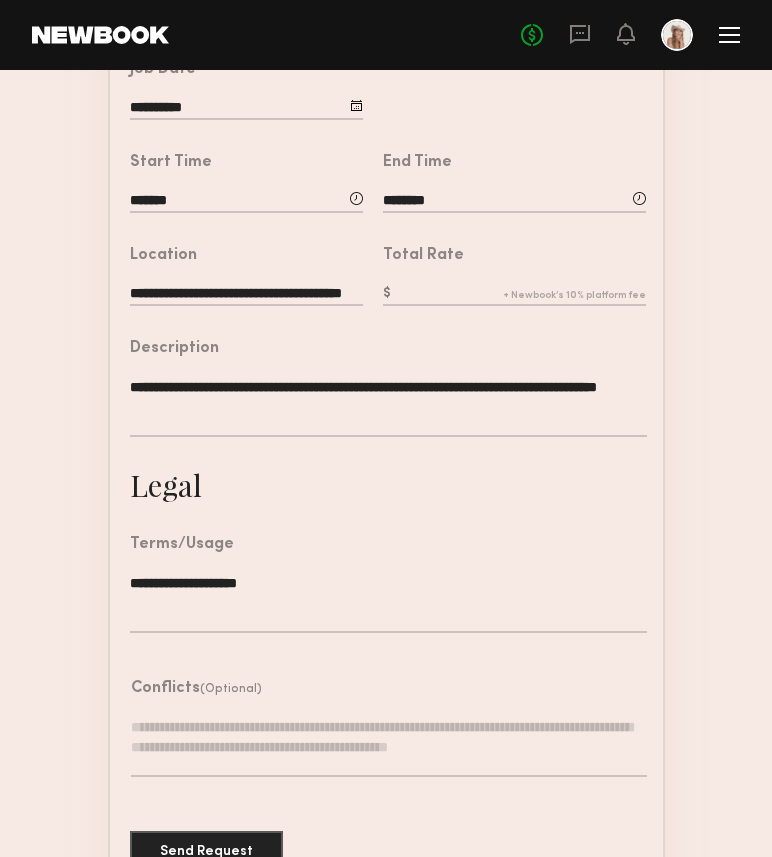 scroll, scrollTop: 413, scrollLeft: 0, axis: vertical 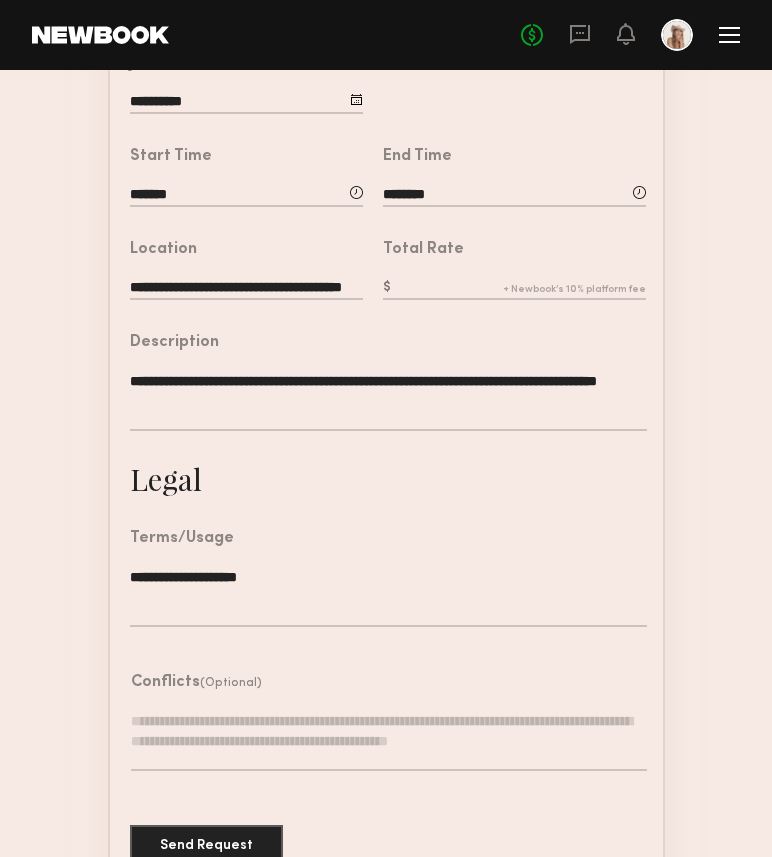 click on "Conflicts  (Optional)" 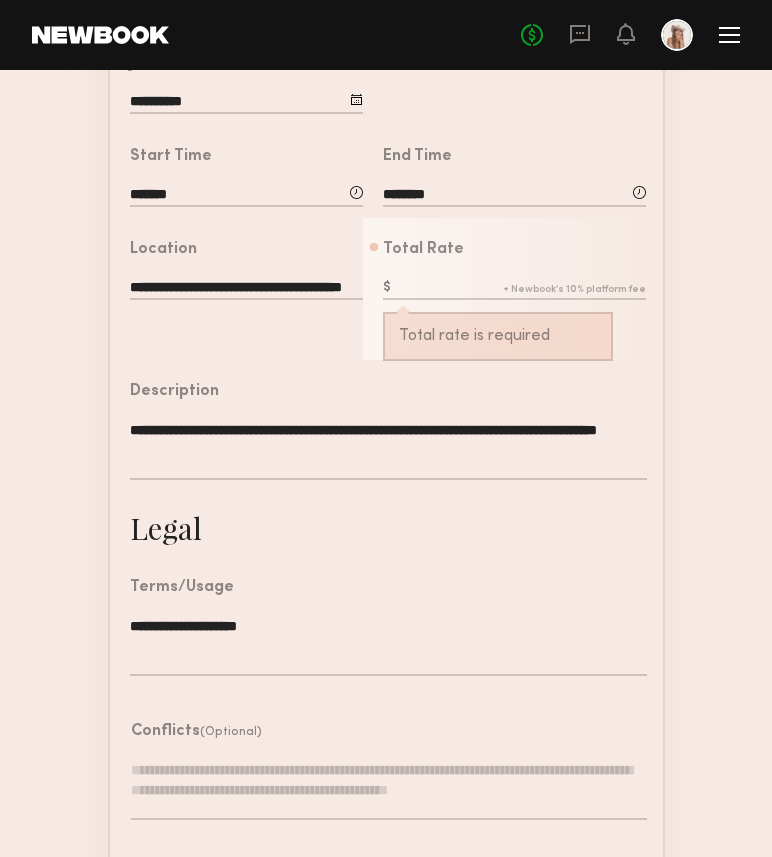 paste on "**********" 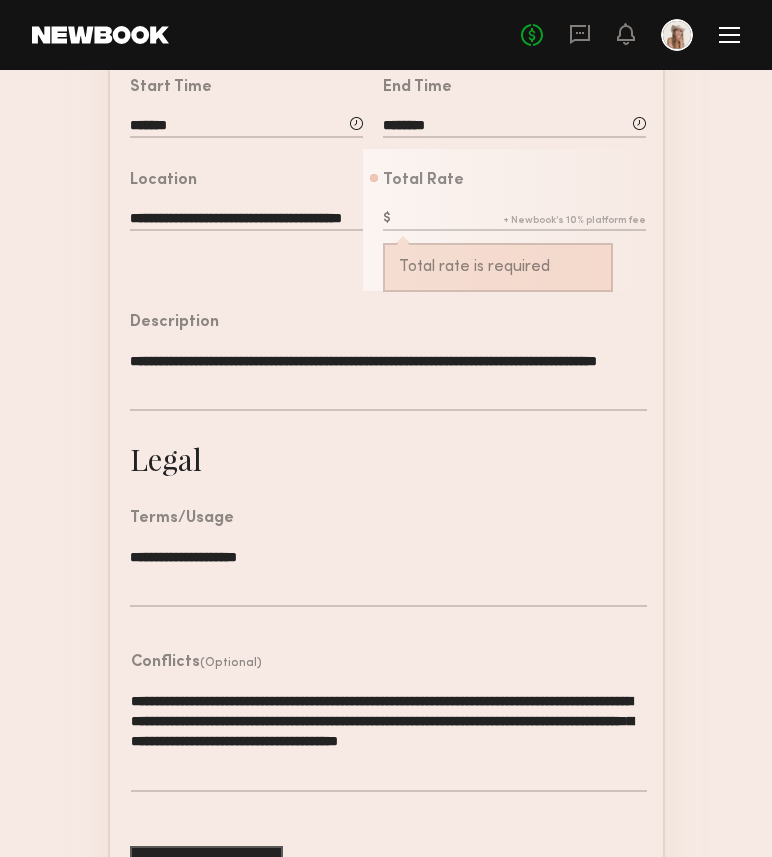 scroll, scrollTop: 474, scrollLeft: 0, axis: vertical 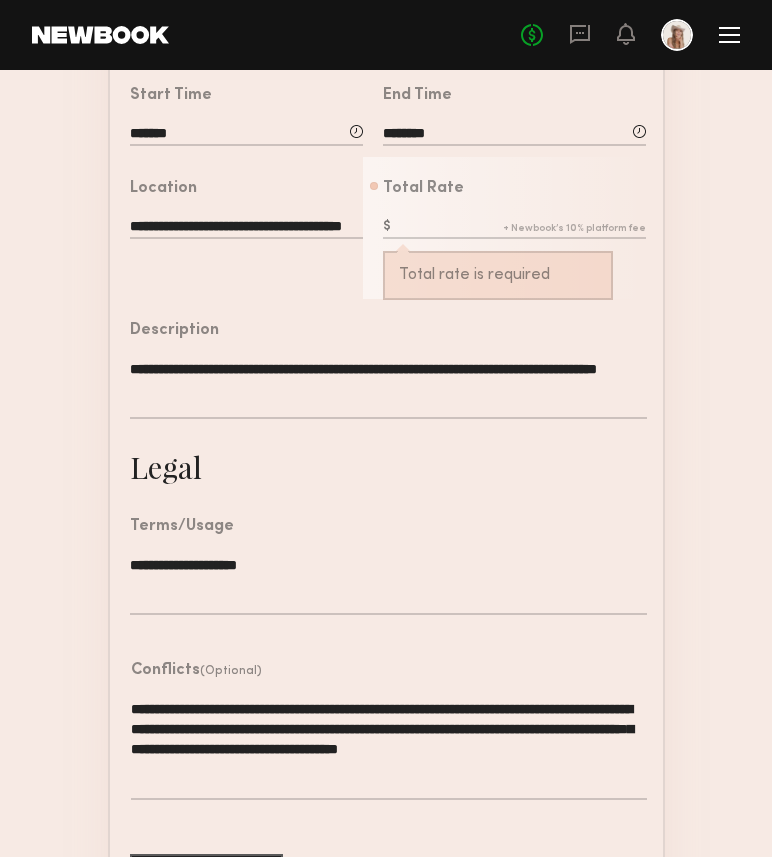 click on "**********" 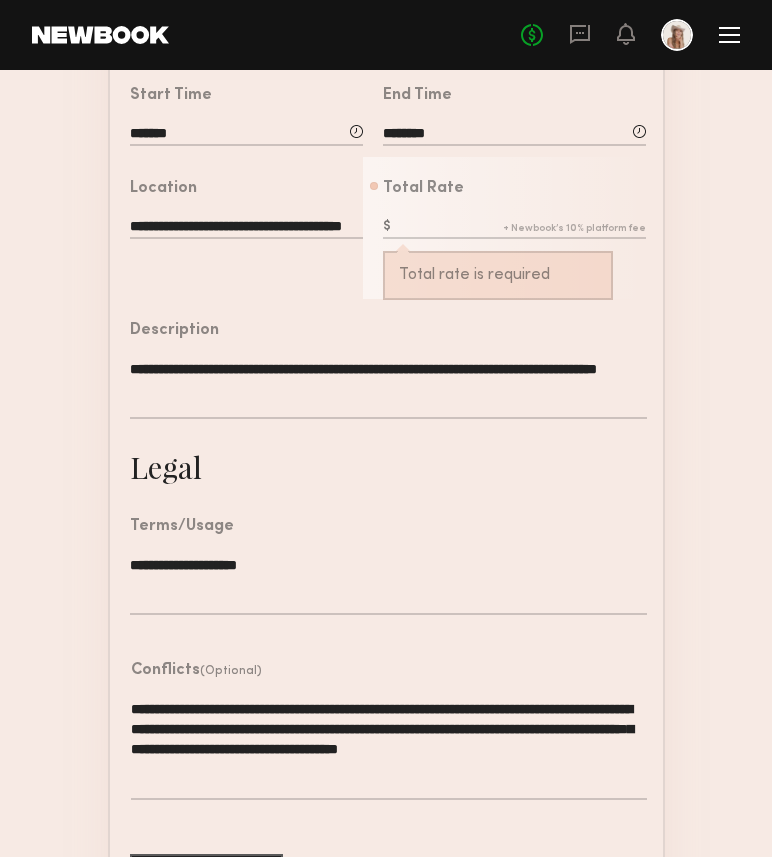 click on "**********" 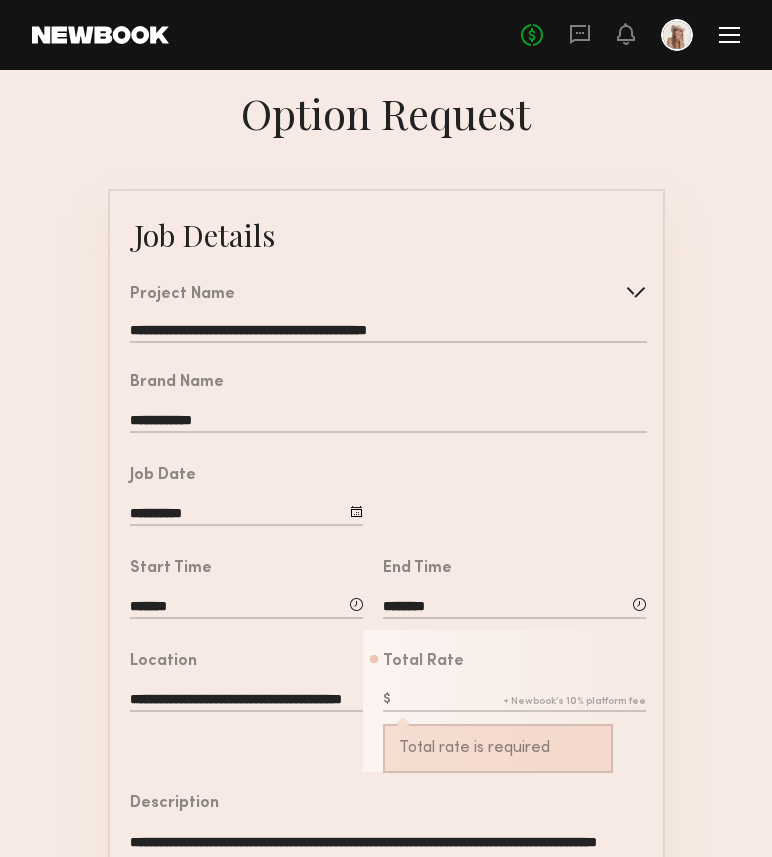 scroll, scrollTop: 0, scrollLeft: 0, axis: both 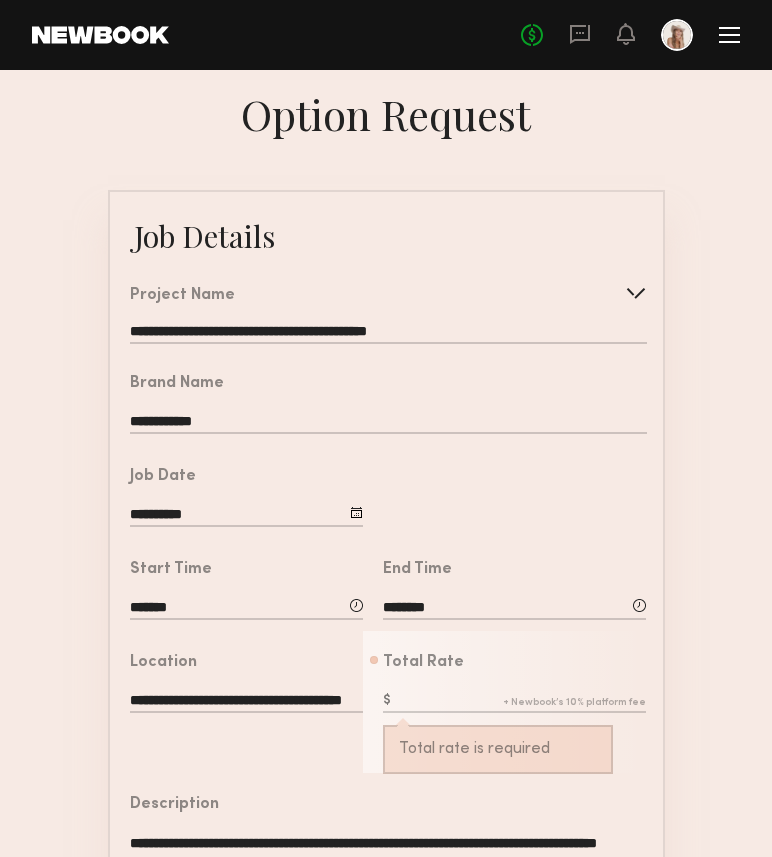 type on "**********" 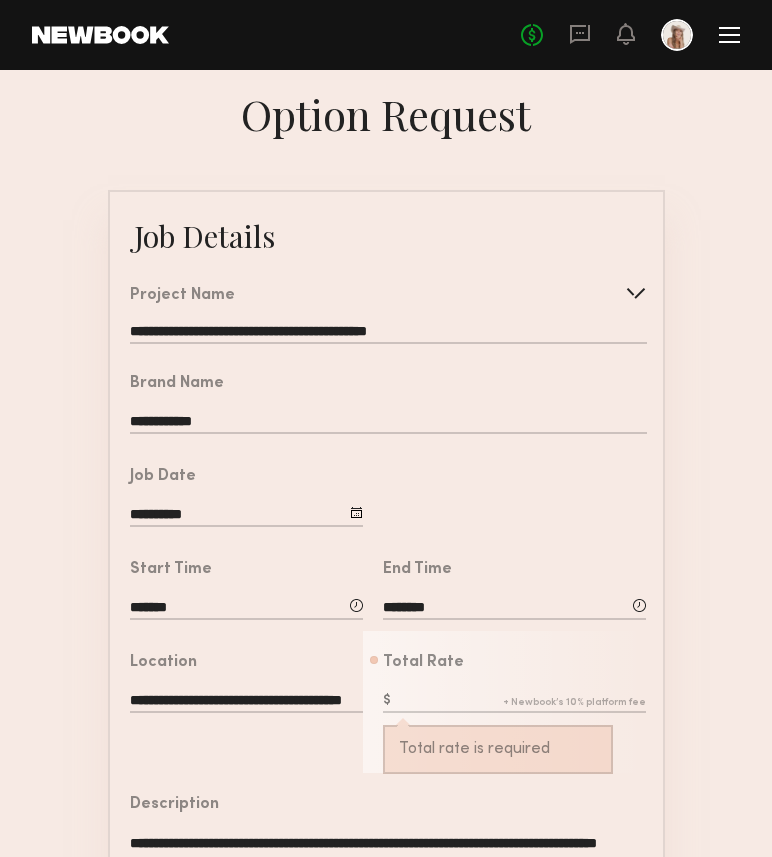 click 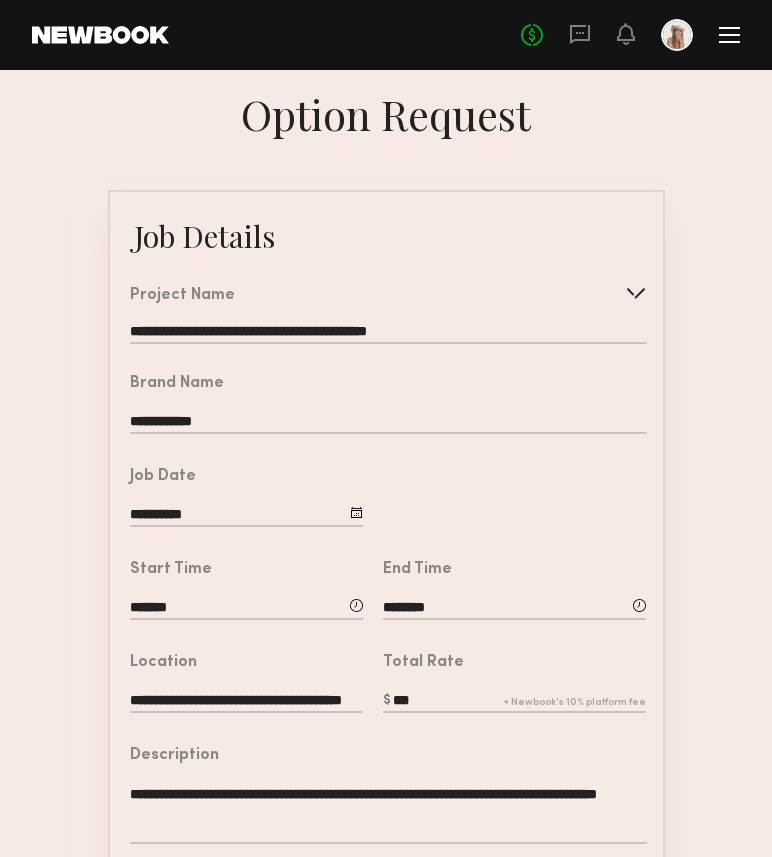 type on "***" 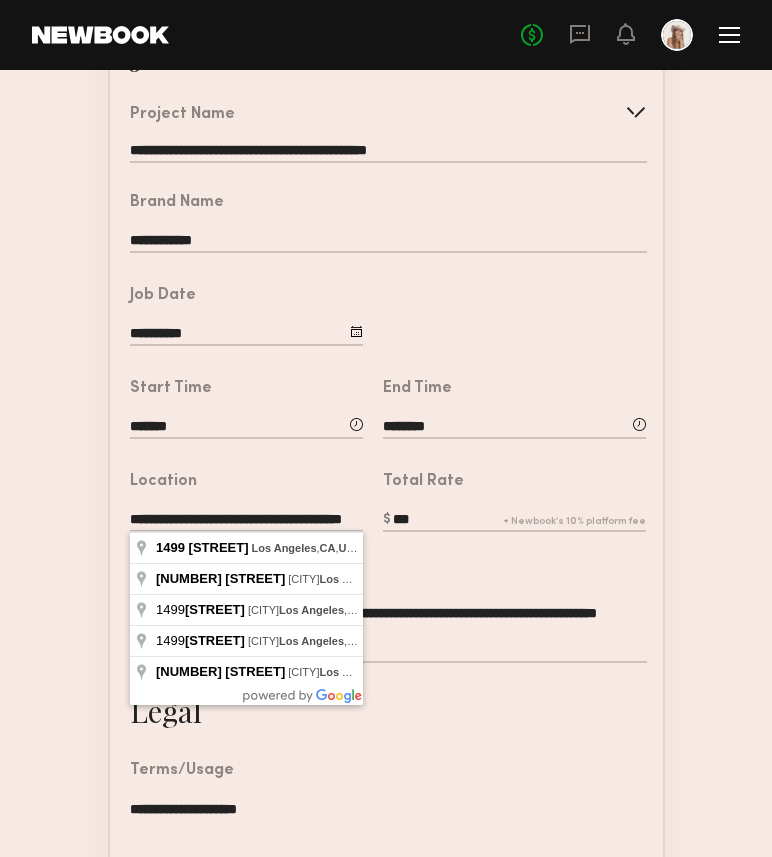 scroll, scrollTop: 191, scrollLeft: 0, axis: vertical 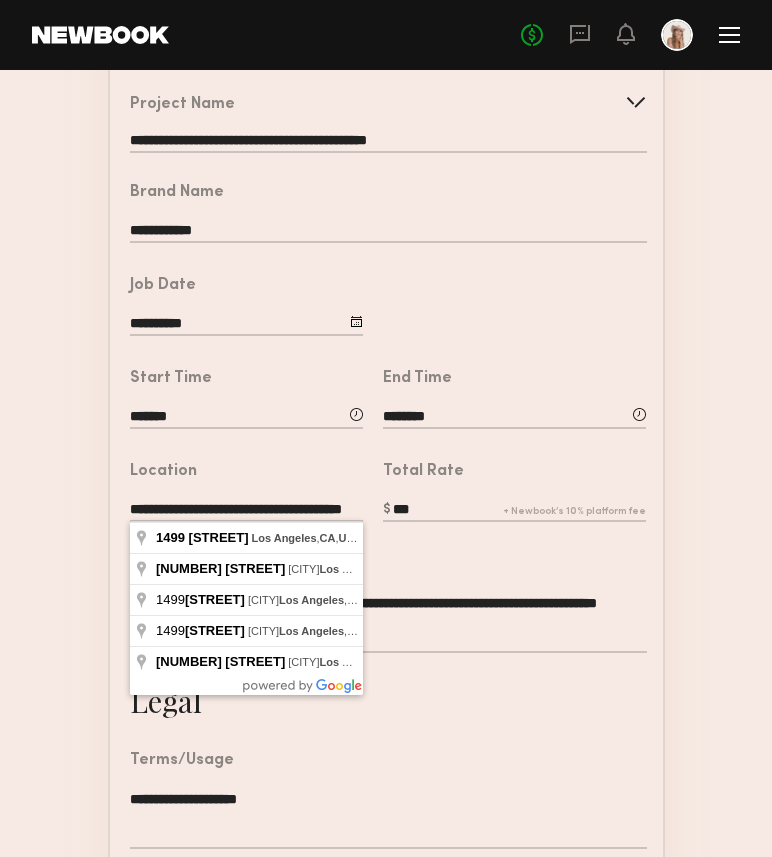 click on "**********" 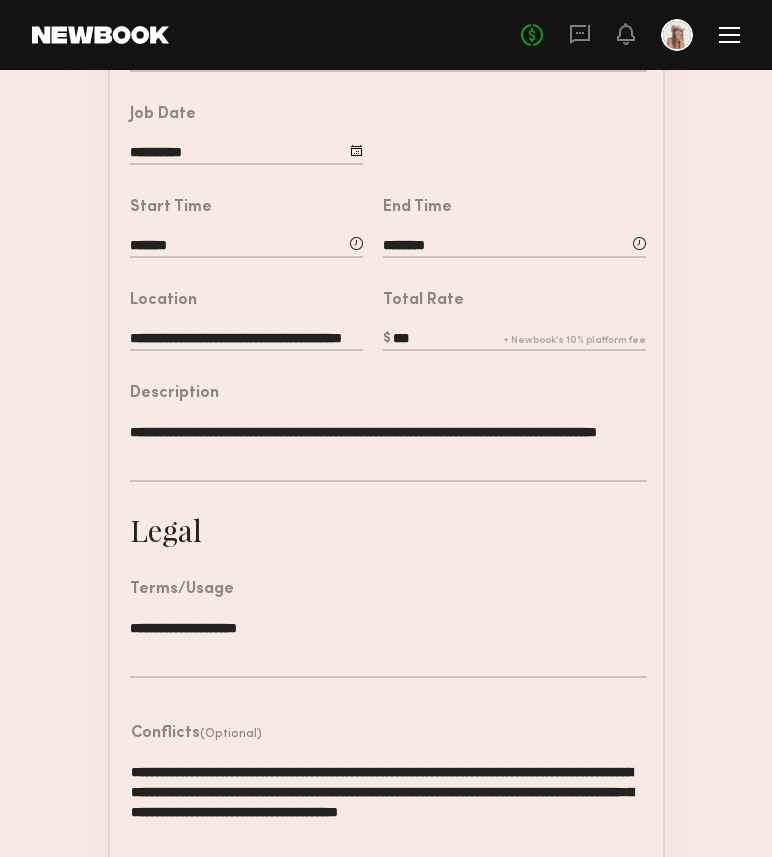 scroll, scrollTop: 483, scrollLeft: 0, axis: vertical 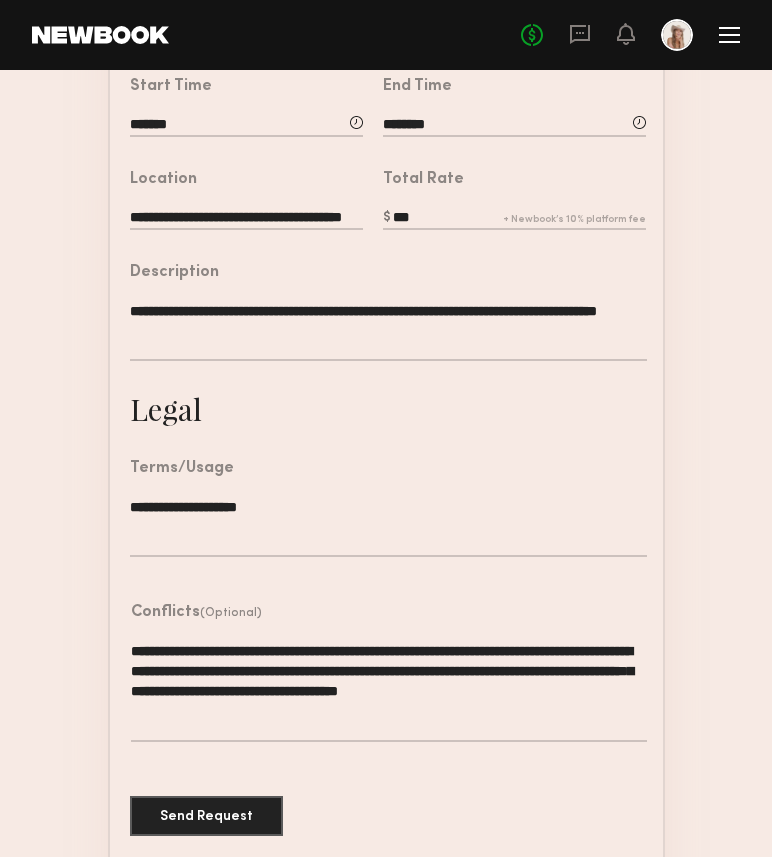click on "**********" 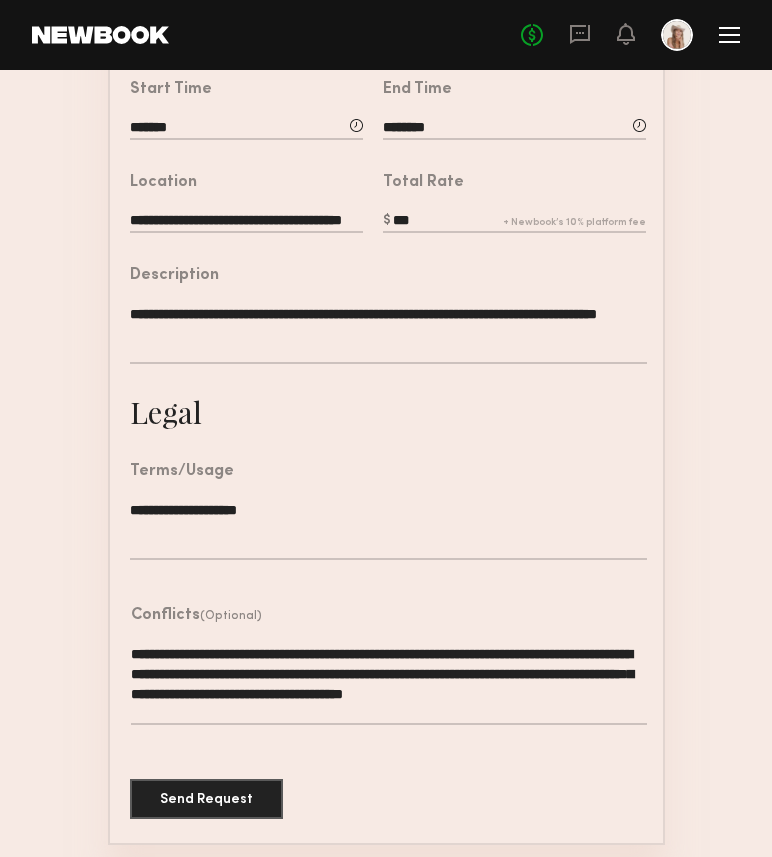 scroll, scrollTop: 483, scrollLeft: 0, axis: vertical 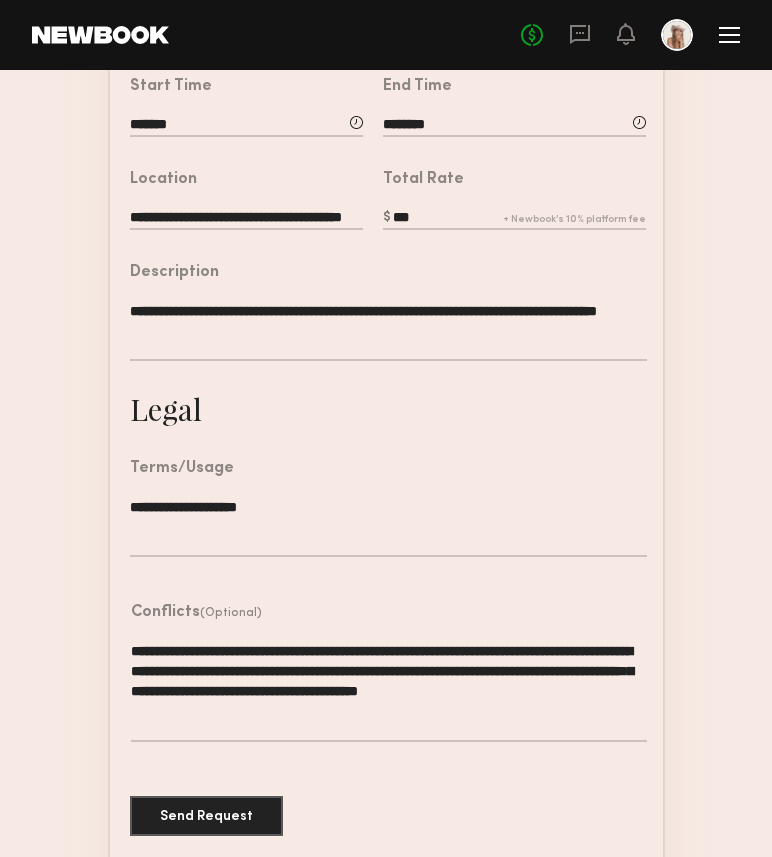 click on "**********" 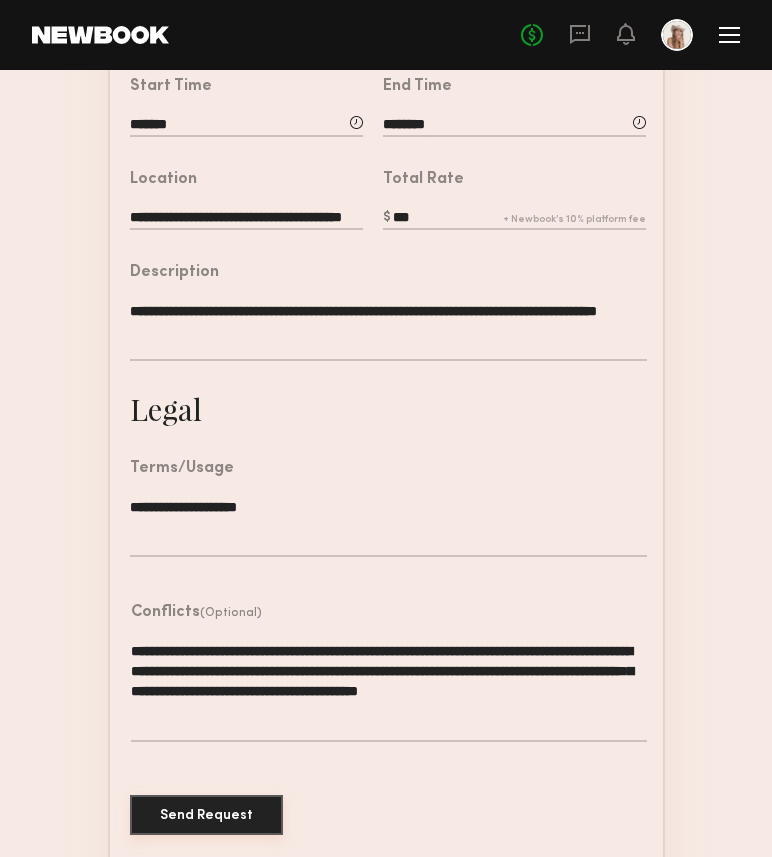 type on "**********" 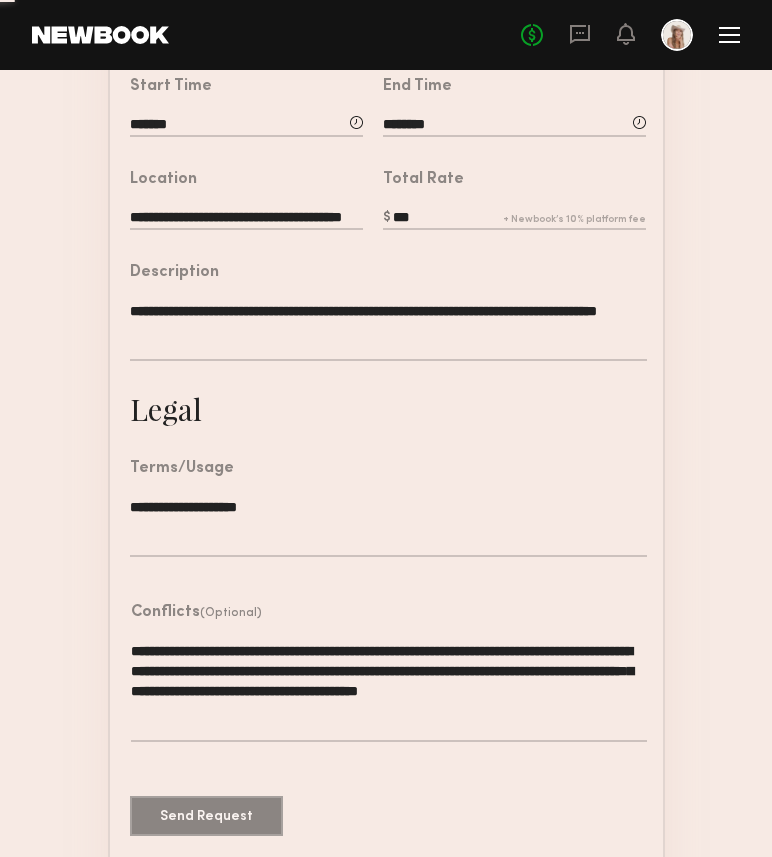 scroll, scrollTop: 0, scrollLeft: 0, axis: both 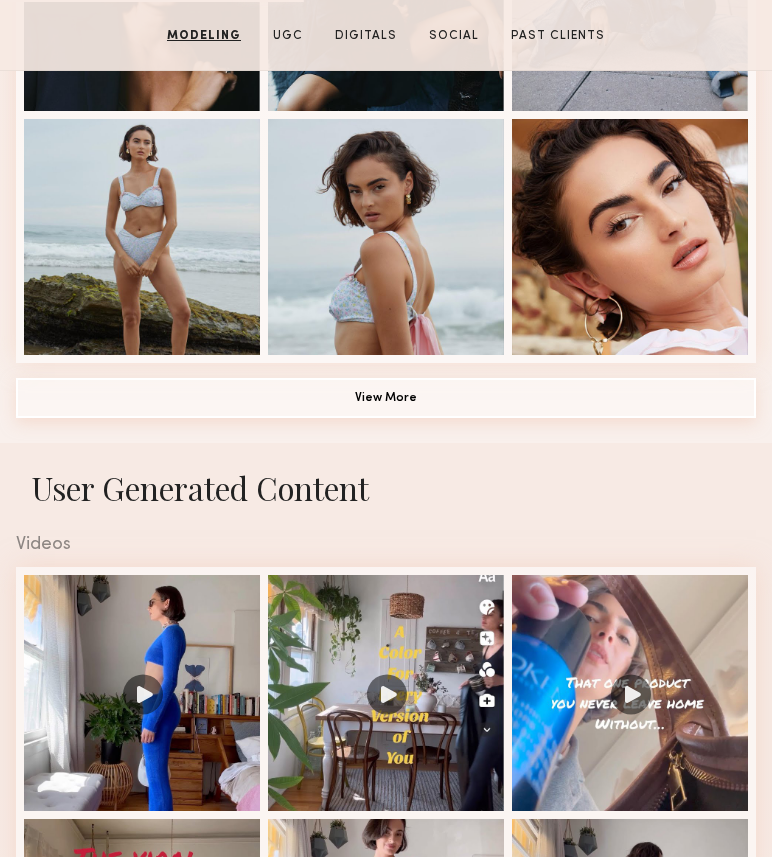 click on "View More" 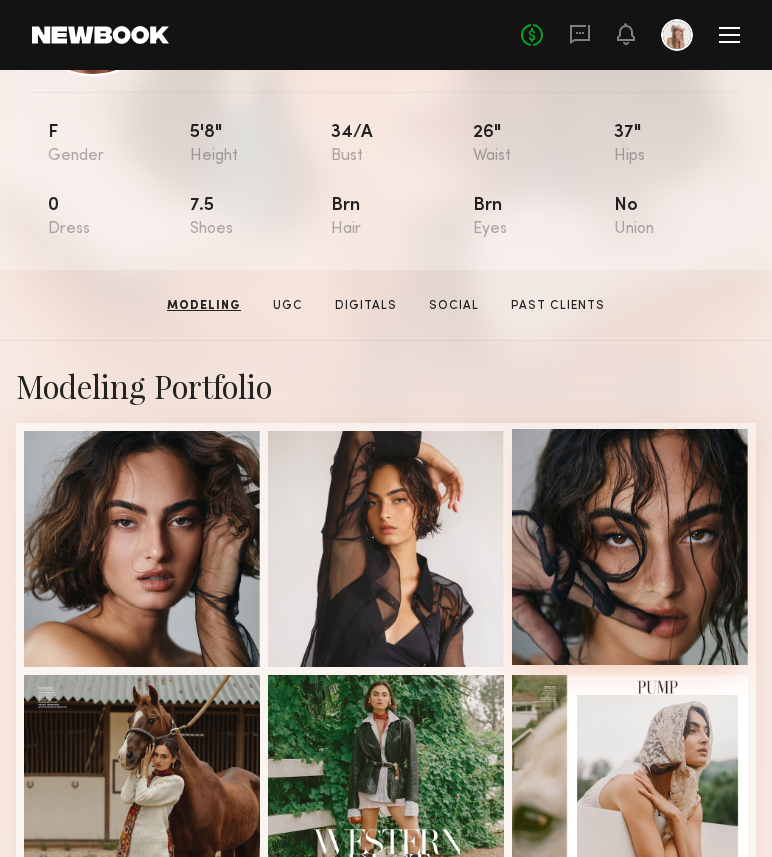 scroll, scrollTop: 0, scrollLeft: 0, axis: both 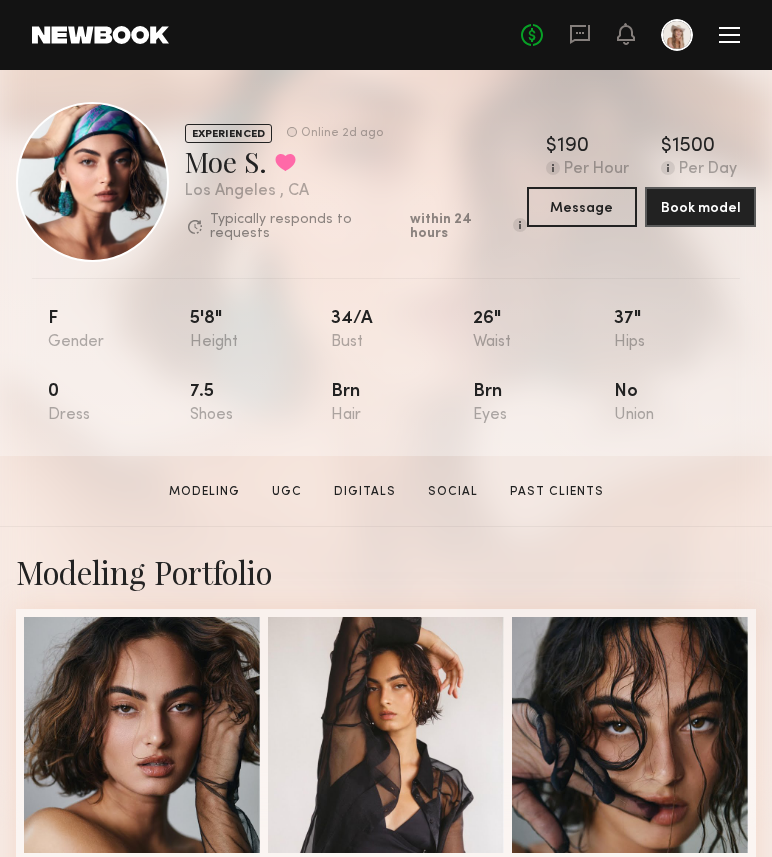 click 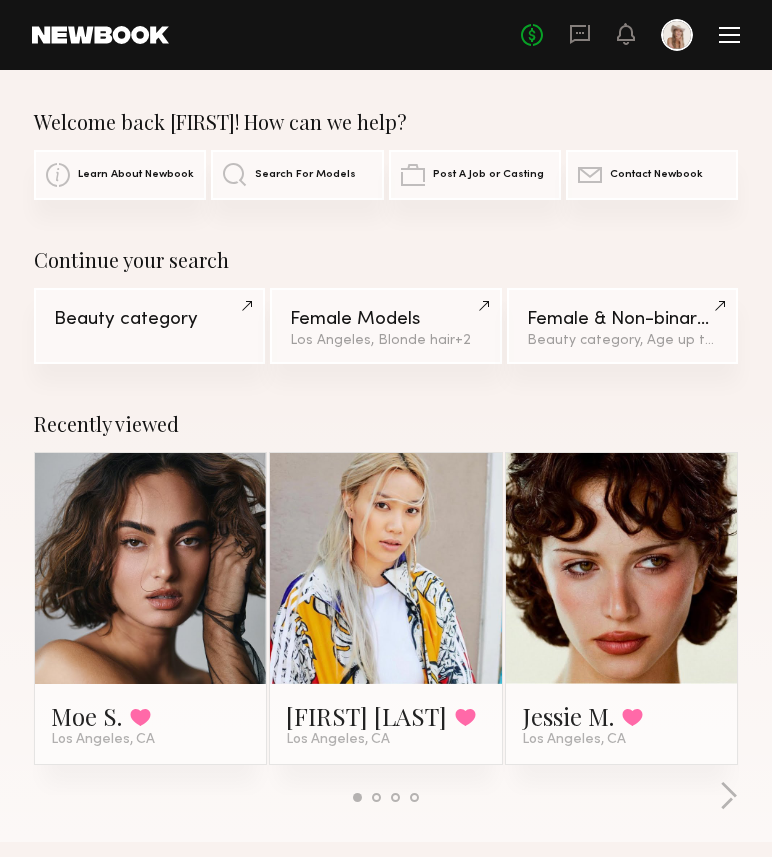 click 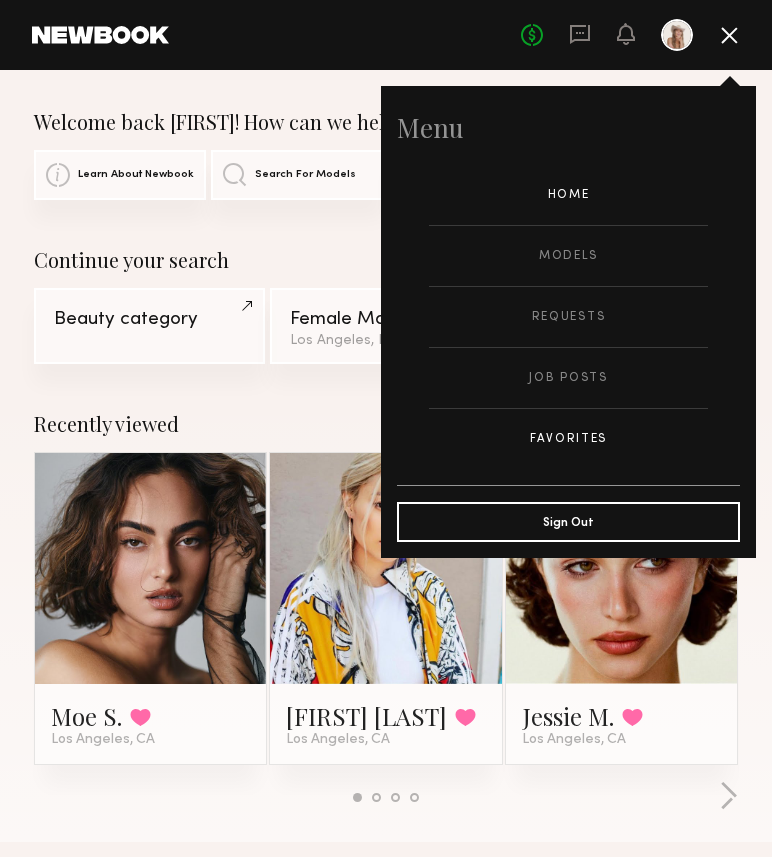 click on "Favorites" 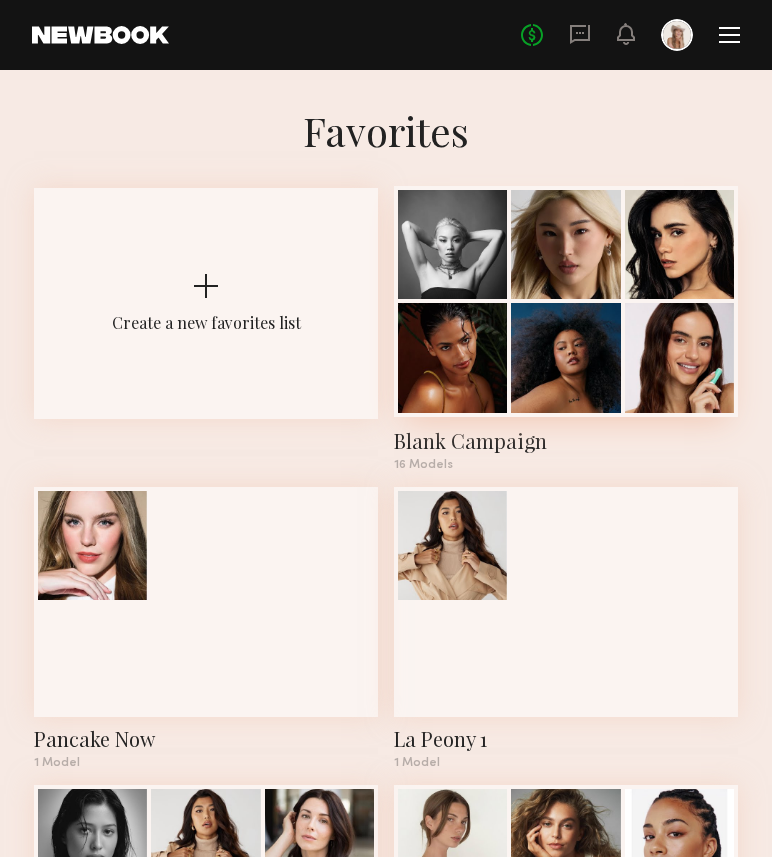 click 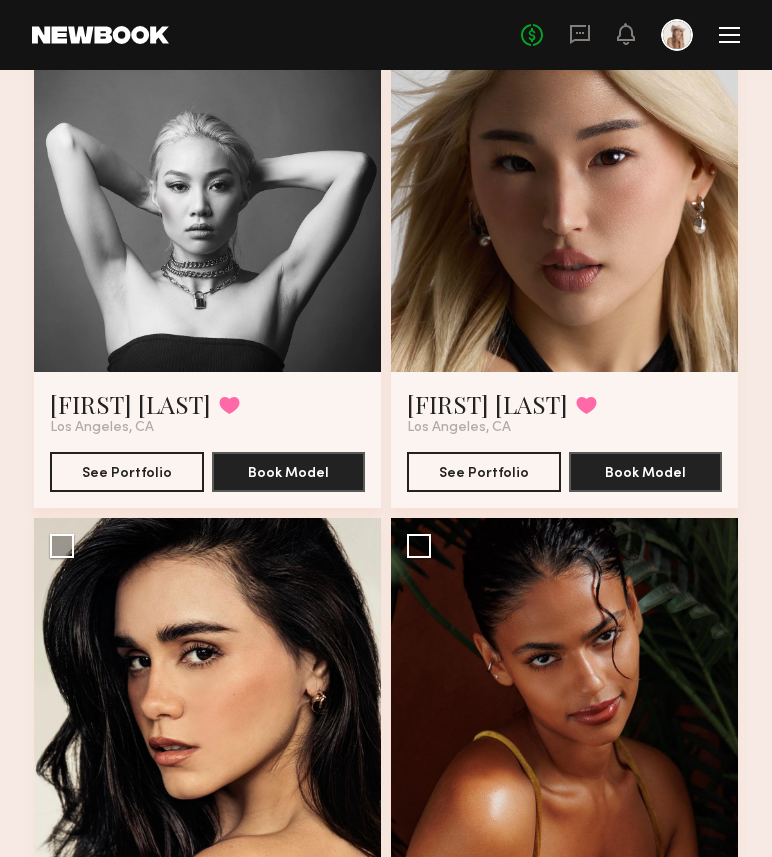 scroll, scrollTop: 210, scrollLeft: 0, axis: vertical 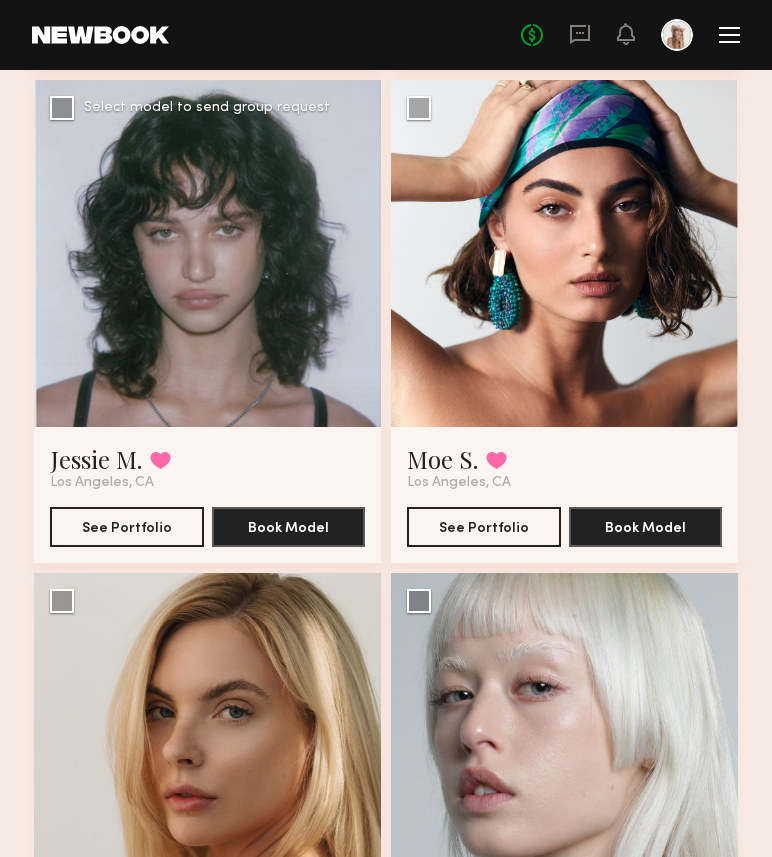 click 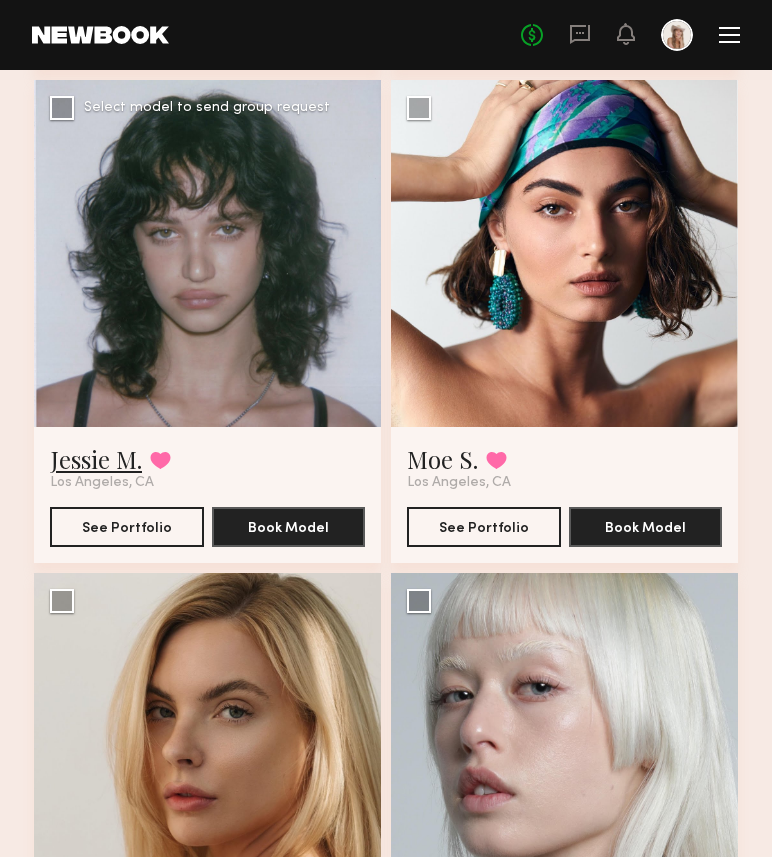 click on "Jessie M." 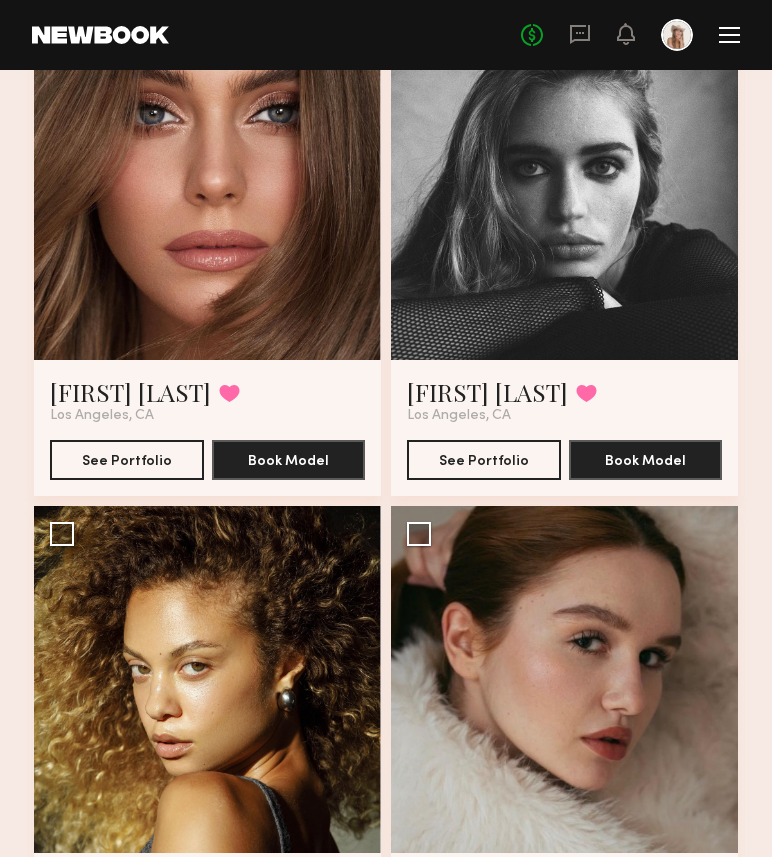 scroll, scrollTop: 3350, scrollLeft: 0, axis: vertical 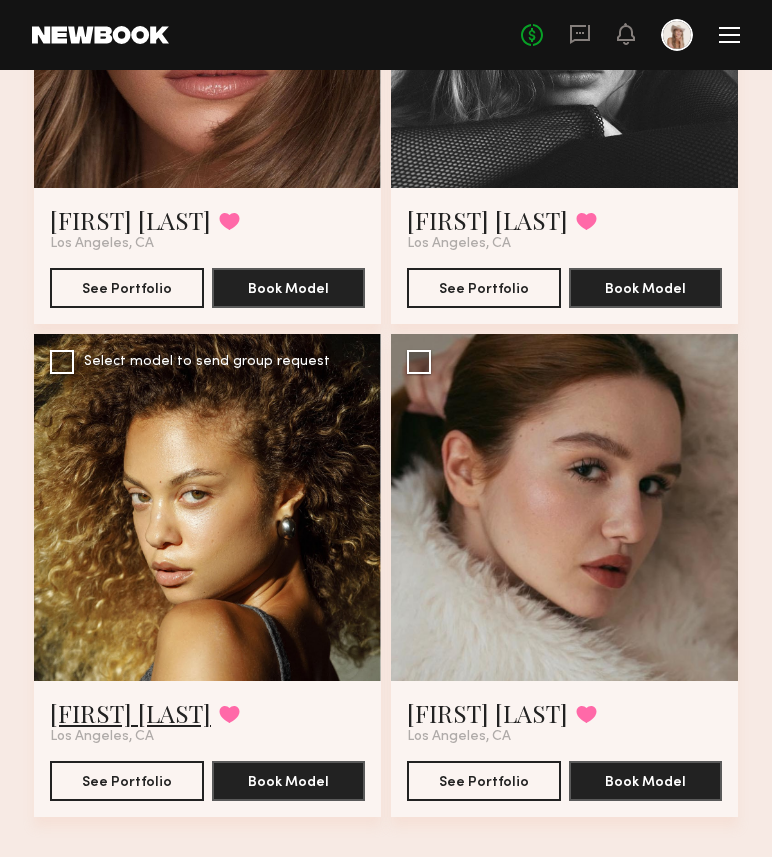 click on "Chloe B." 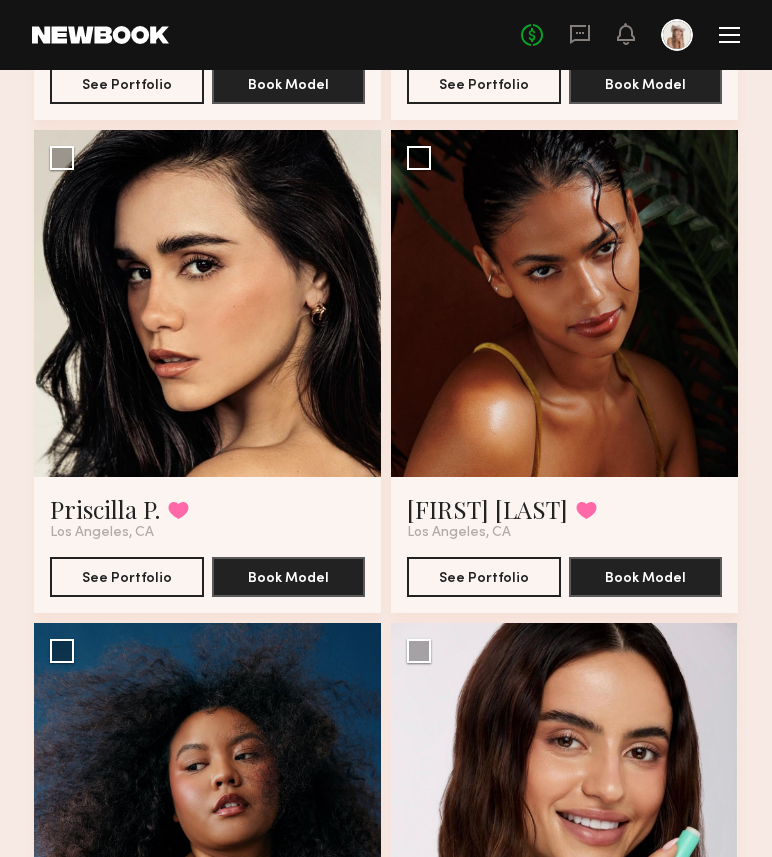scroll, scrollTop: 0, scrollLeft: 0, axis: both 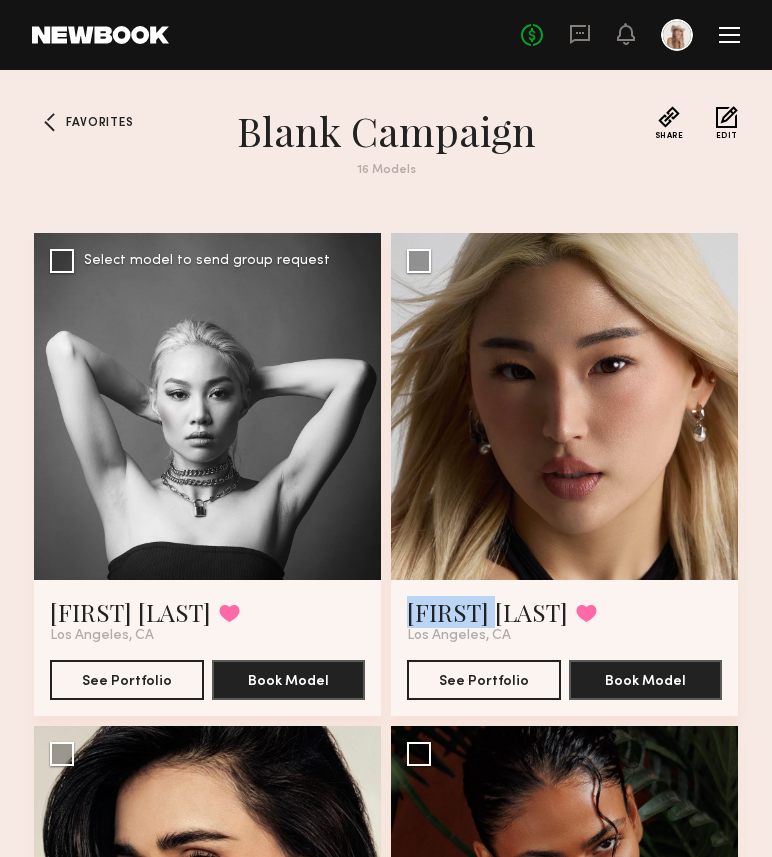 click 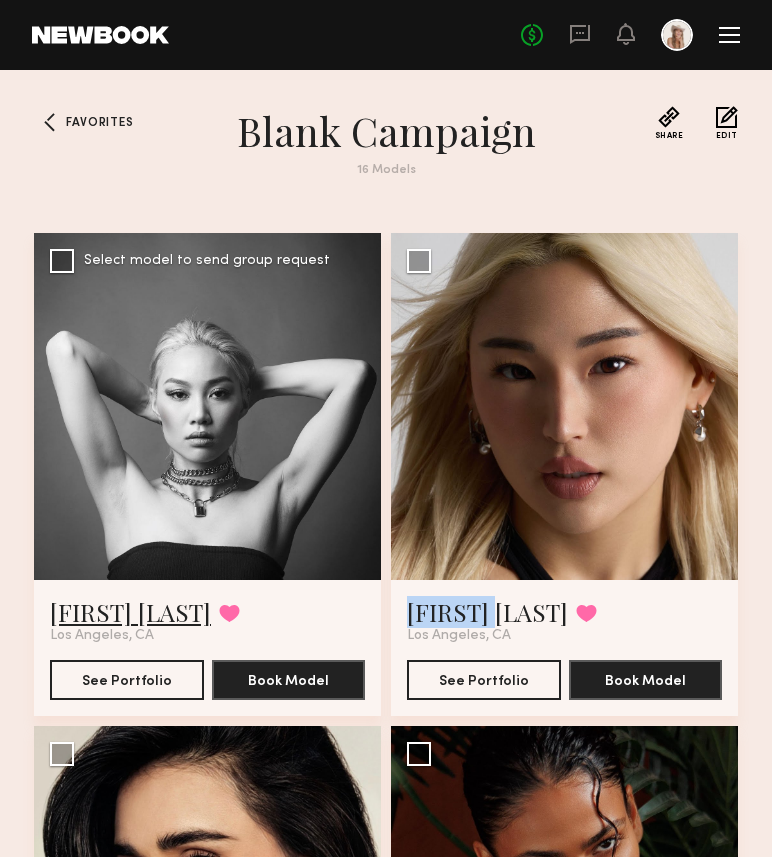 click on "Catherine P." 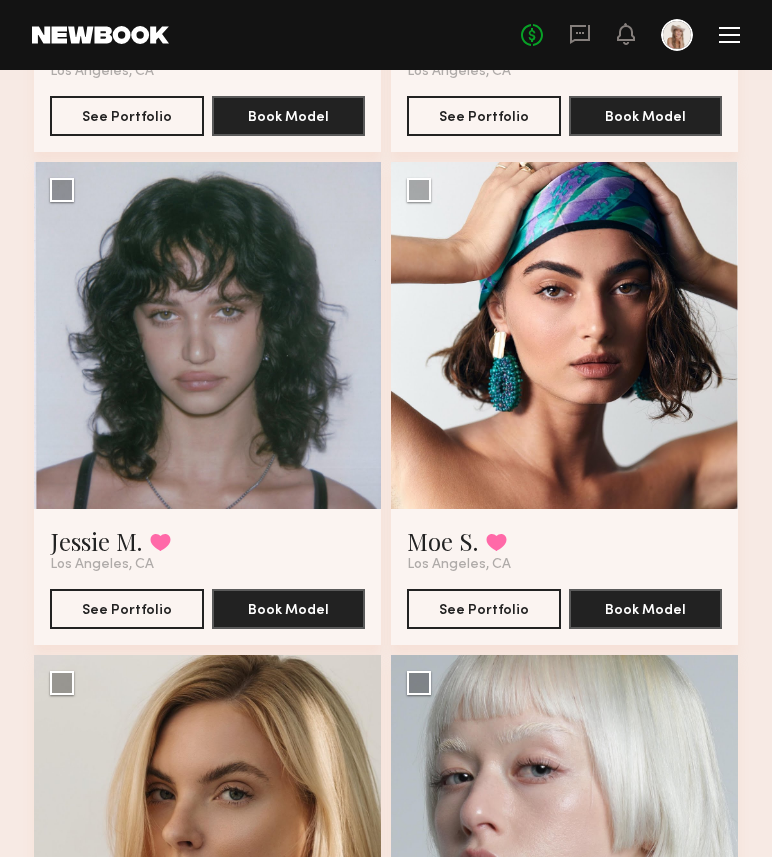 scroll, scrollTop: 1576, scrollLeft: 0, axis: vertical 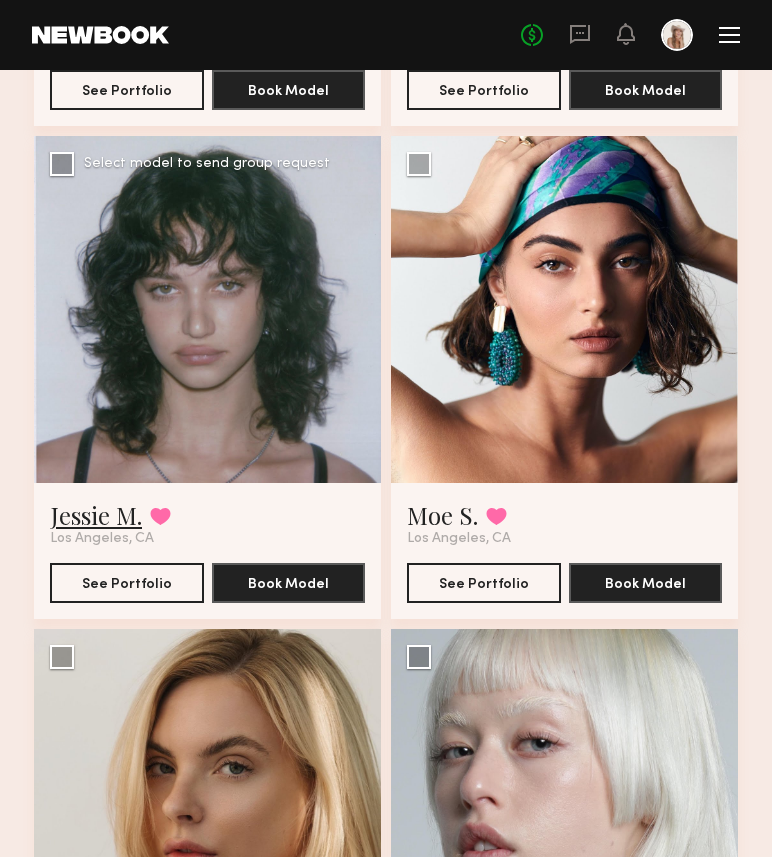 click on "Jessie M." 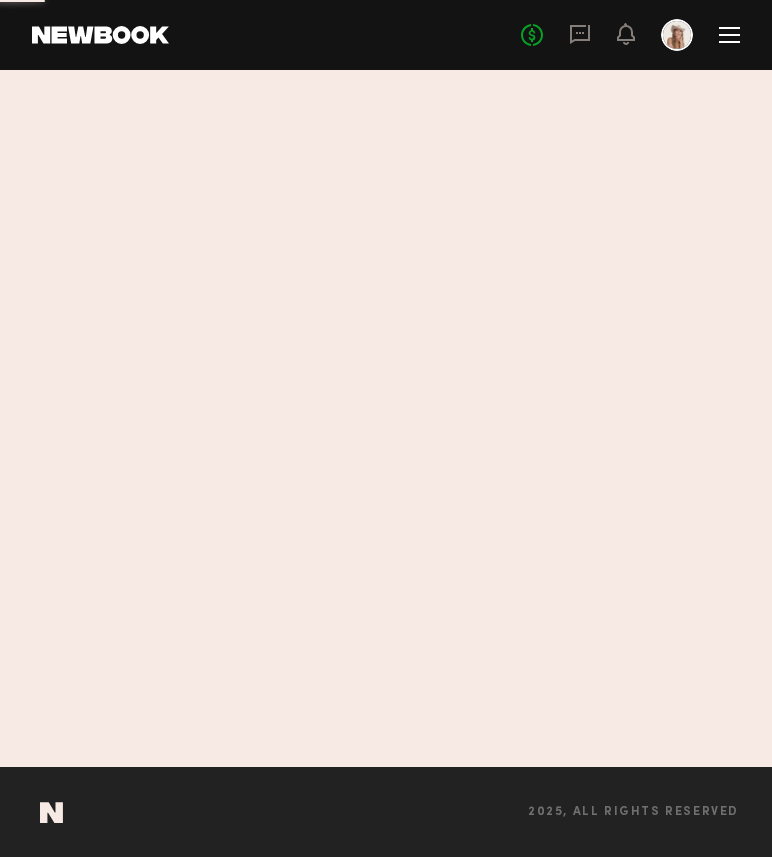 scroll, scrollTop: 0, scrollLeft: 0, axis: both 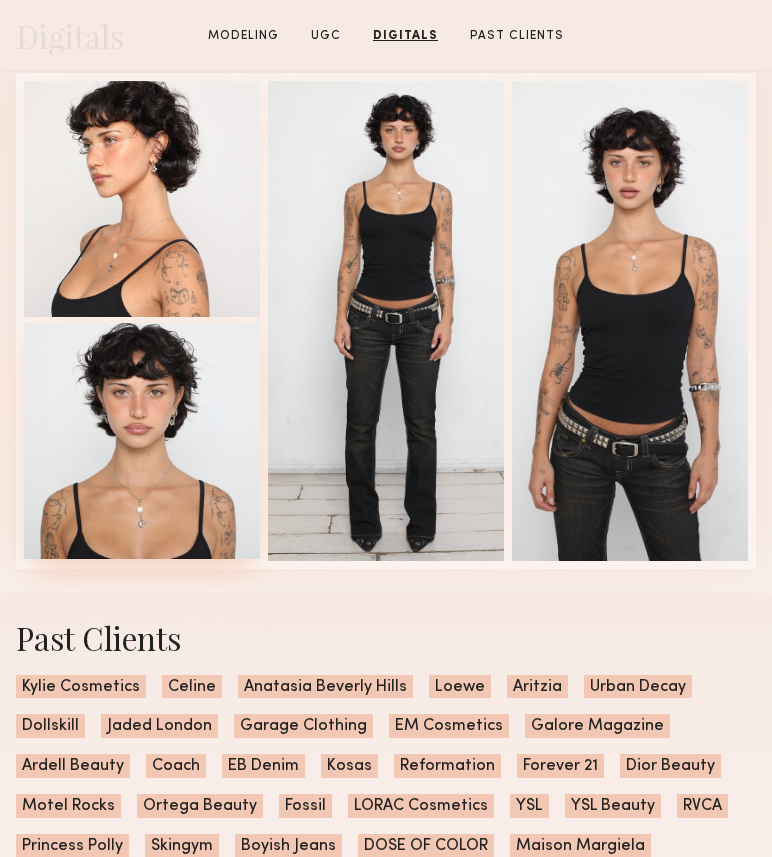 click at bounding box center (142, 441) 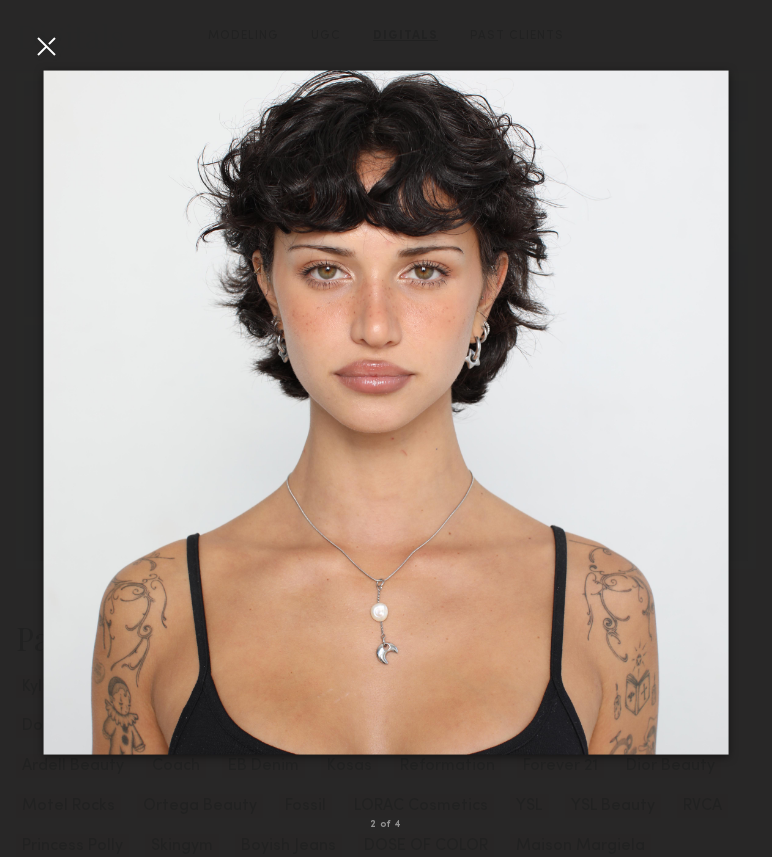 click at bounding box center (46, 46) 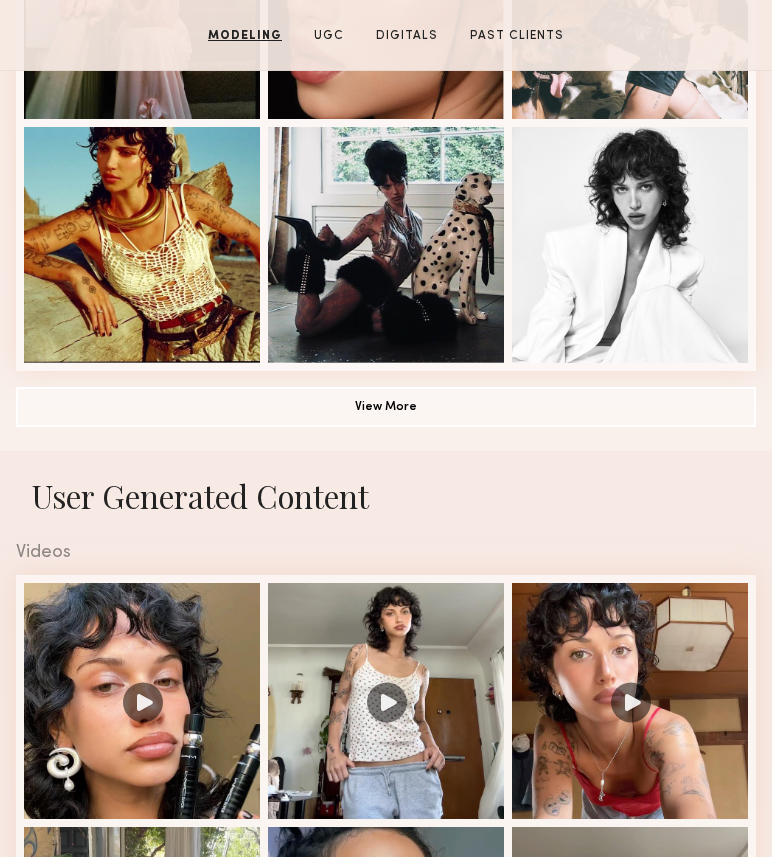scroll, scrollTop: 1446, scrollLeft: 0, axis: vertical 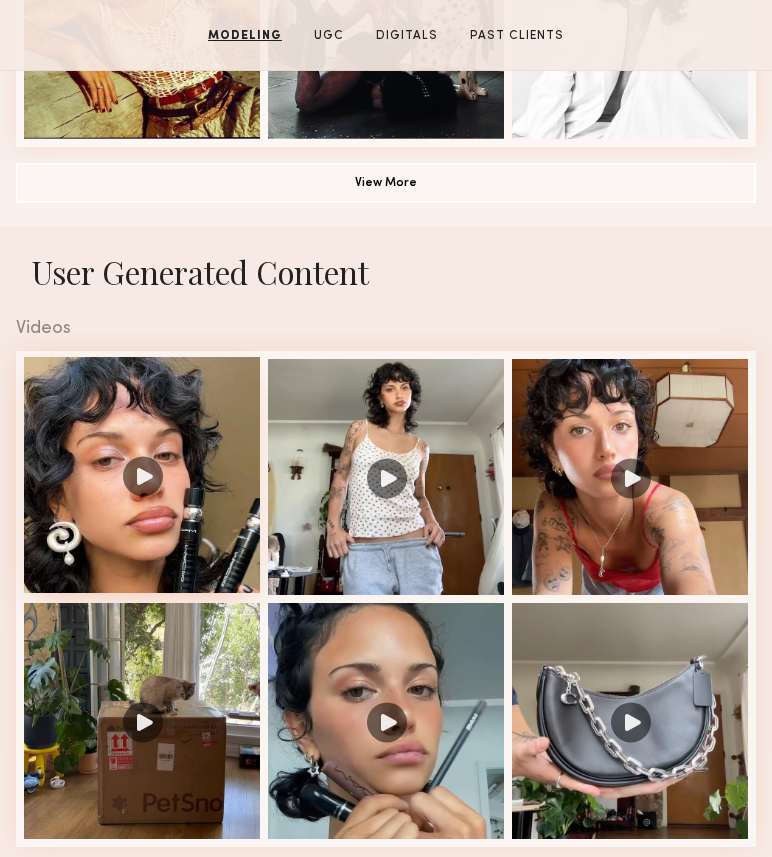 click at bounding box center (142, 475) 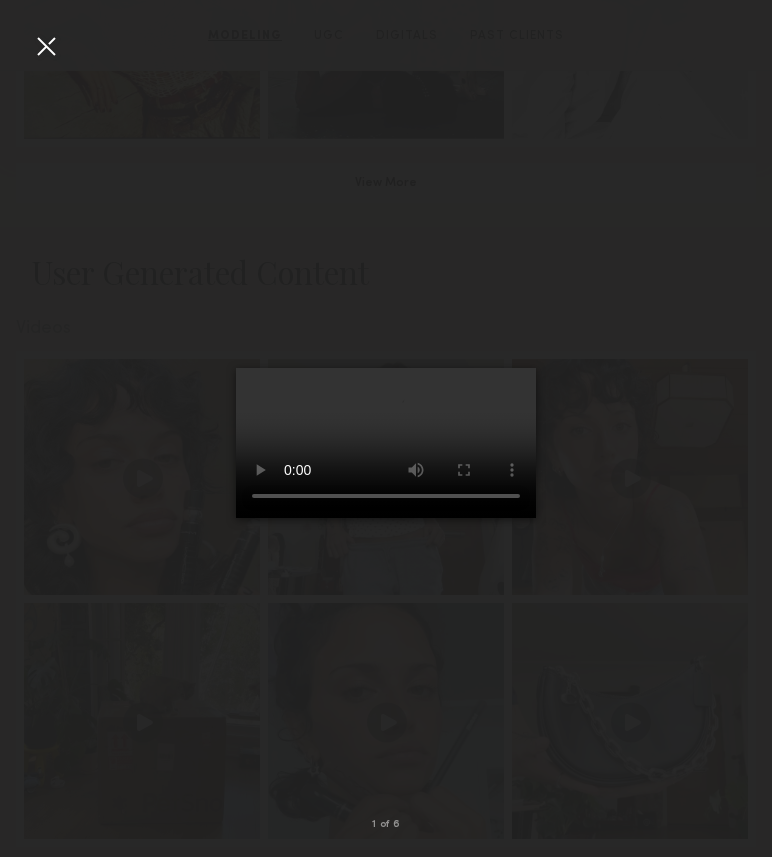 click at bounding box center (46, 46) 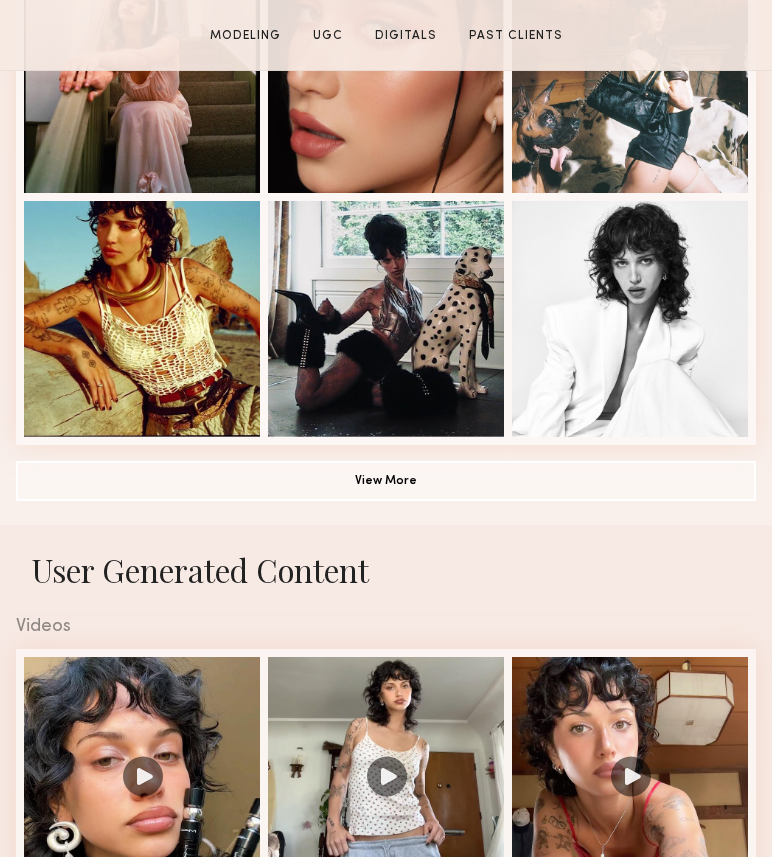 scroll, scrollTop: 1961, scrollLeft: 0, axis: vertical 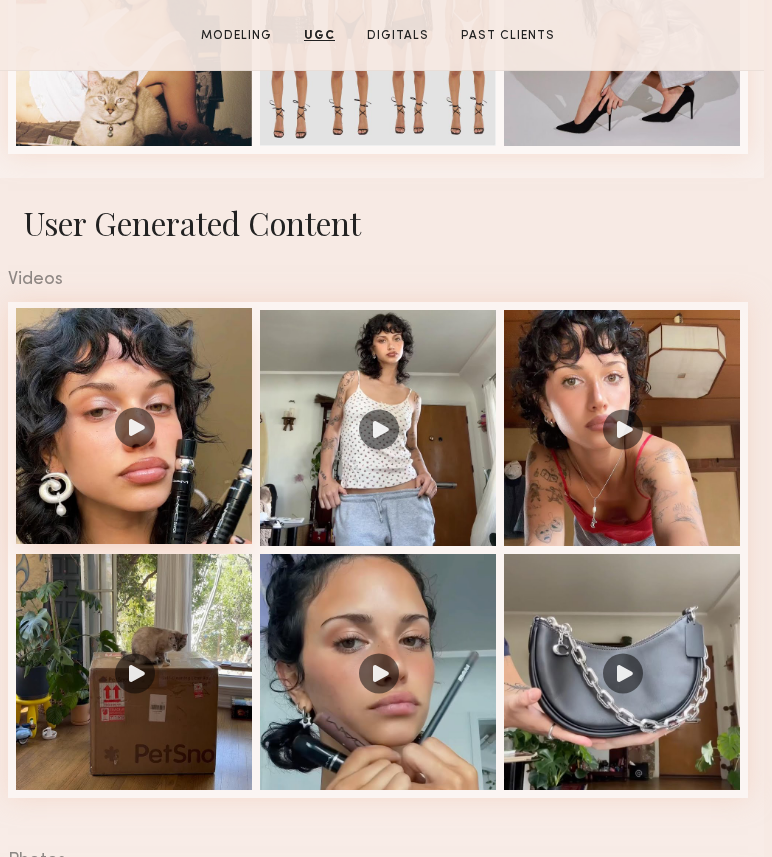 click at bounding box center [134, 426] 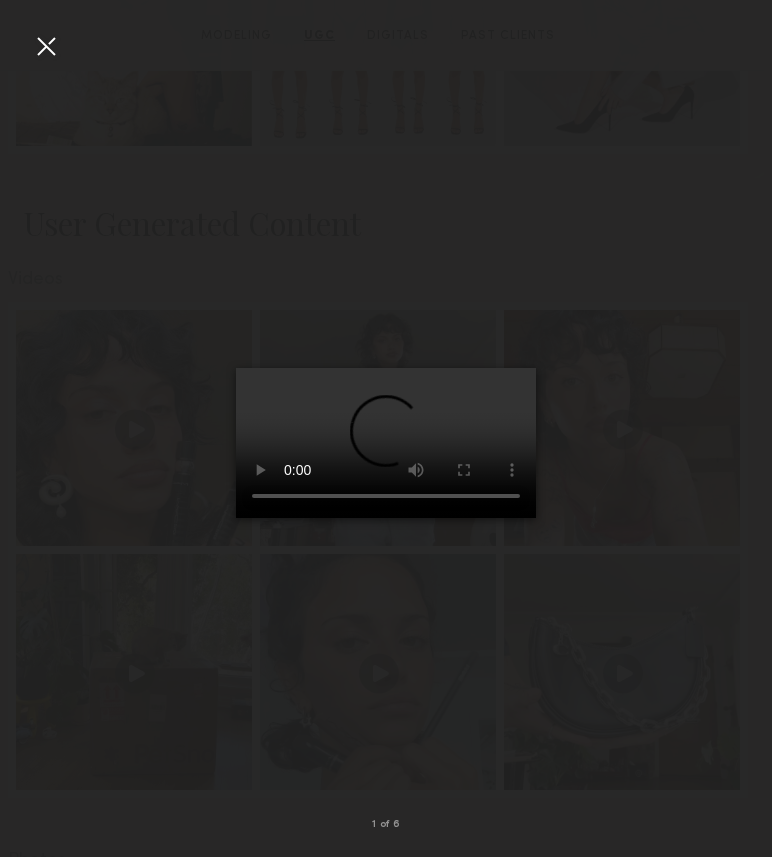 type 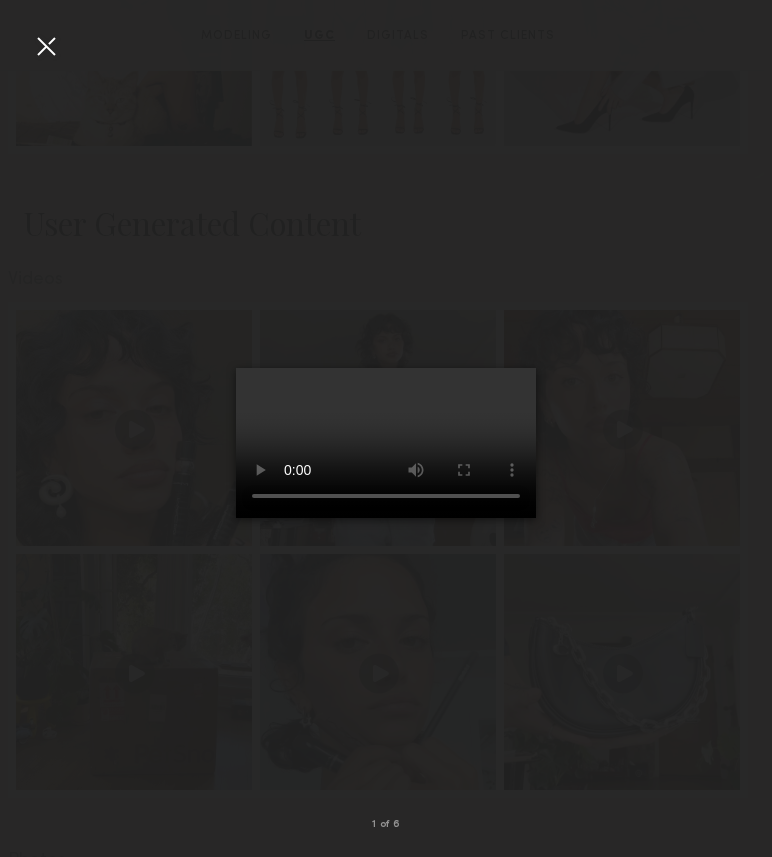 click at bounding box center [46, 46] 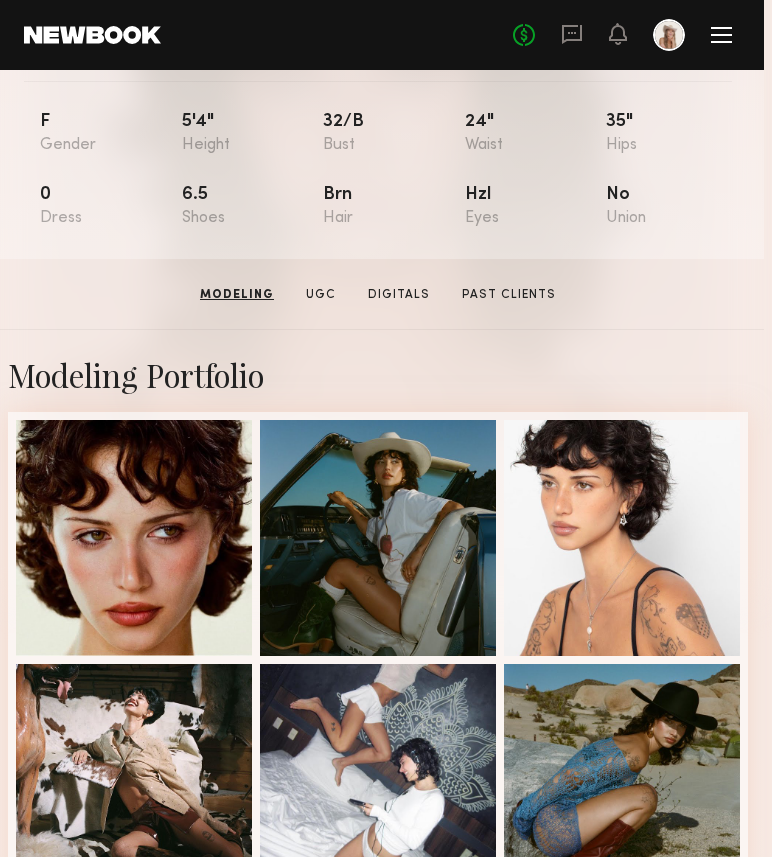 scroll, scrollTop: 146, scrollLeft: 8, axis: both 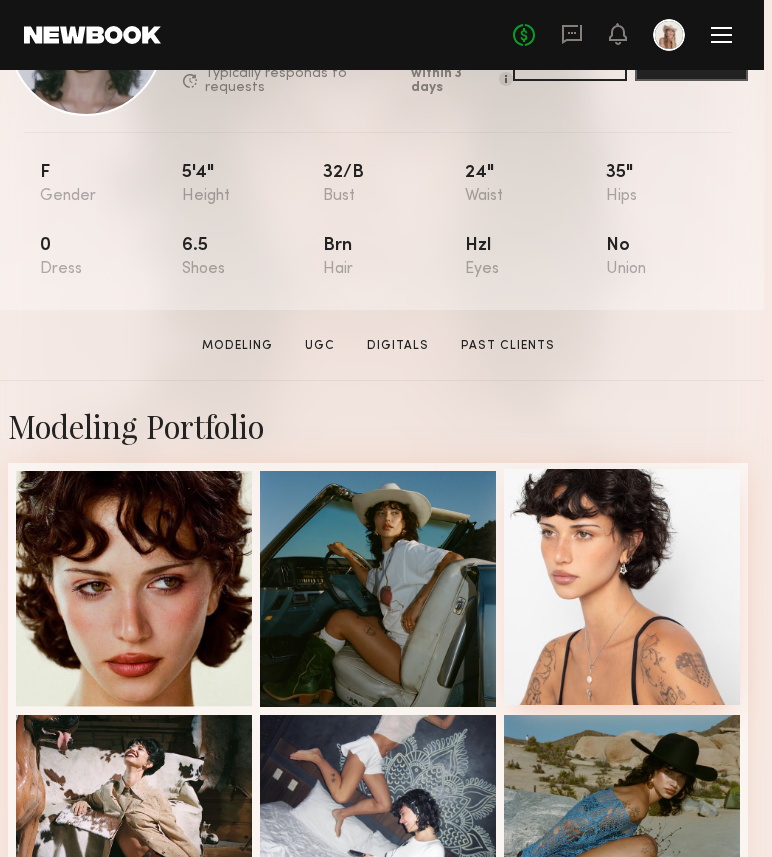 click at bounding box center (622, 587) 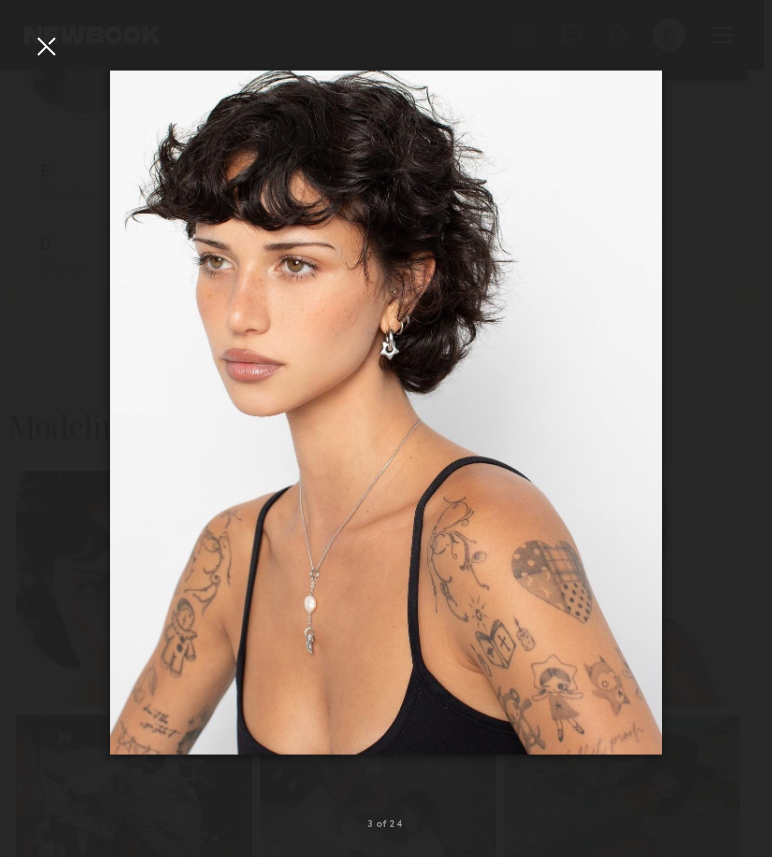 click at bounding box center [46, 46] 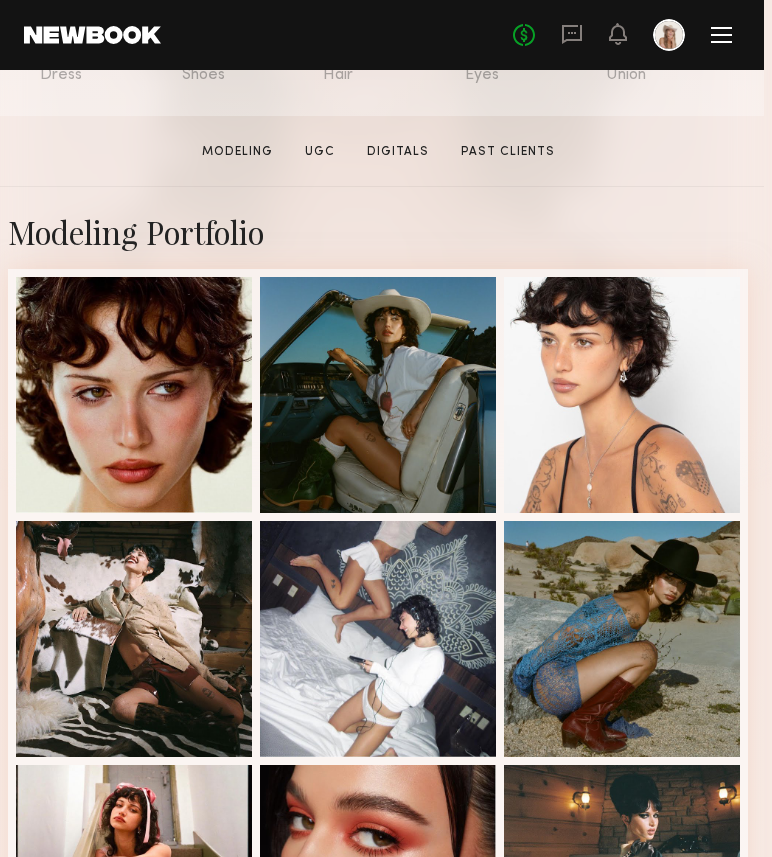 scroll, scrollTop: 380, scrollLeft: 8, axis: both 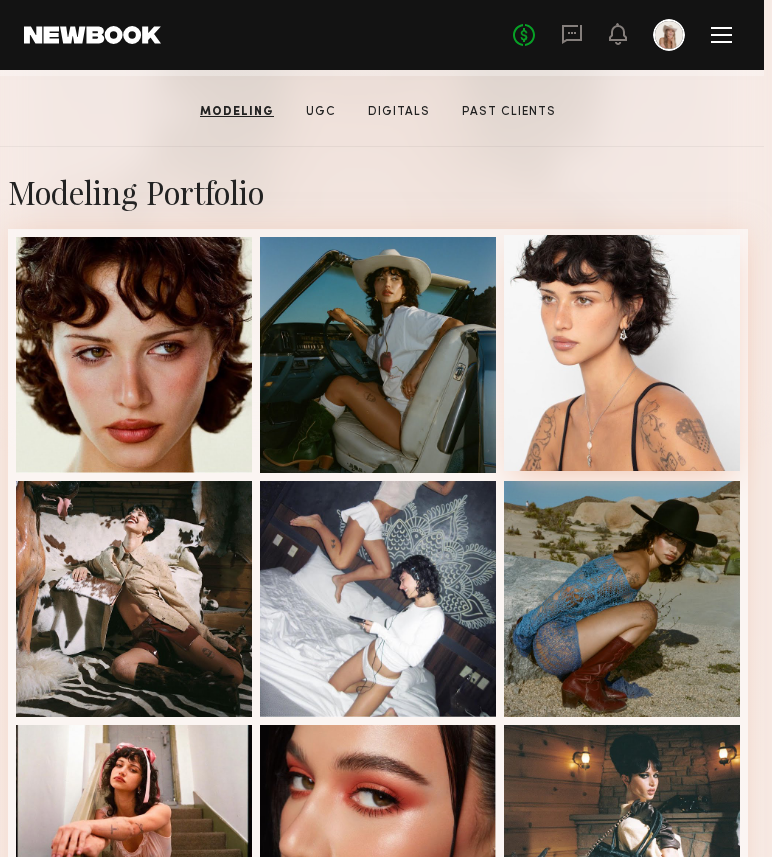 click at bounding box center (622, 353) 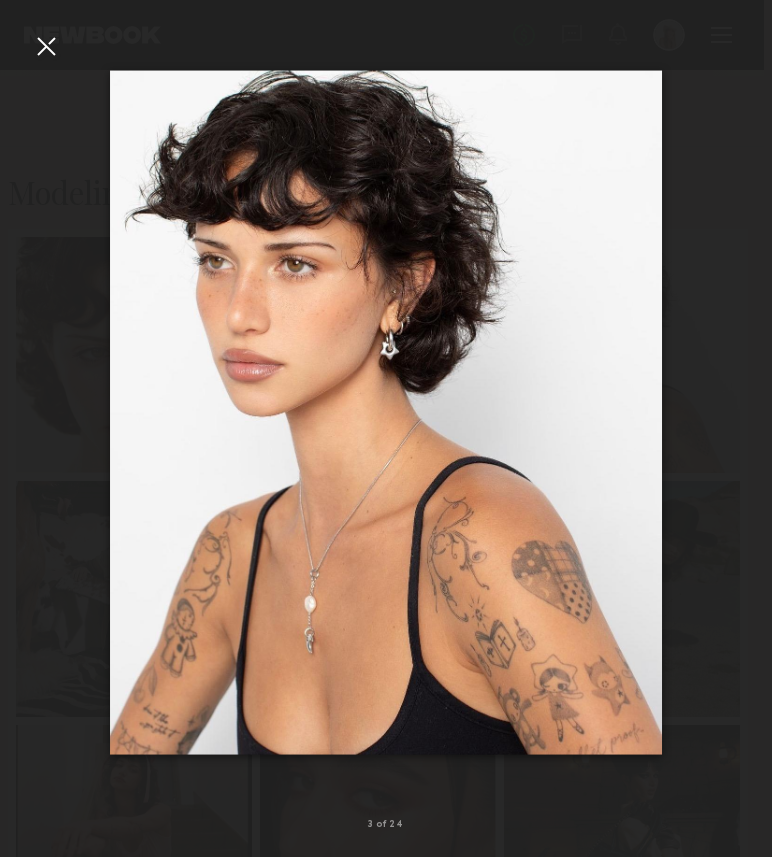 click at bounding box center [46, 46] 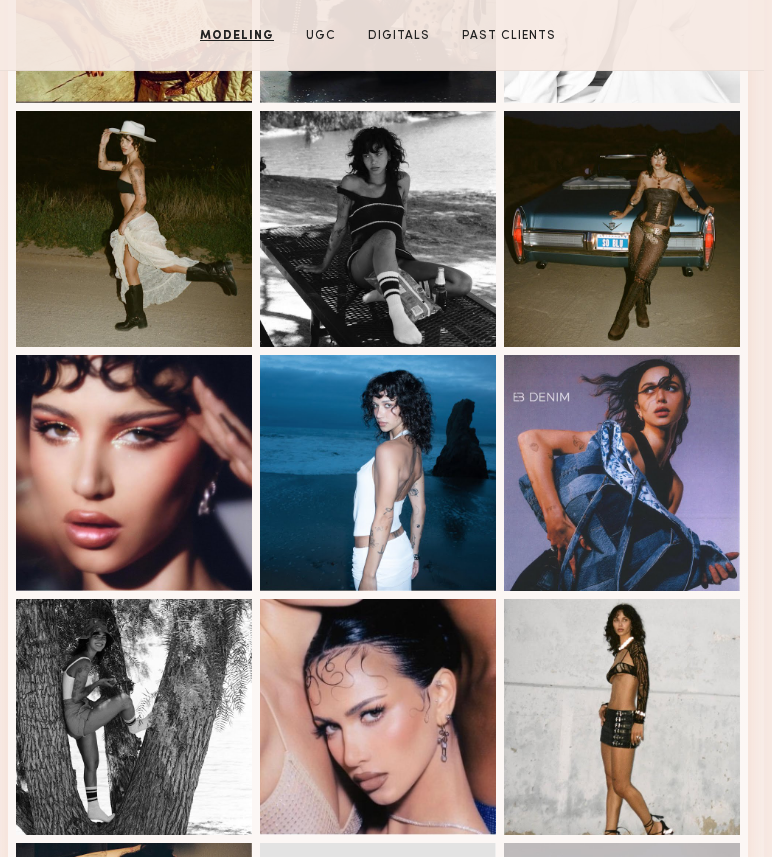 scroll, scrollTop: 1580, scrollLeft: 8, axis: both 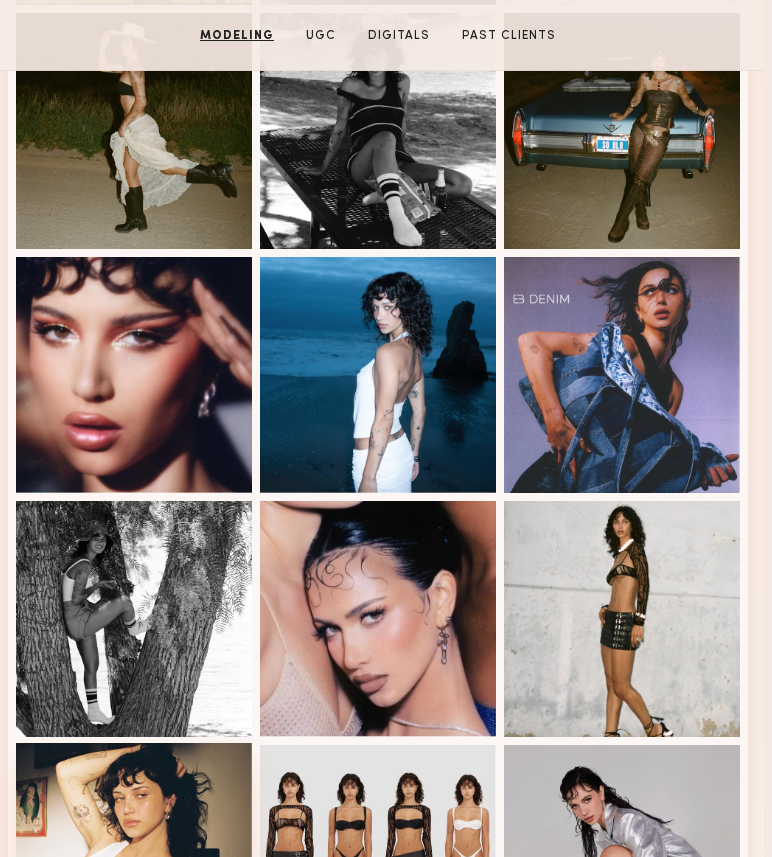 click at bounding box center [134, 861] 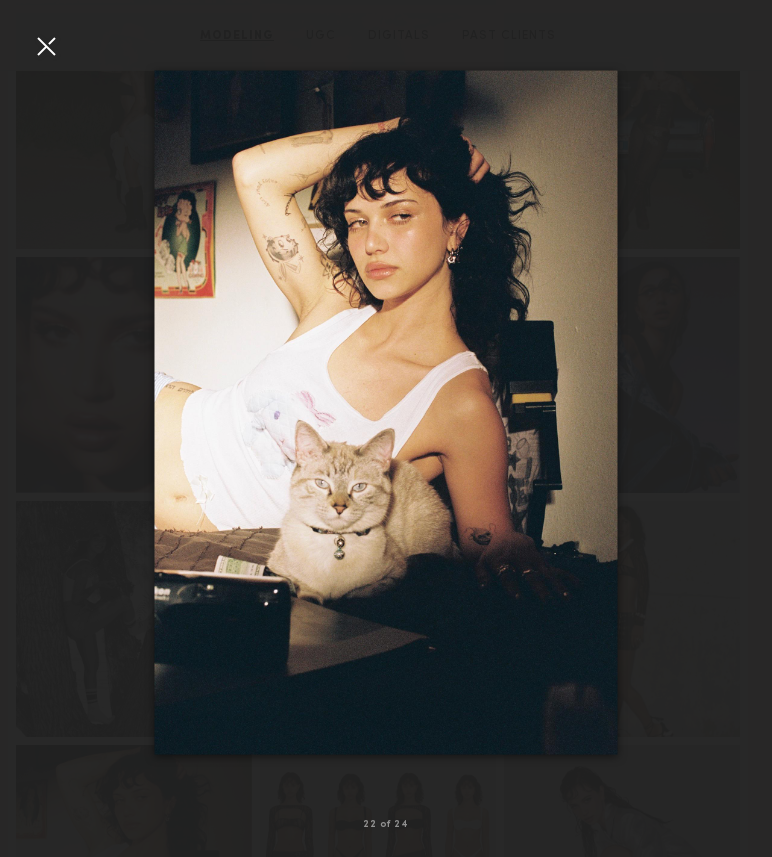 click at bounding box center [46, 46] 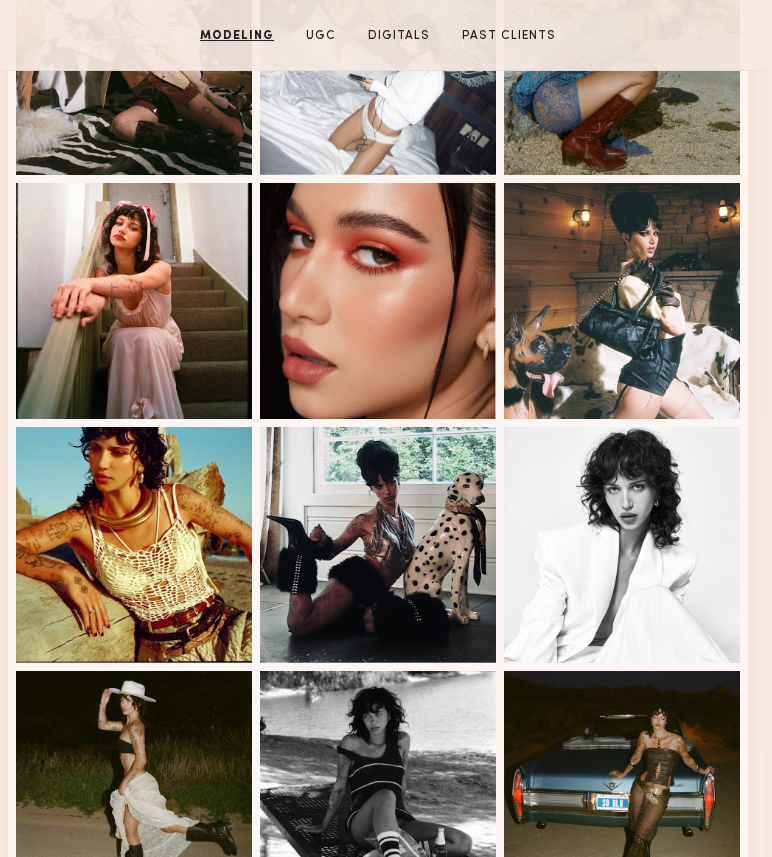scroll, scrollTop: 0, scrollLeft: 8, axis: horizontal 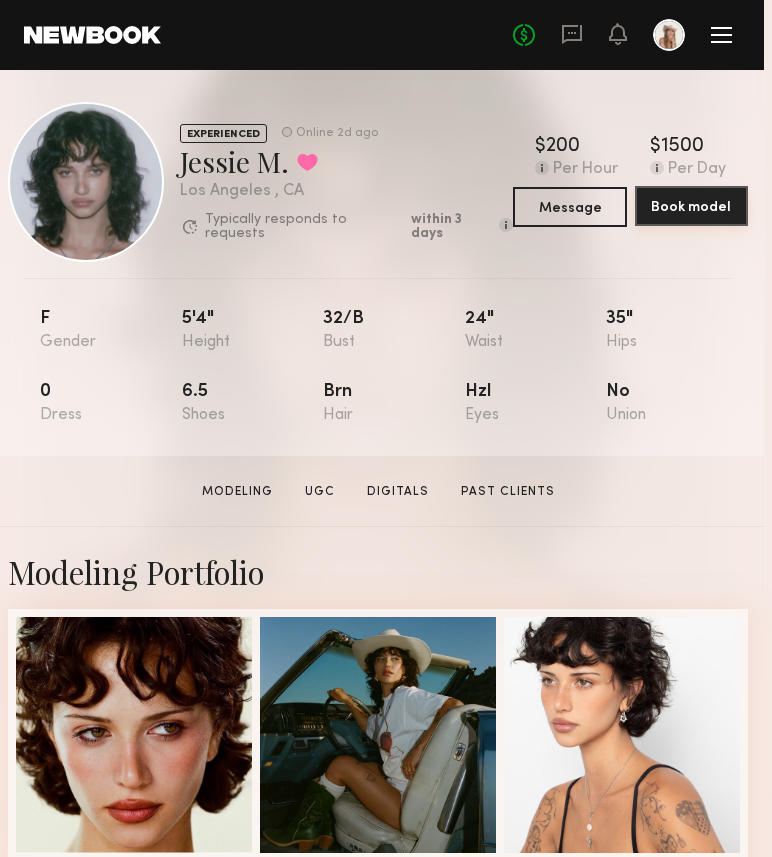 click on "Book model" 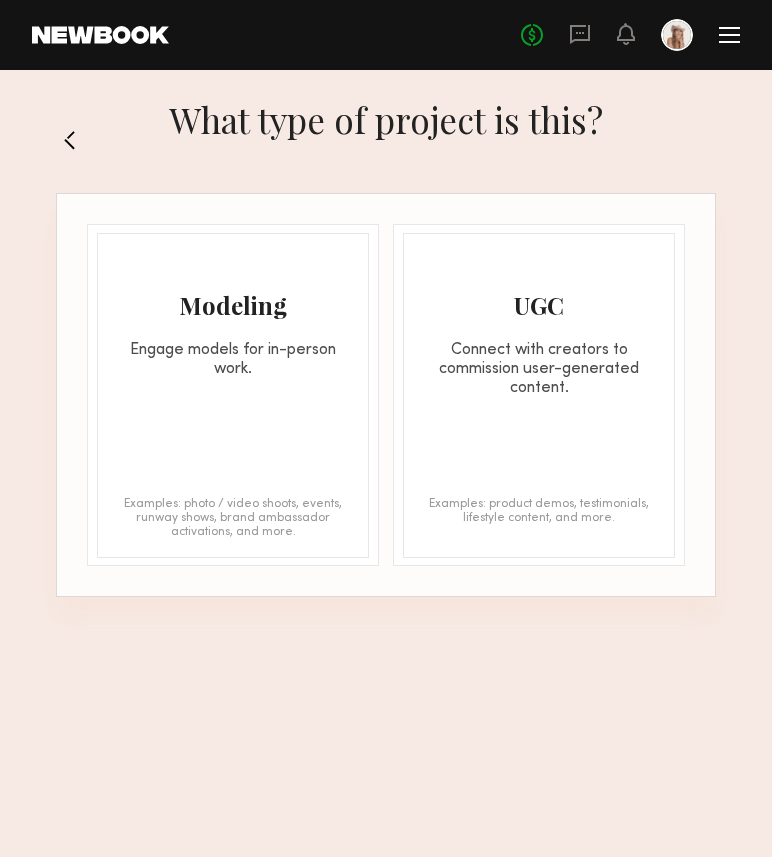 click on "Modeling Engage models for in-person work. Examples: photo / video shoots, events, runway shows, brand ambassador activations, and more." 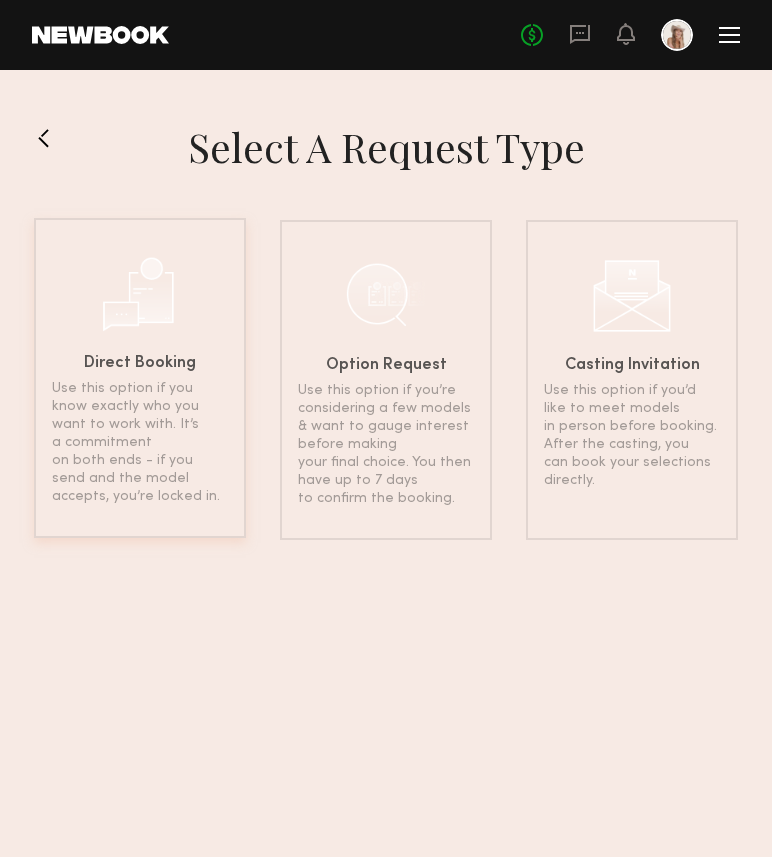 click on "Use this option if you know exactly who you want to work with. It’s a commitment on both ends - if you send and the model accepts, you’re locked in." 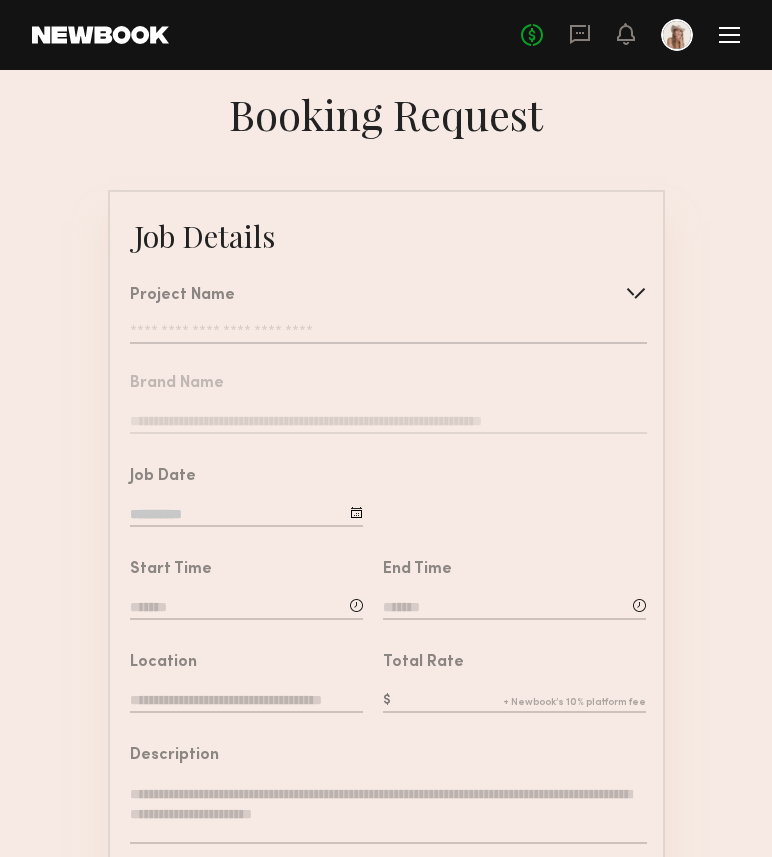 click on "Project Name   Create   Use recent modeling project  Blank Beauty Summer-Fall Campaign (Nail Polish)  Pancake Now - Chase  Alcoholic Beverage Lifestyle Shoot  New Packaged Pancake Brand - Launch Lifestyle Shoot  Mother+Child Casting Call! Please read - MAJOR BRAND NAME (NDA)  Ecommerce Shoot - New Scrubs Brand  La Peony Clothing - Spring 2025 Lookbook  Diamond Necklace Model  TIDL Athletic Lifestyle Shoot" 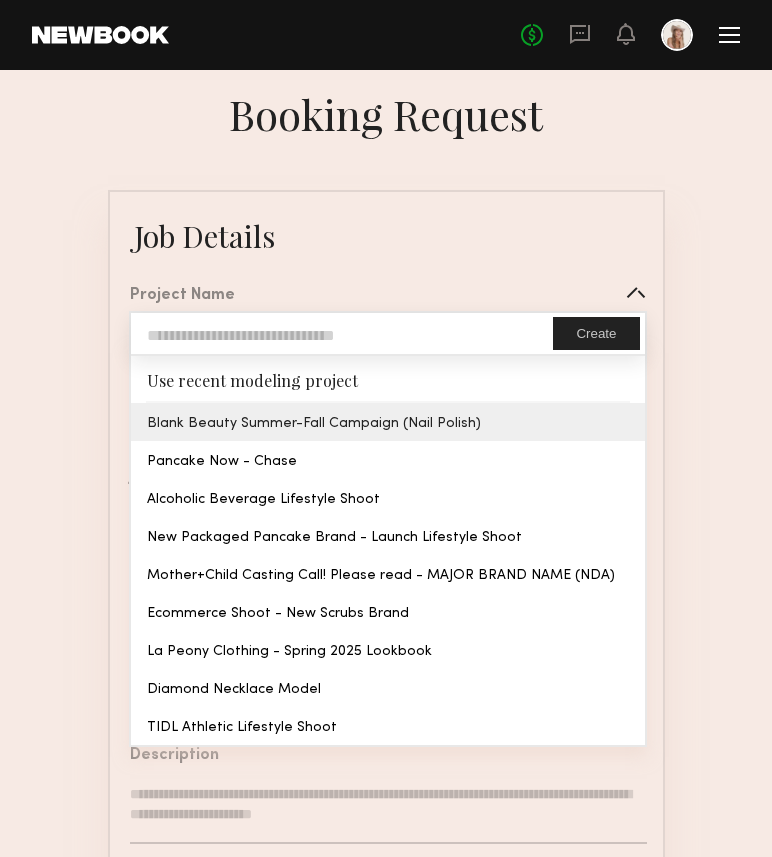 type on "**********" 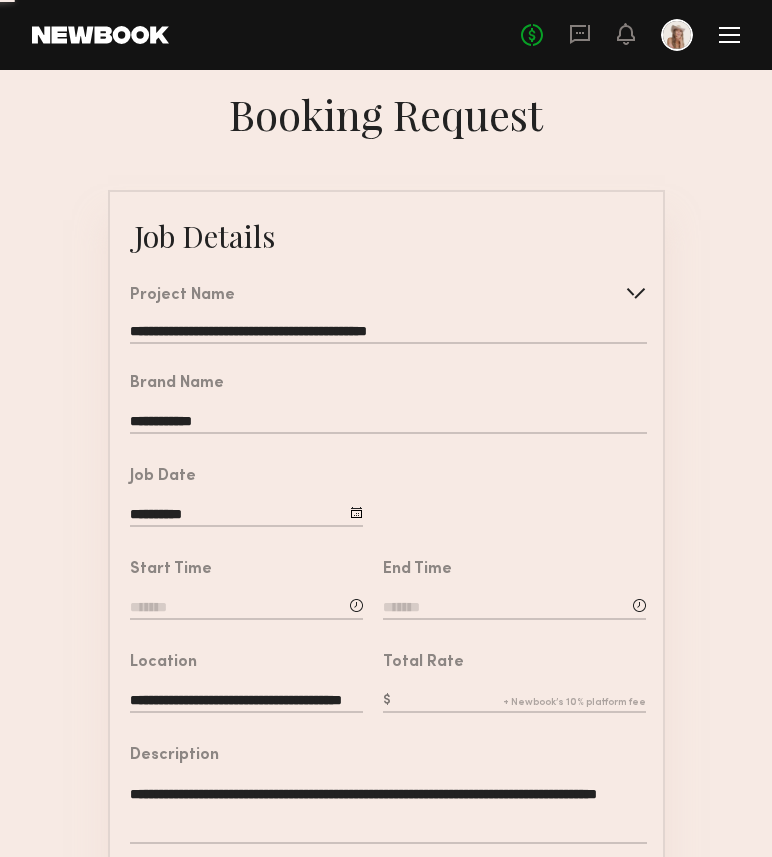 click on "**********" 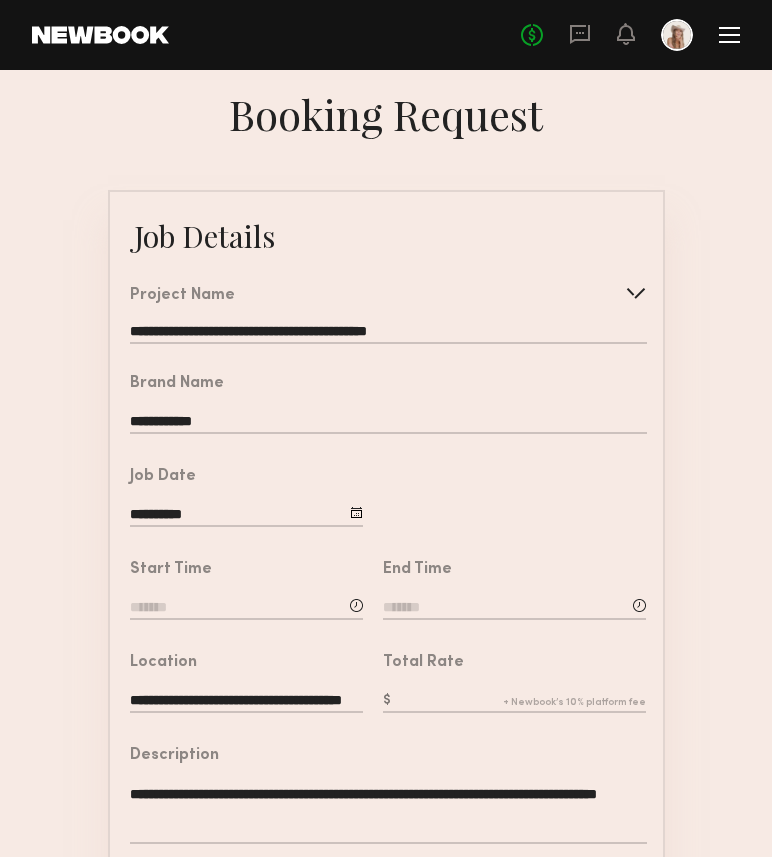 click 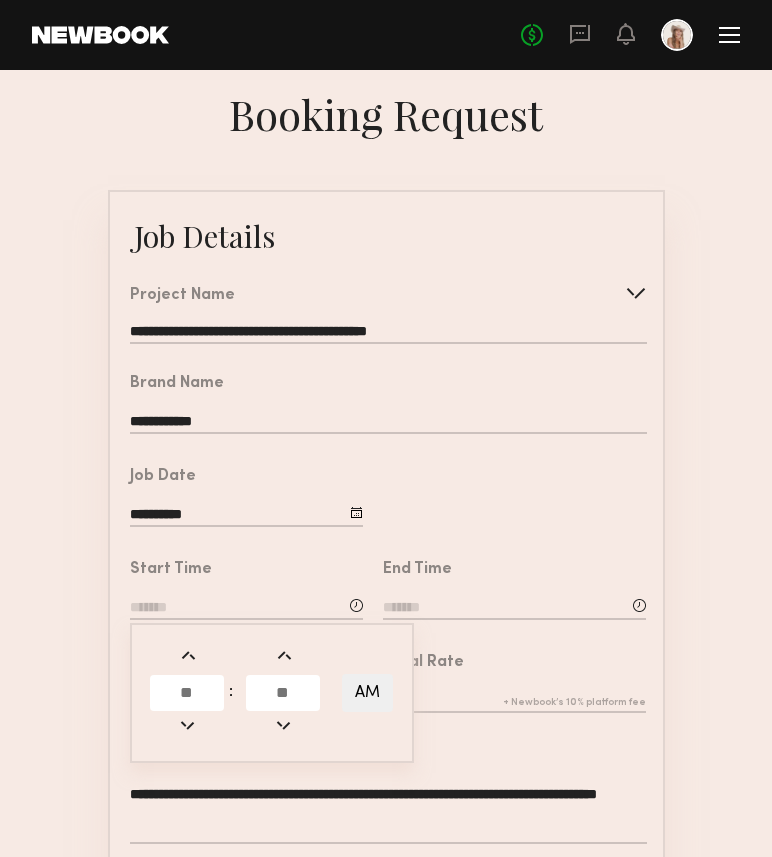 click 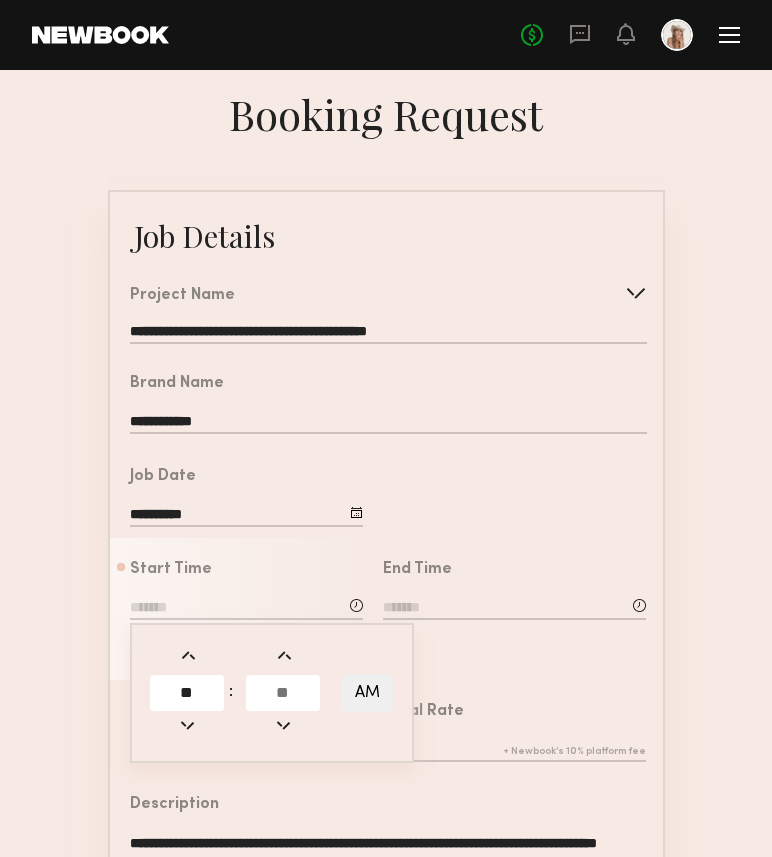 type on "**" 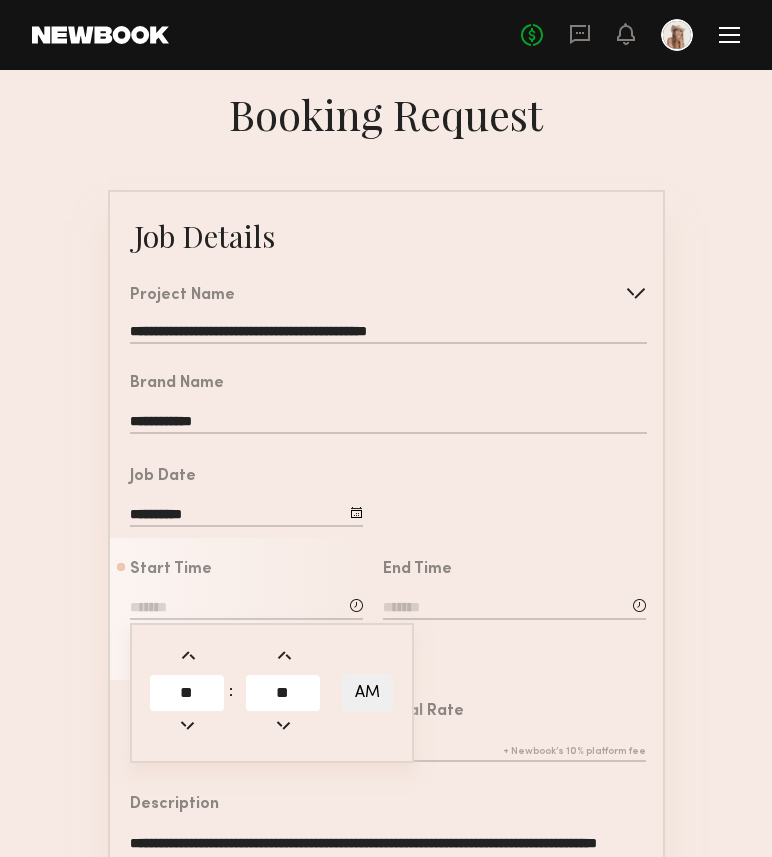type on "**" 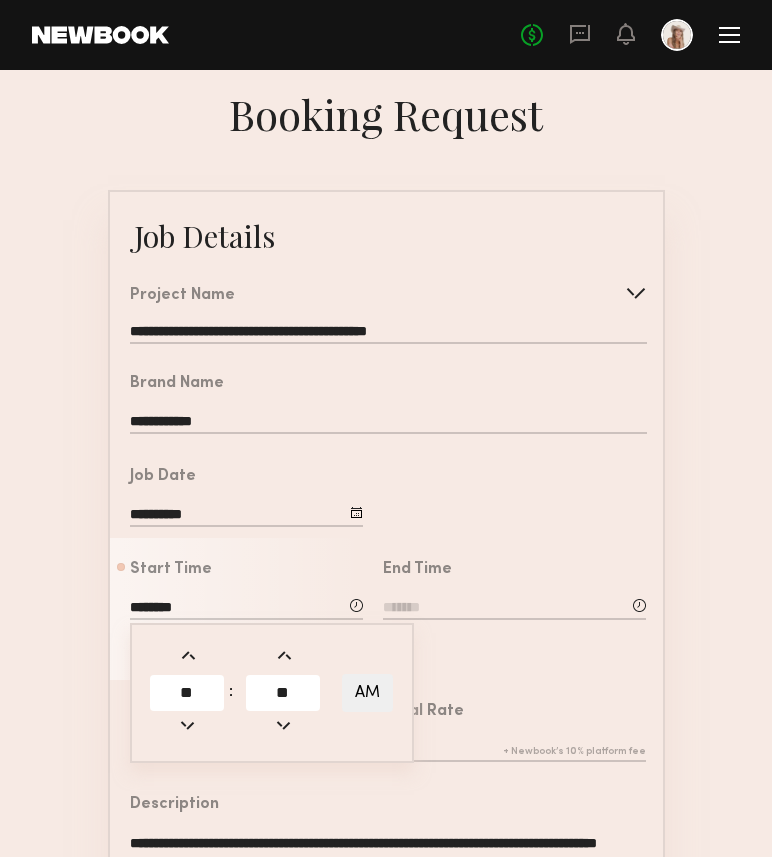 click 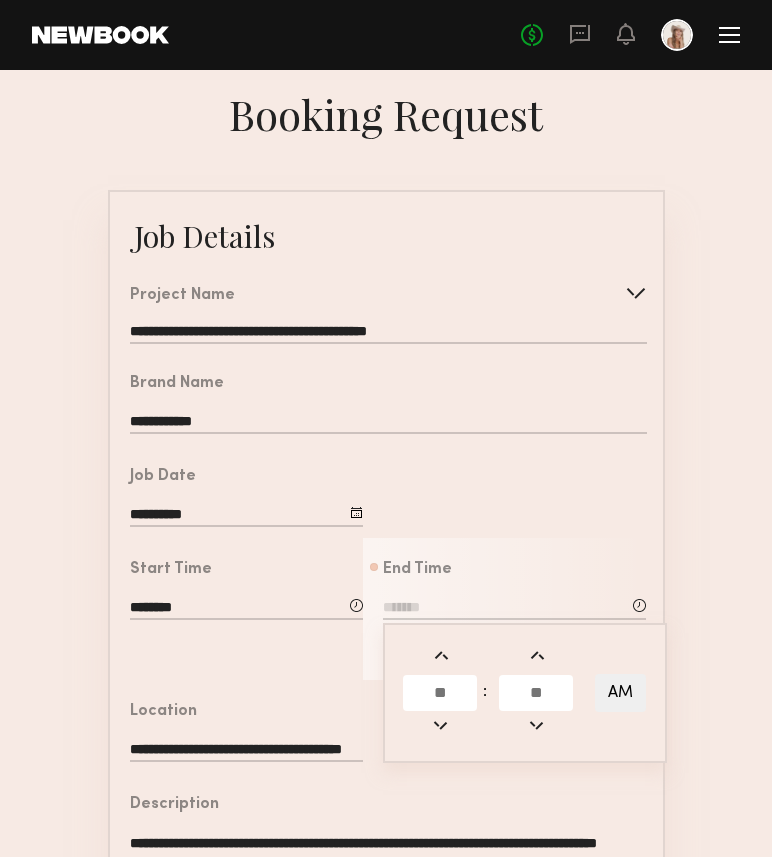 click 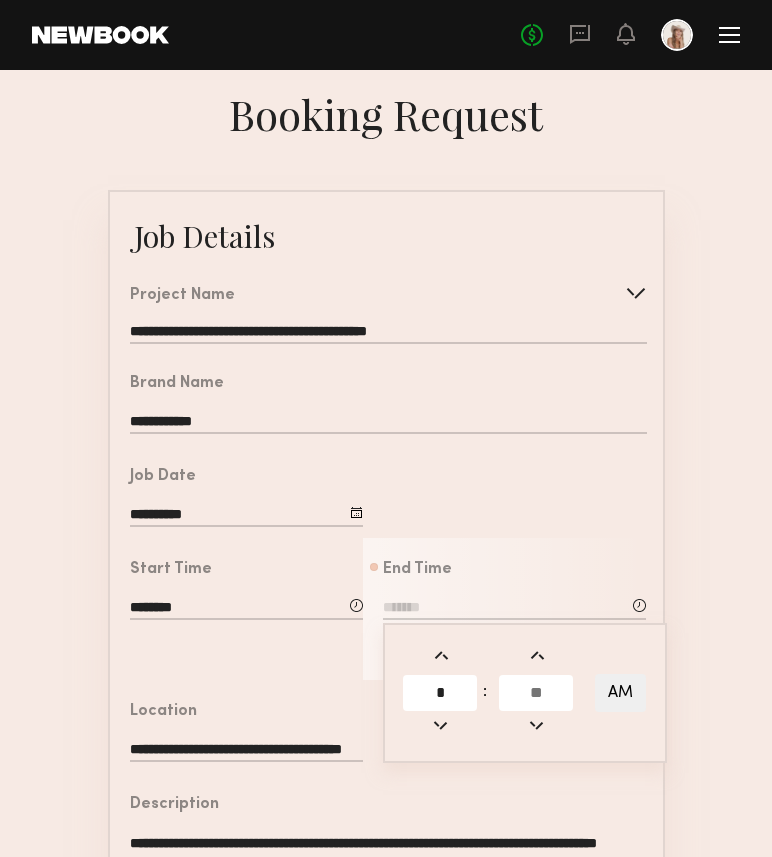 type on "*" 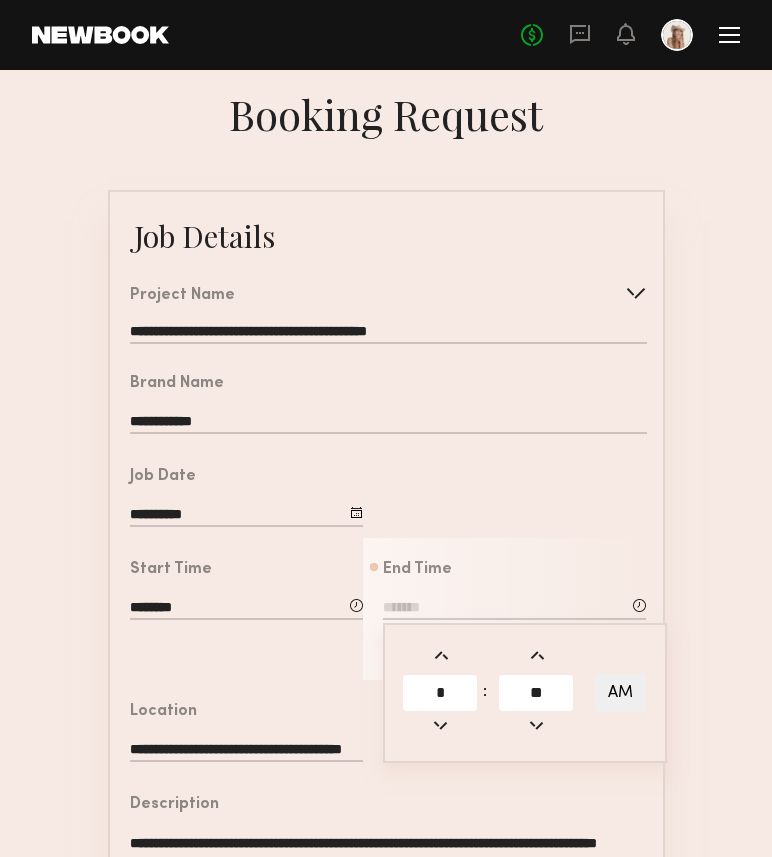 type on "**" 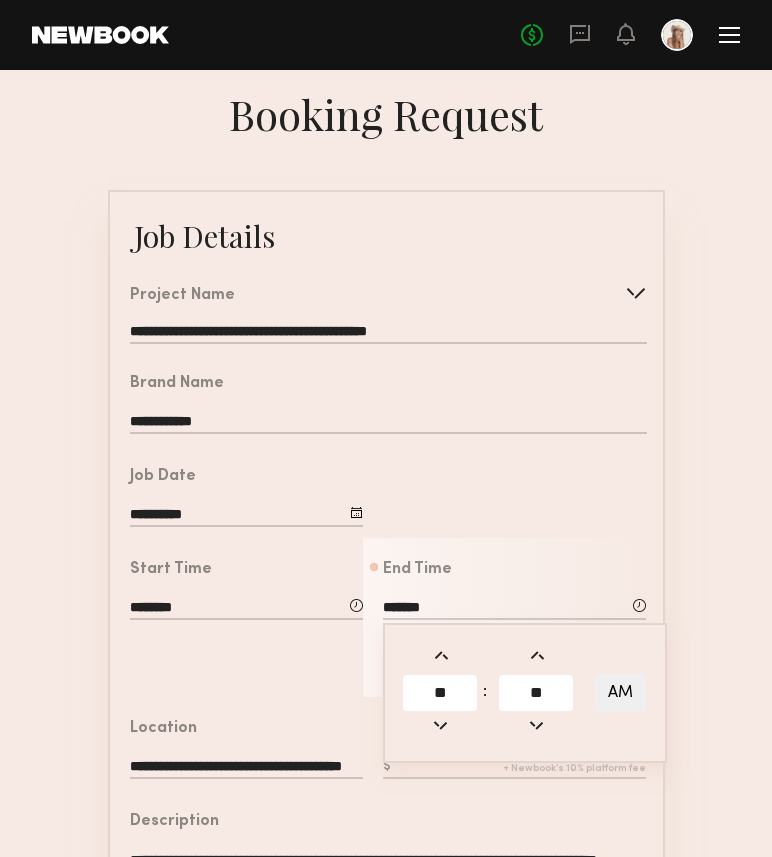 click on "AM" 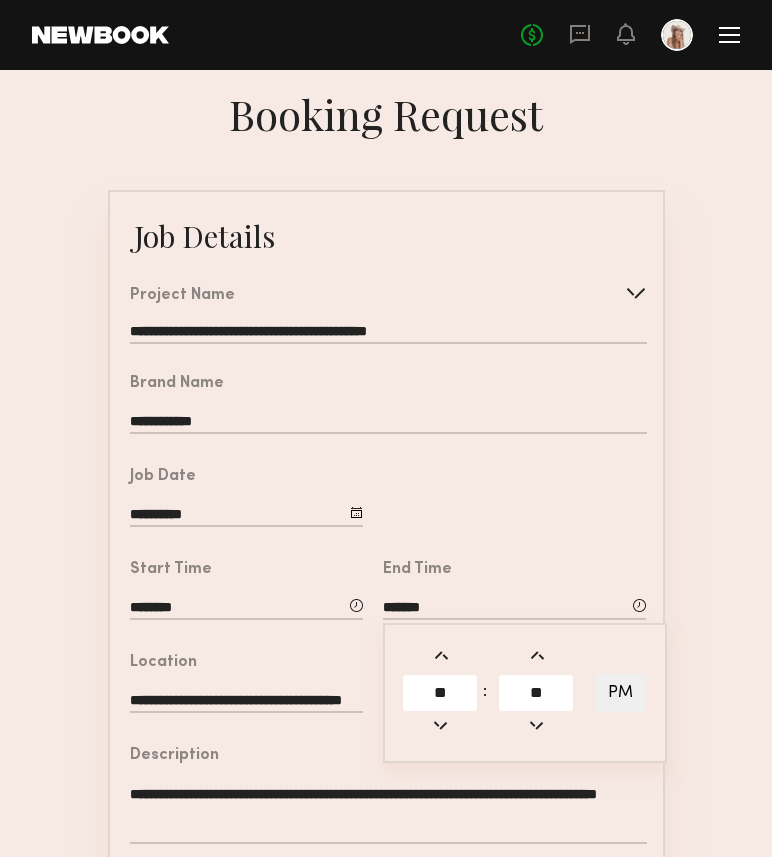 click 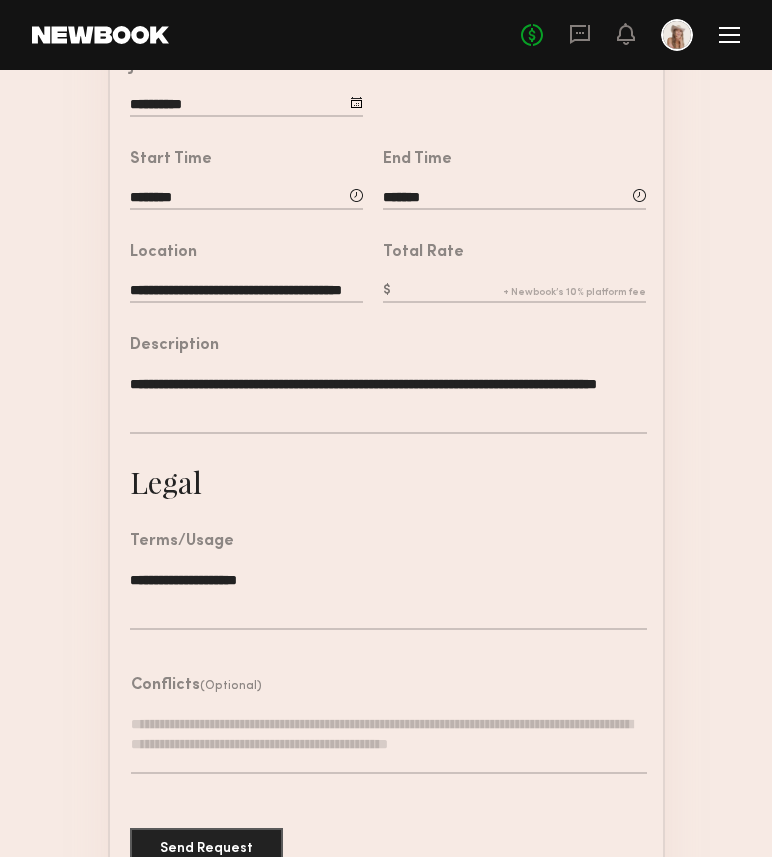 scroll, scrollTop: 431, scrollLeft: 0, axis: vertical 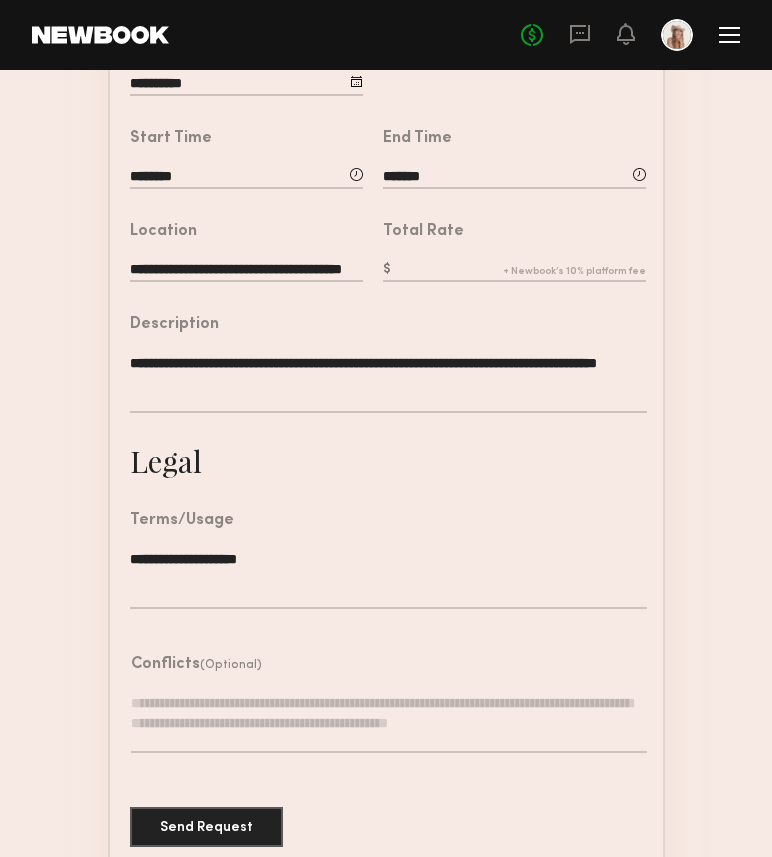 click 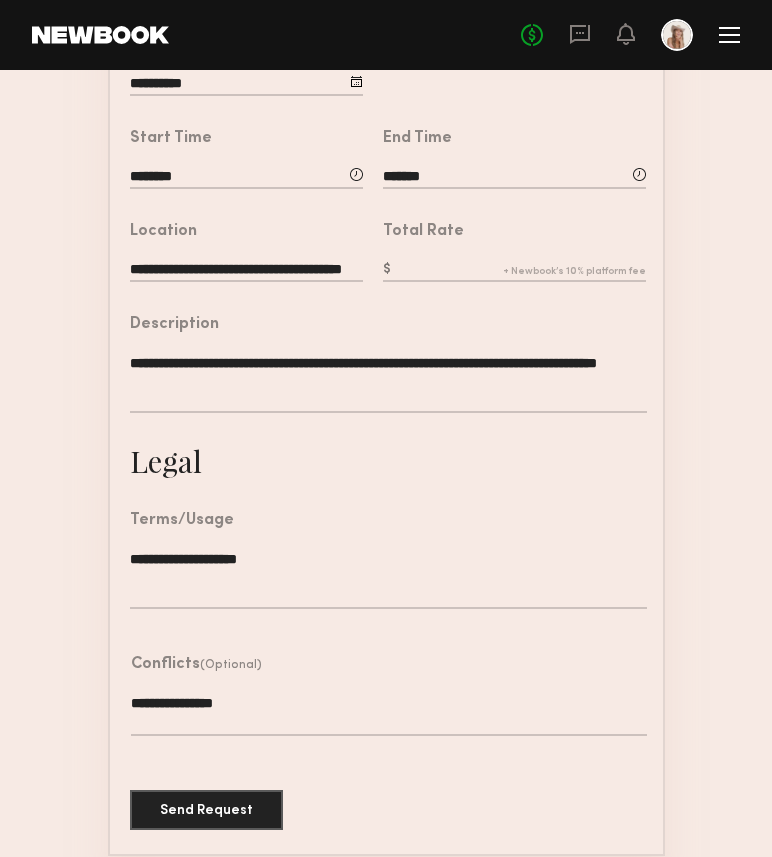 type on "*" 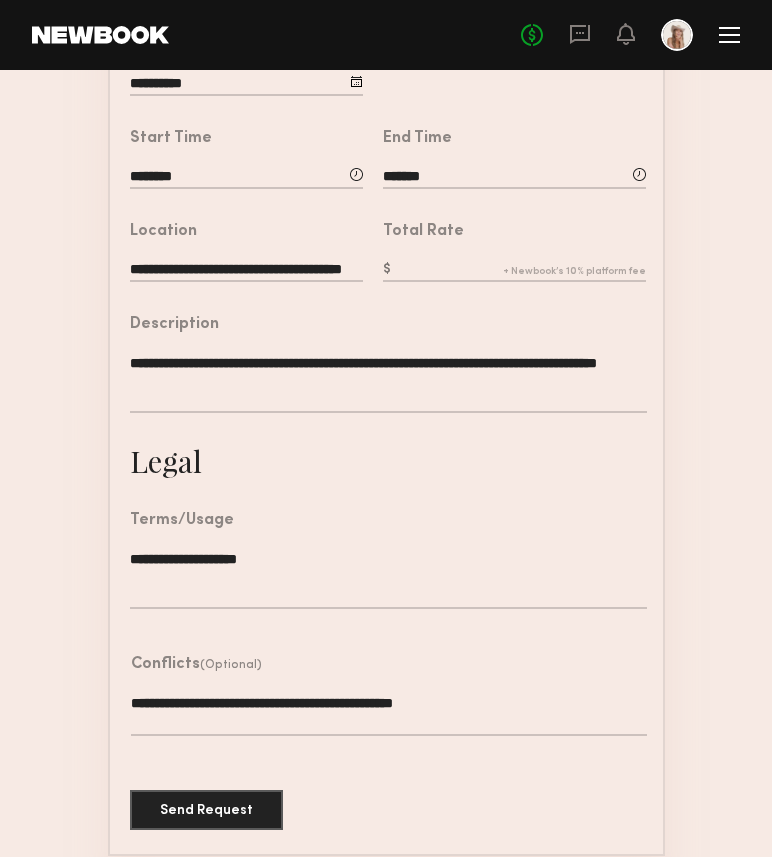 type on "**********" 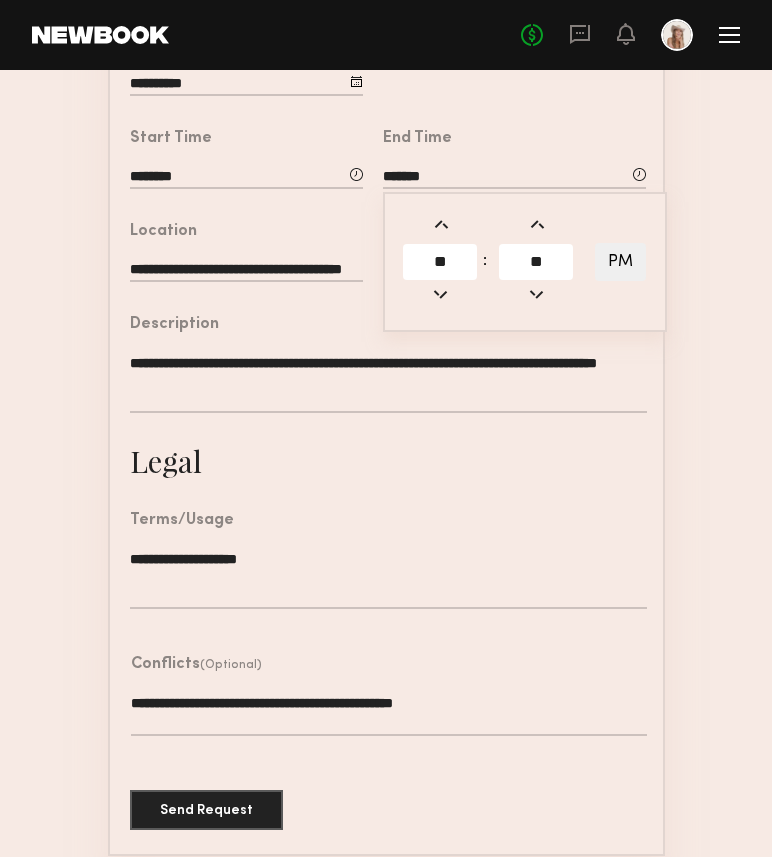 click on "**" 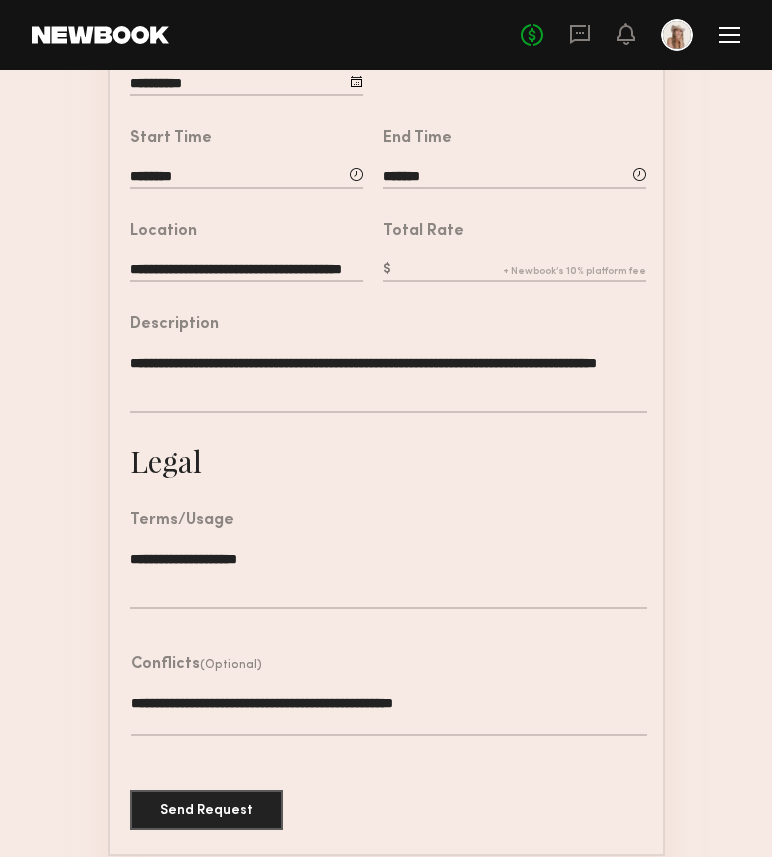 click on "Total Rate" 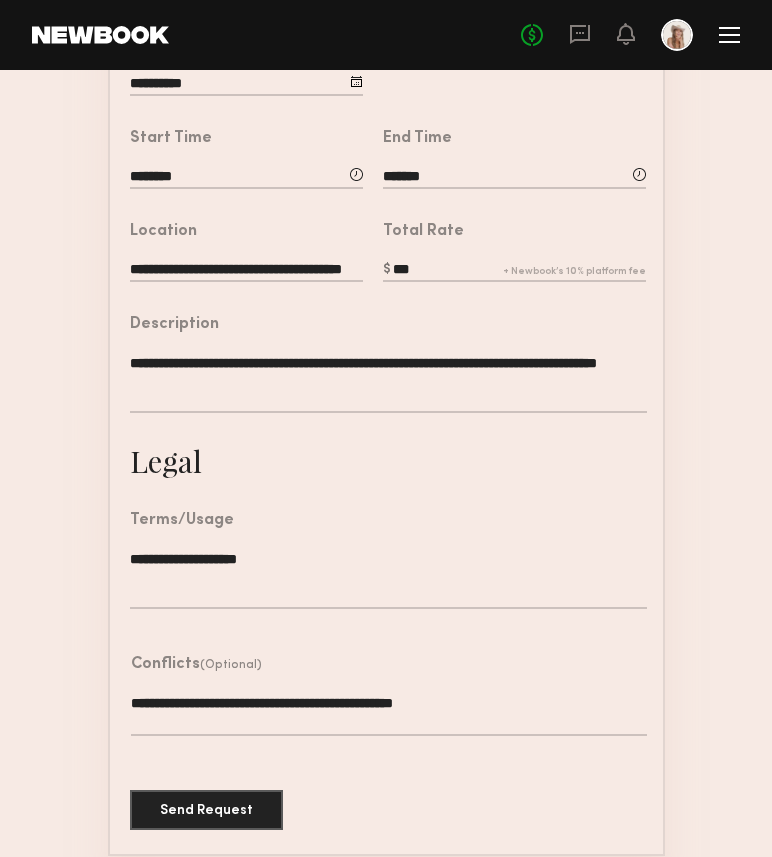 type on "***" 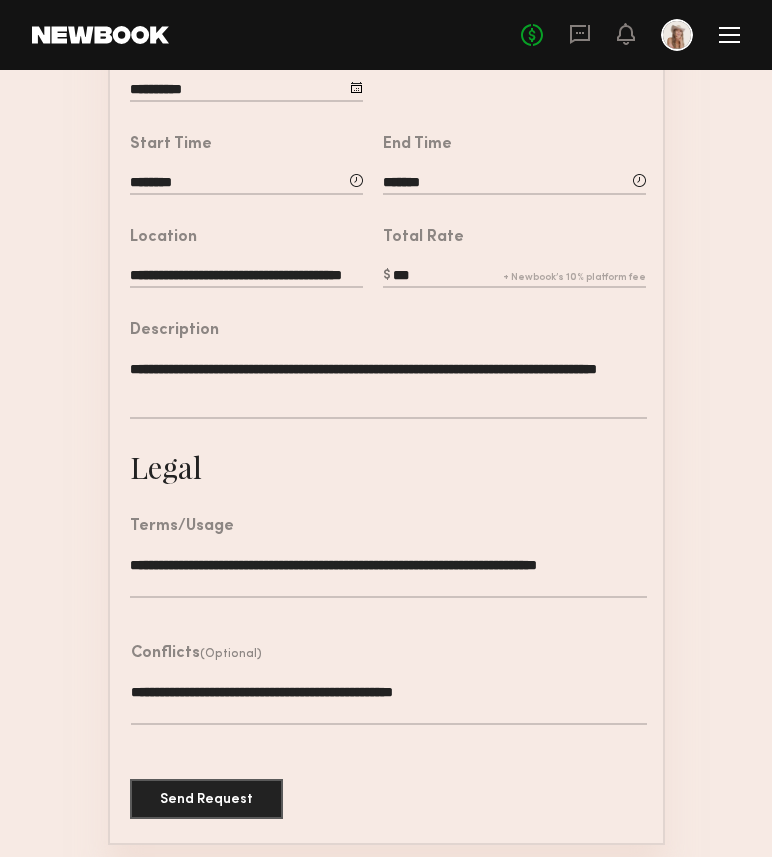 scroll, scrollTop: 431, scrollLeft: 0, axis: vertical 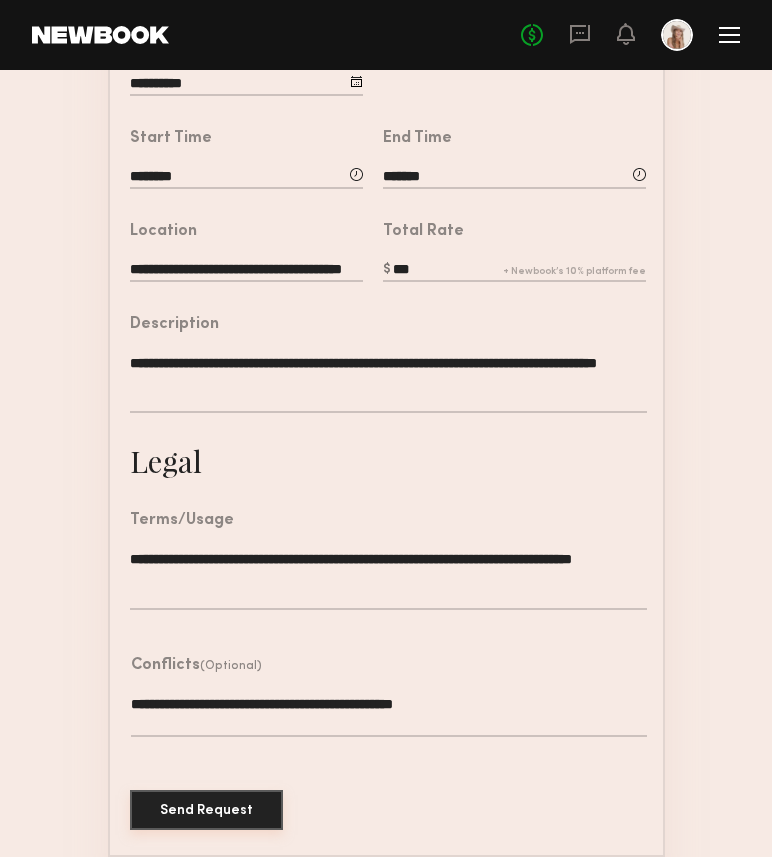 type on "**********" 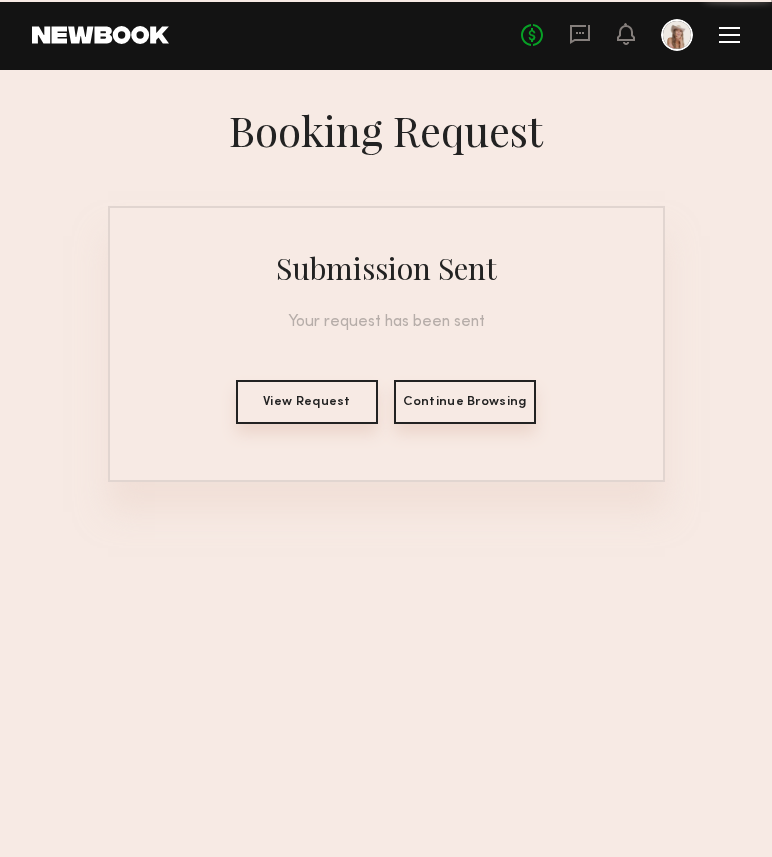 scroll, scrollTop: 0, scrollLeft: 0, axis: both 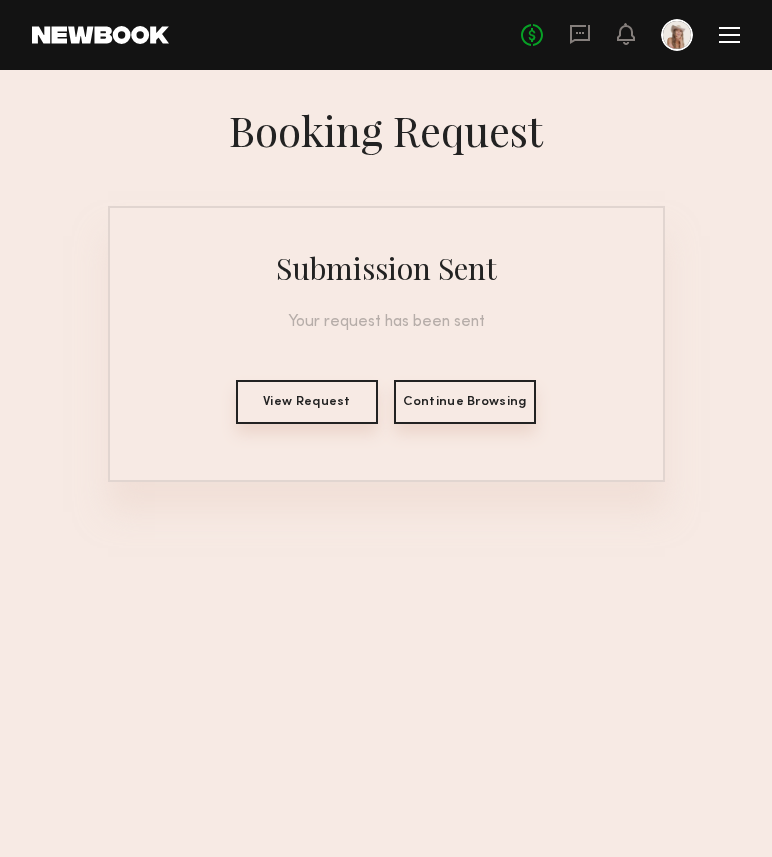 click on "Continue Browsing" 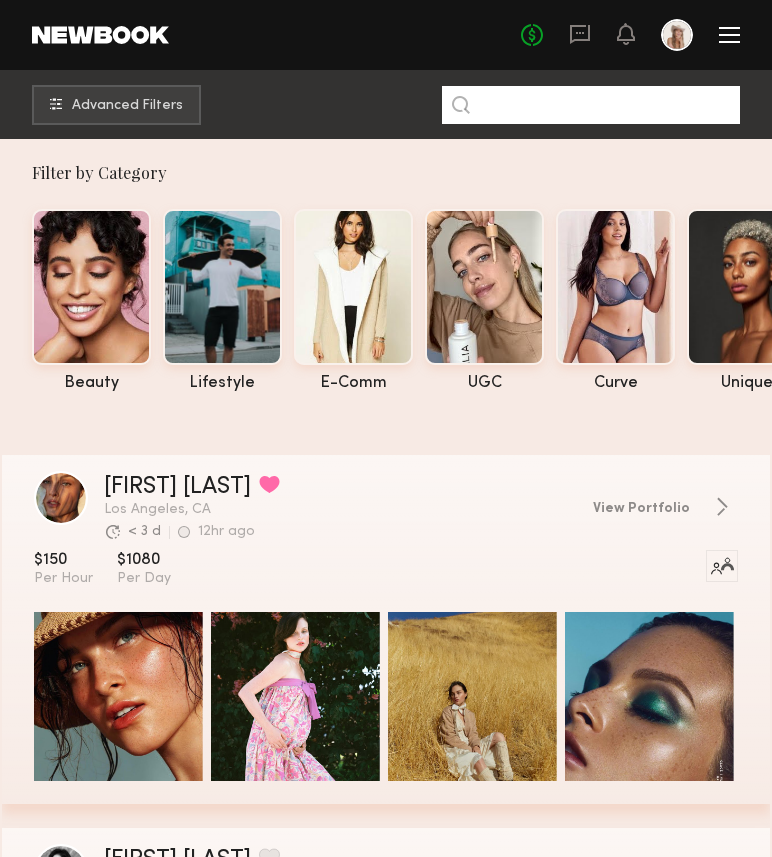 click 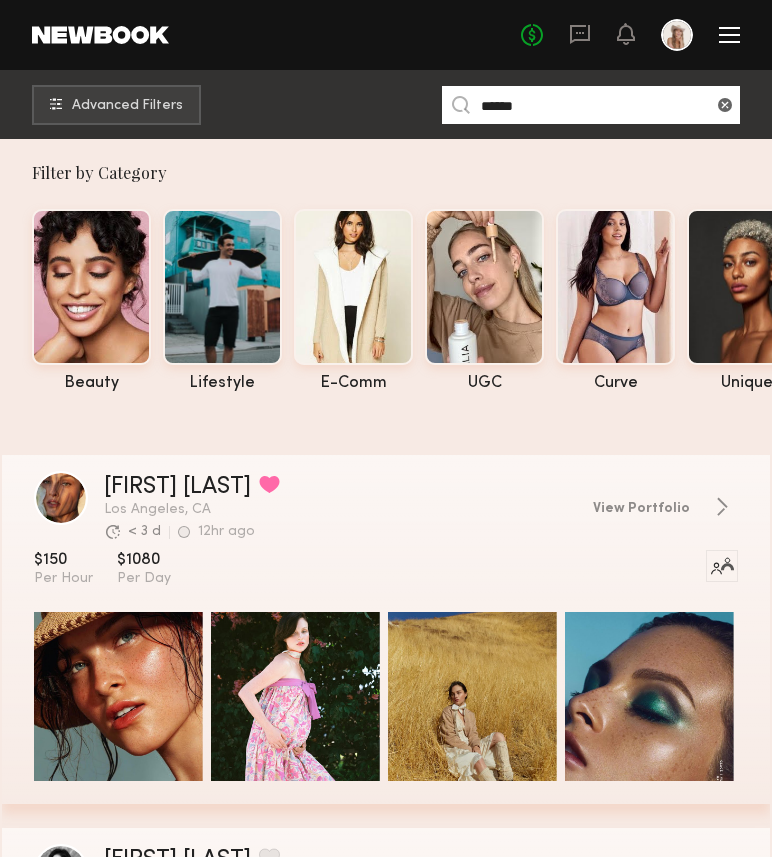 type on "******" 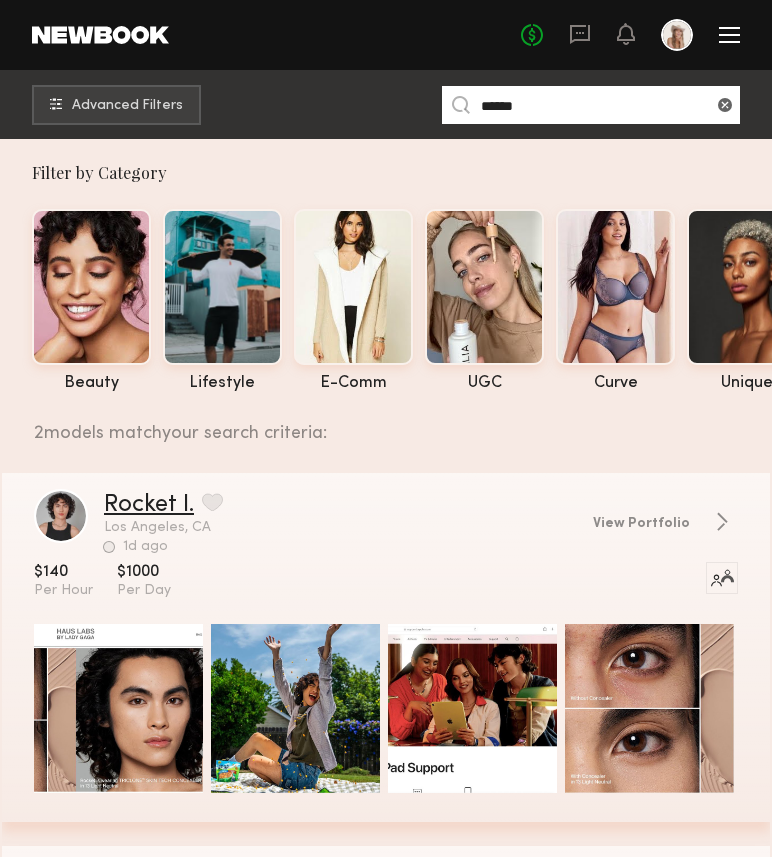 click on "Rocket I." 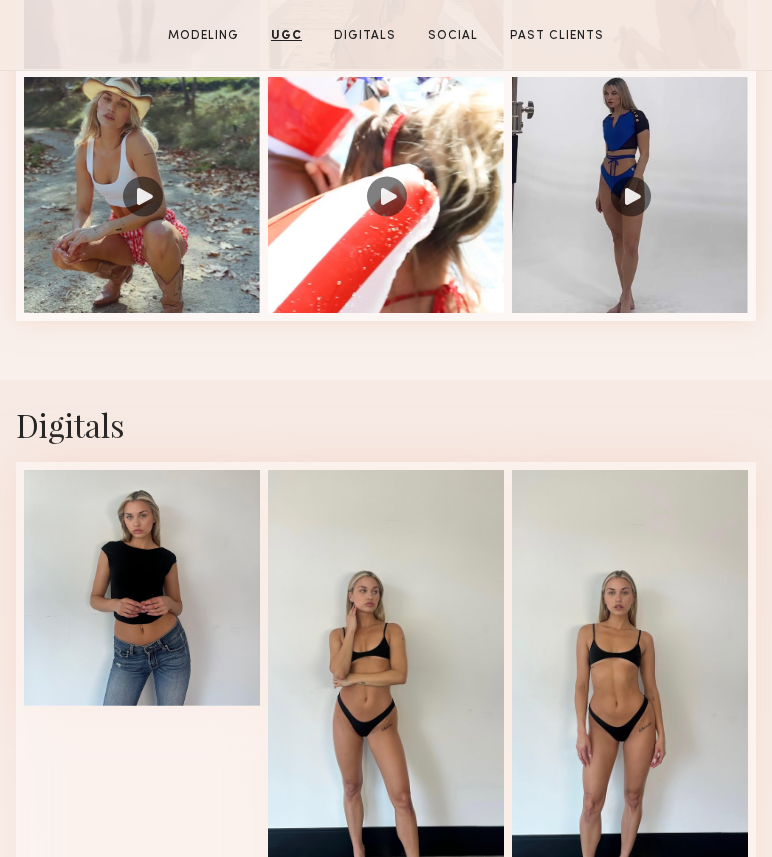scroll, scrollTop: 2589, scrollLeft: 0, axis: vertical 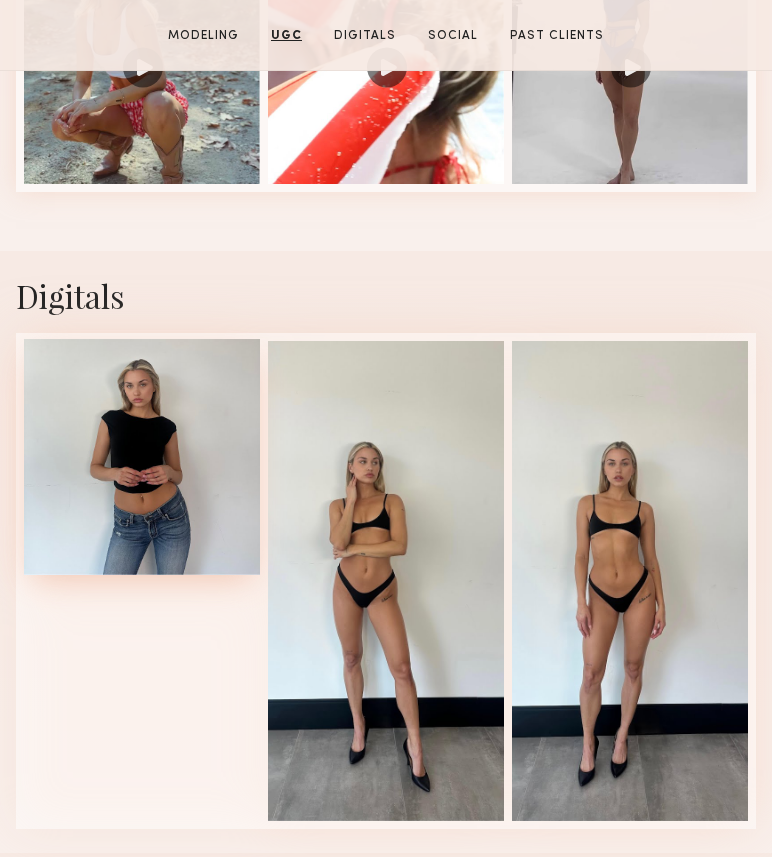 click at bounding box center (142, 457) 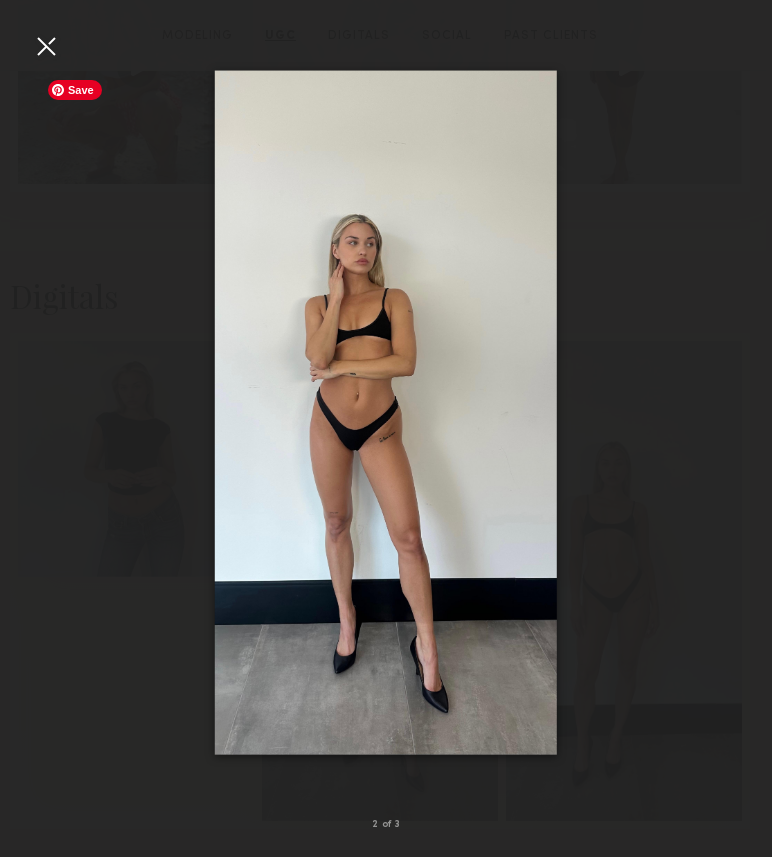 scroll, scrollTop: 2589, scrollLeft: 8, axis: both 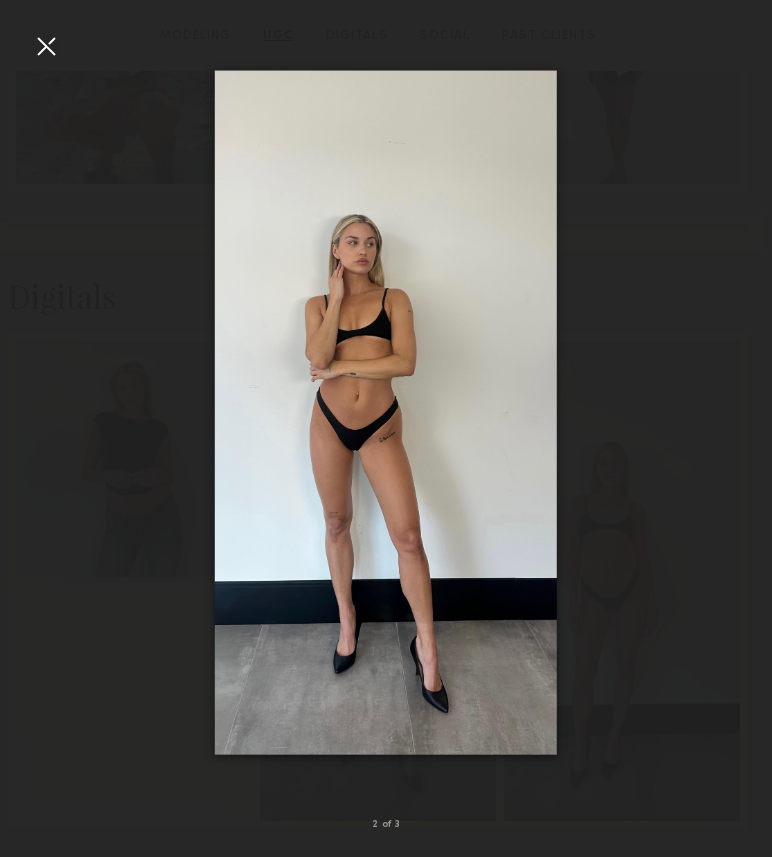 click at bounding box center (46, 46) 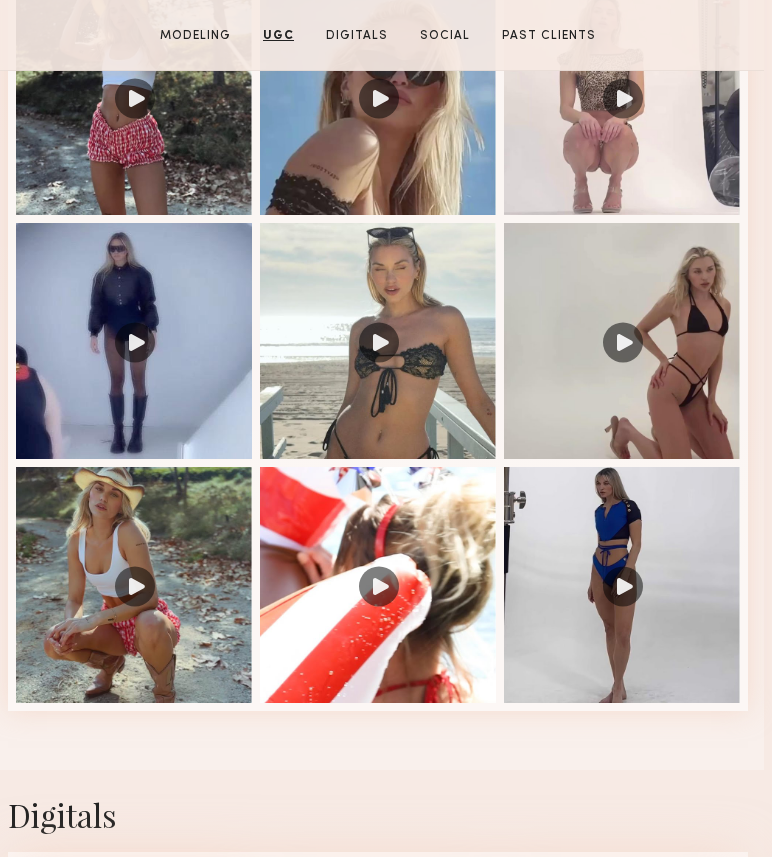 scroll, scrollTop: 1884, scrollLeft: 8, axis: both 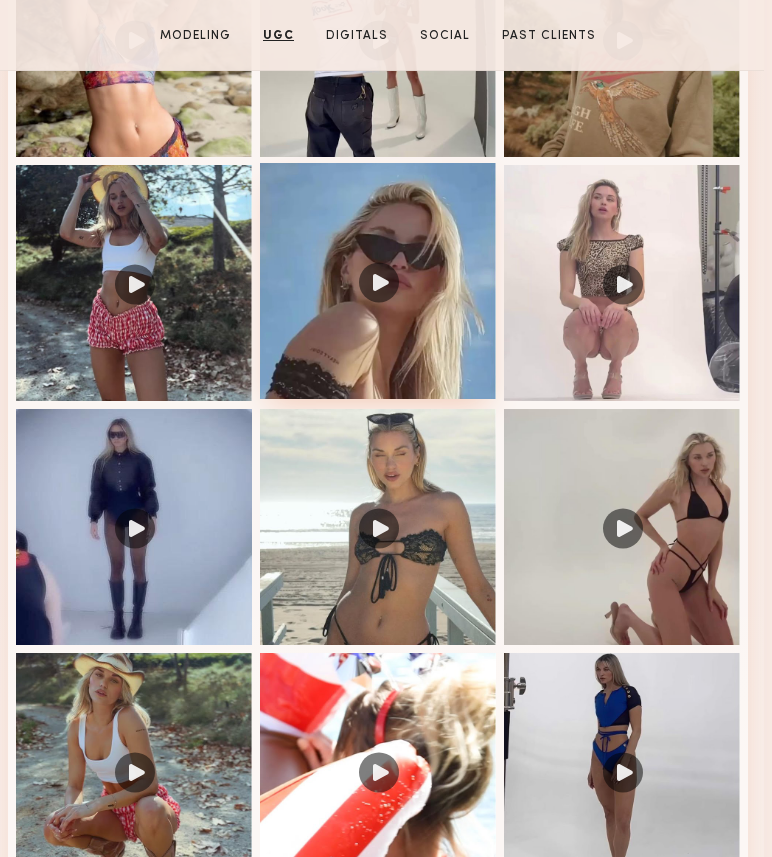 click at bounding box center [378, 281] 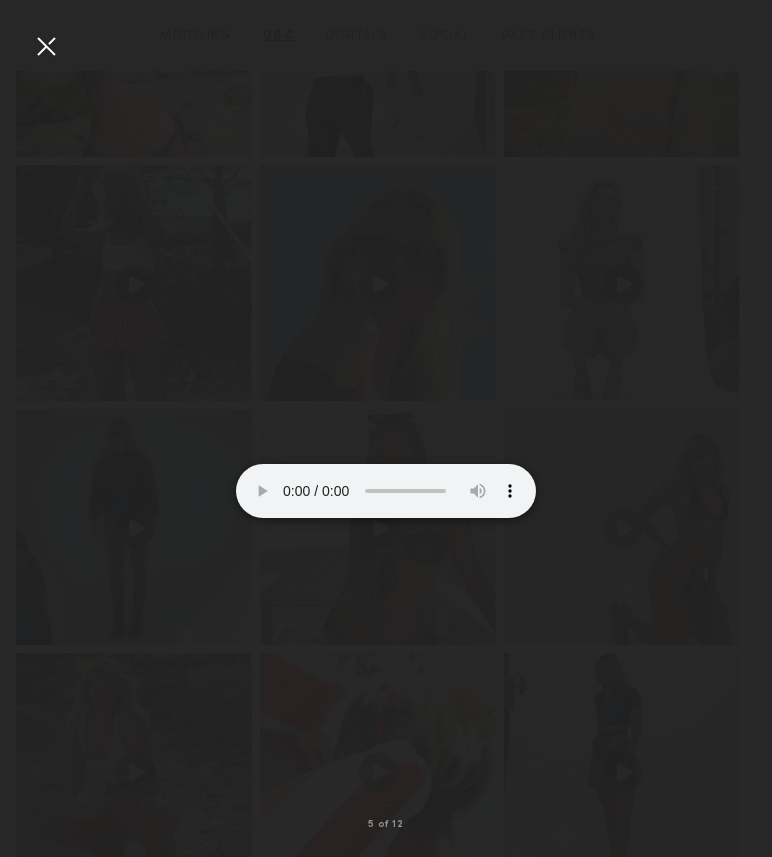 type 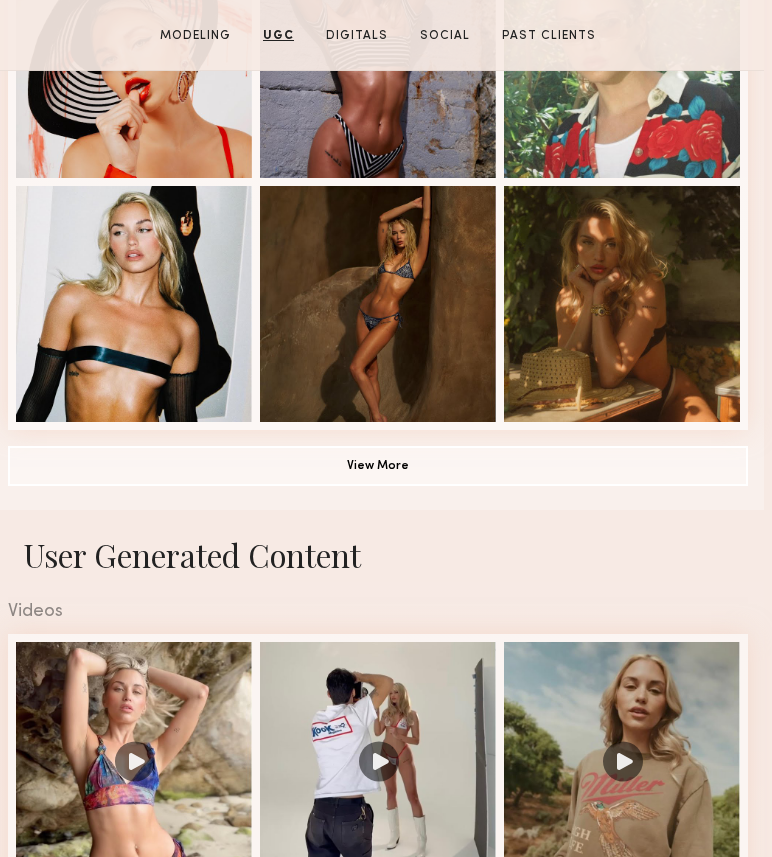 scroll, scrollTop: 926, scrollLeft: 8, axis: both 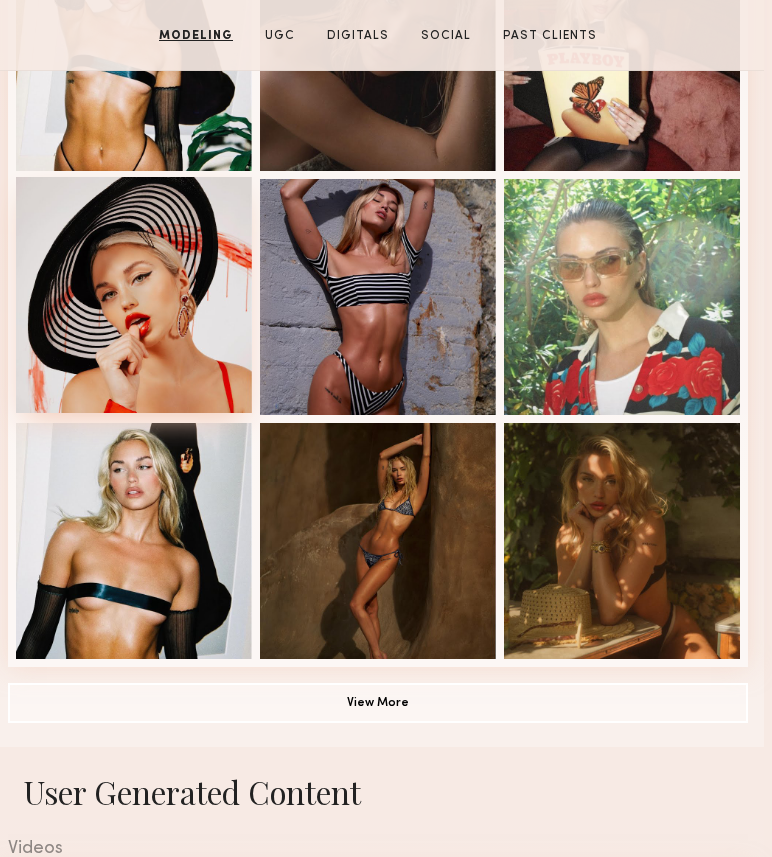 click at bounding box center [134, 295] 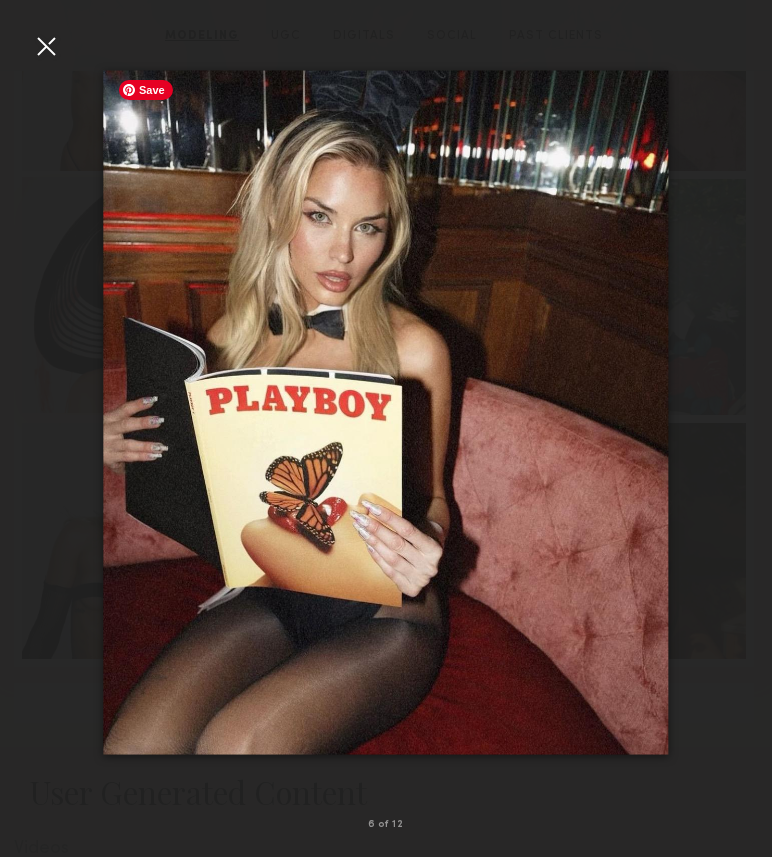 scroll, scrollTop: 926, scrollLeft: 0, axis: vertical 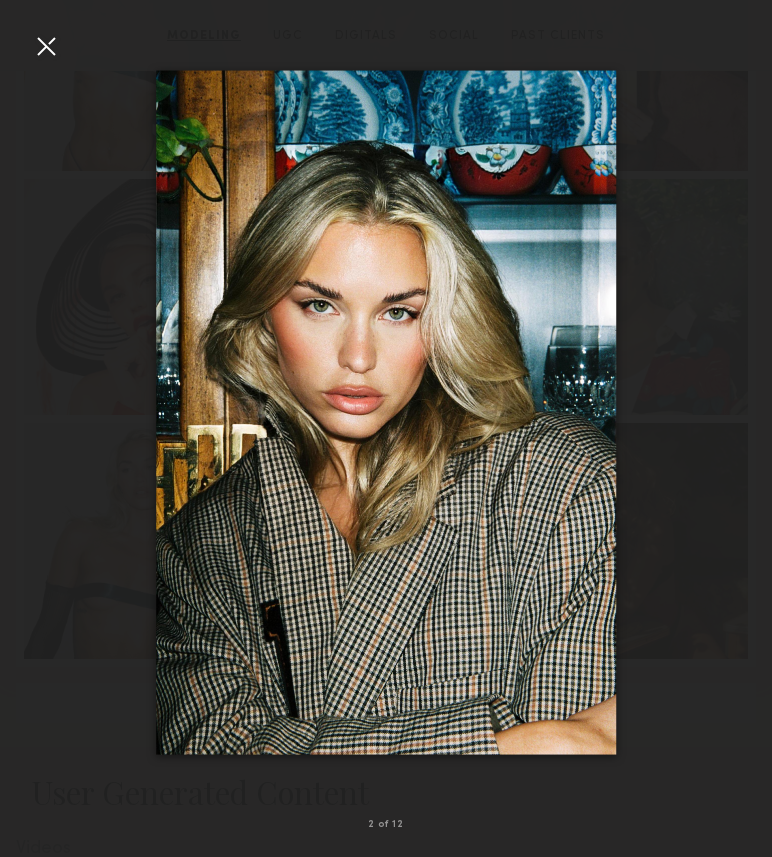 click at bounding box center [46, 46] 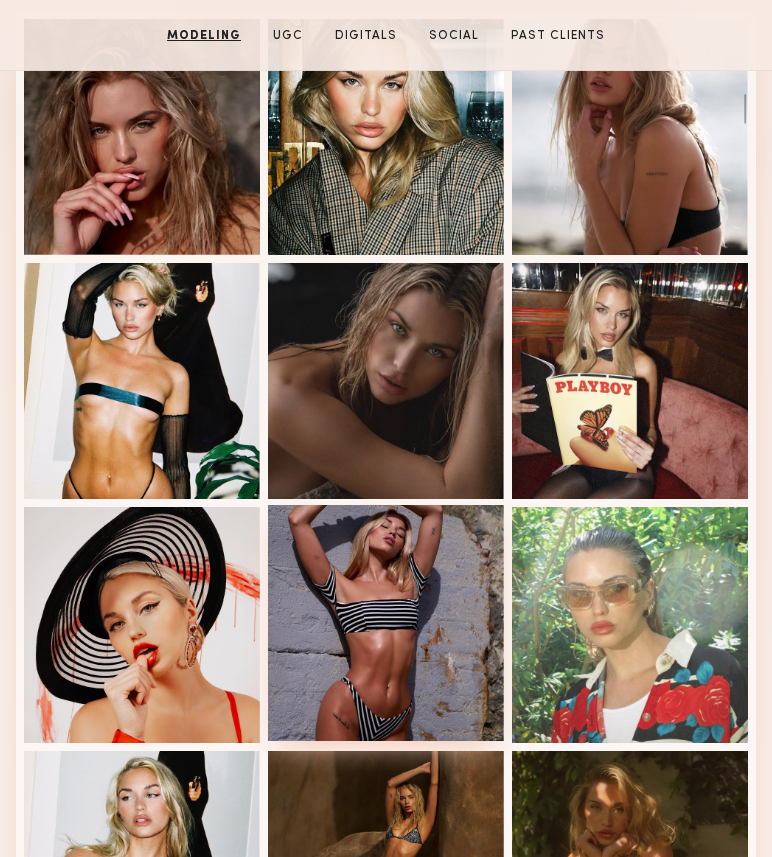 scroll, scrollTop: 0, scrollLeft: 0, axis: both 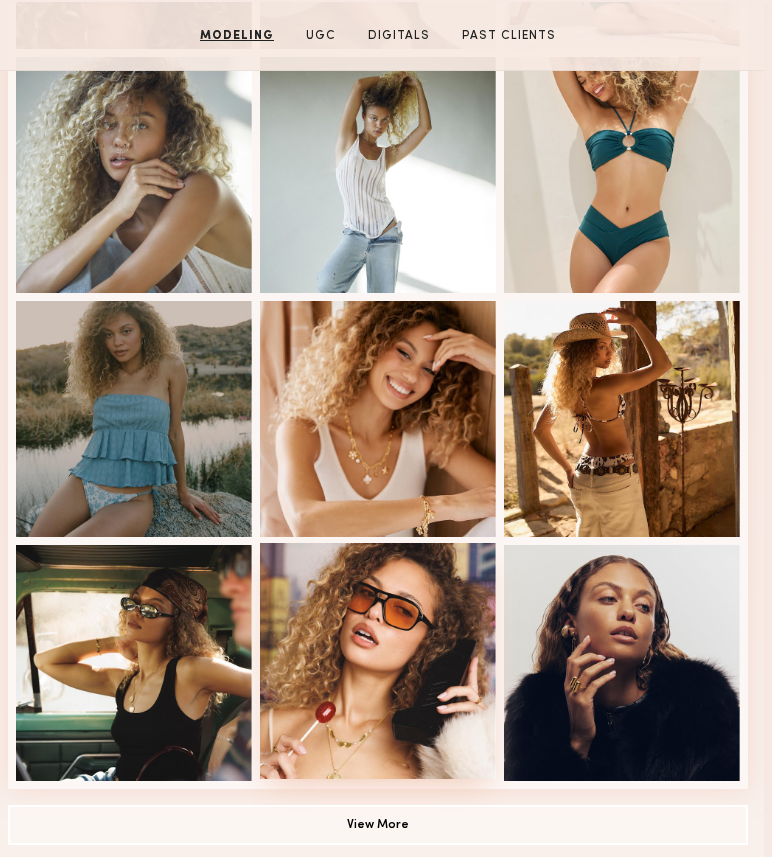 click at bounding box center (378, 661) 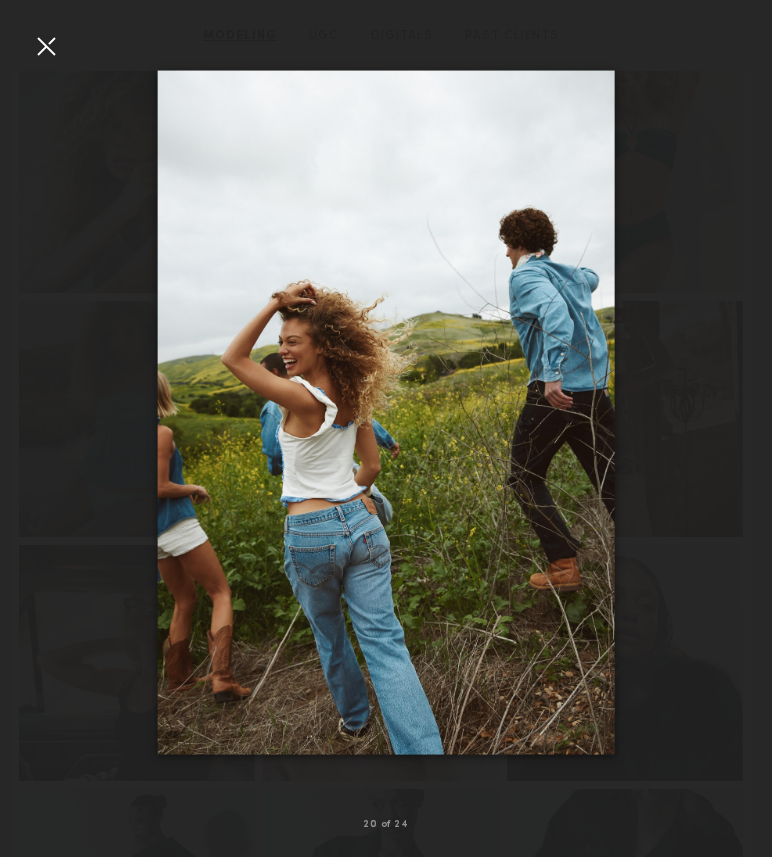 scroll, scrollTop: 804, scrollLeft: 8, axis: both 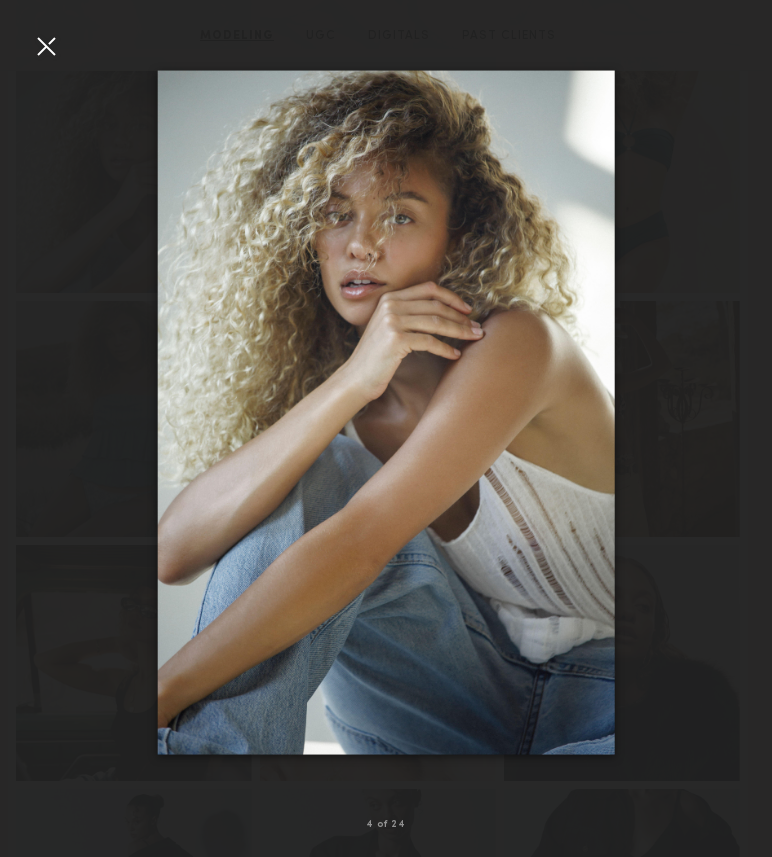 click at bounding box center [46, 46] 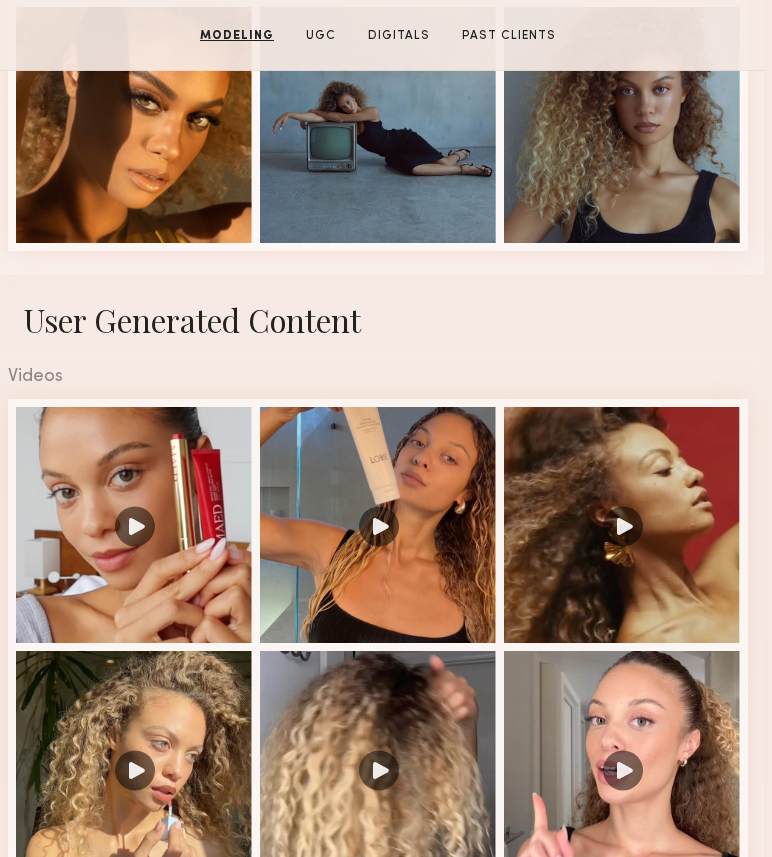 scroll, scrollTop: 2342, scrollLeft: 8, axis: both 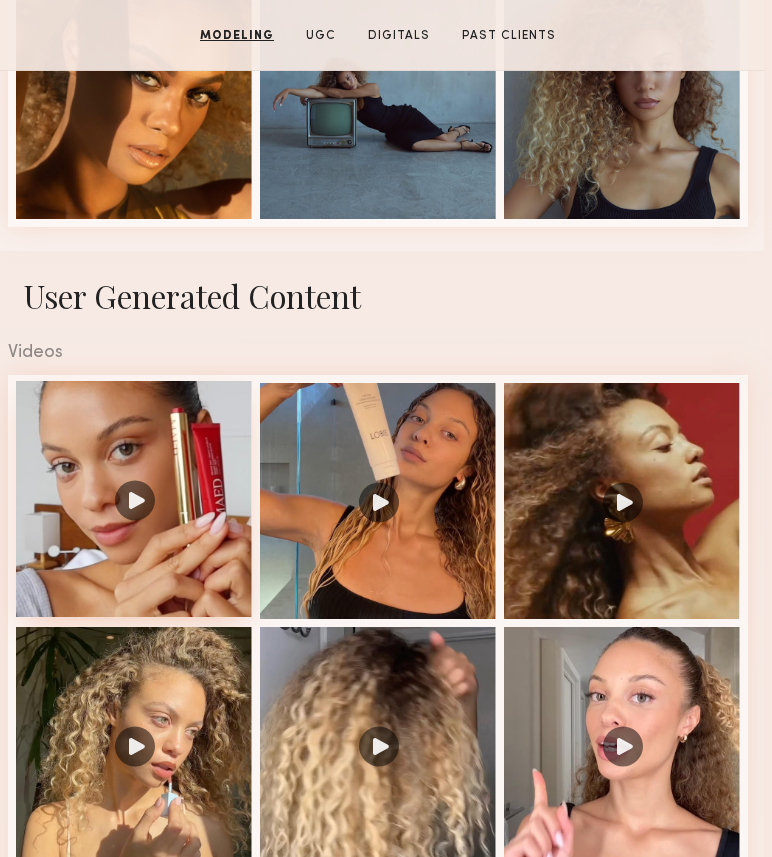 click at bounding box center [134, 499] 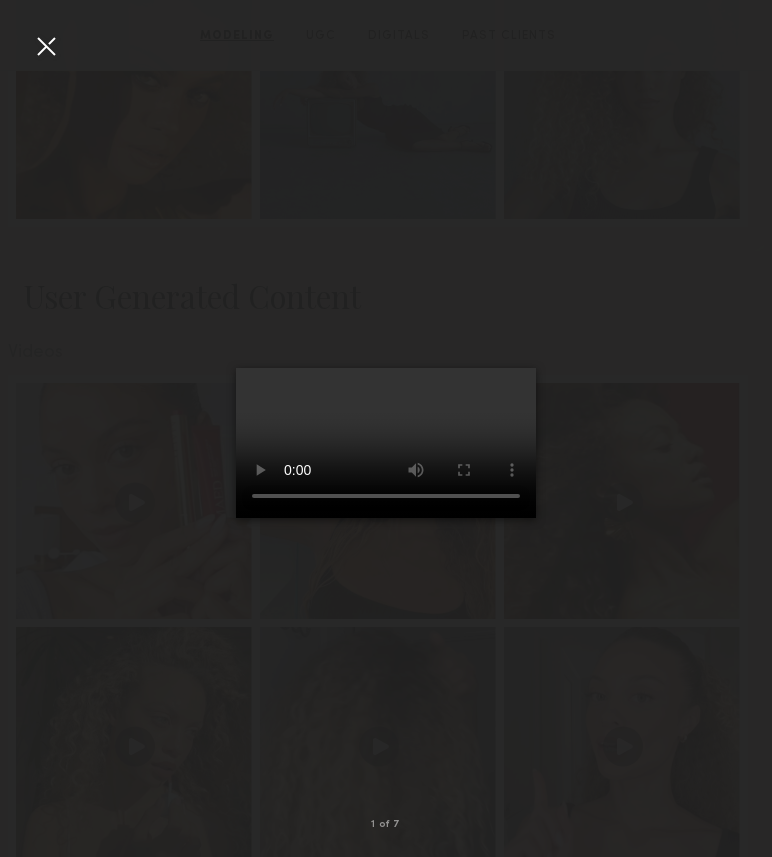type 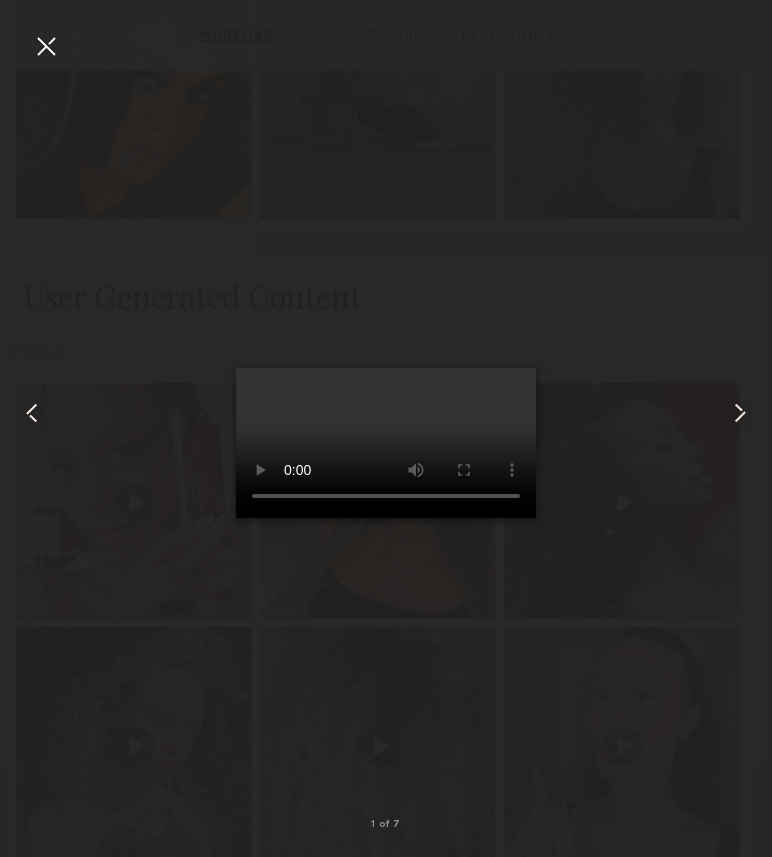click at bounding box center [46, 46] 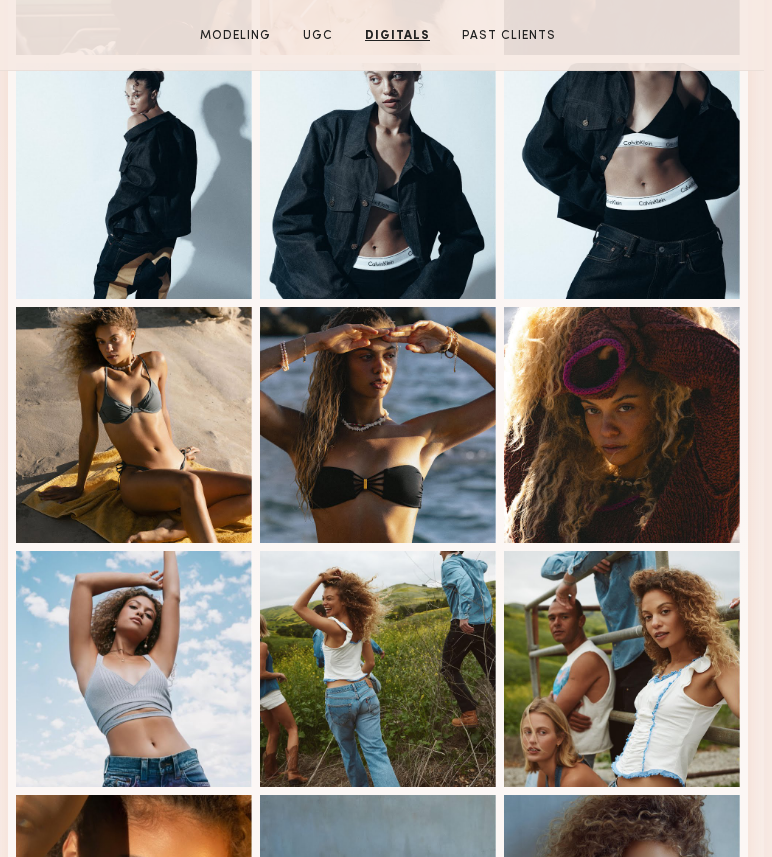 scroll, scrollTop: 816, scrollLeft: 8, axis: both 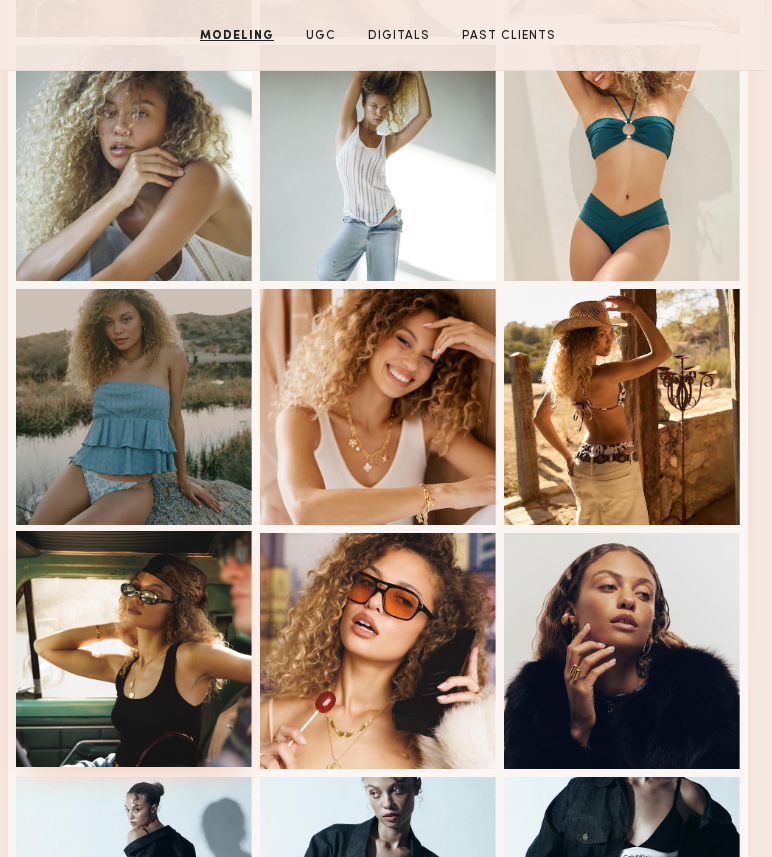 click at bounding box center [134, 649] 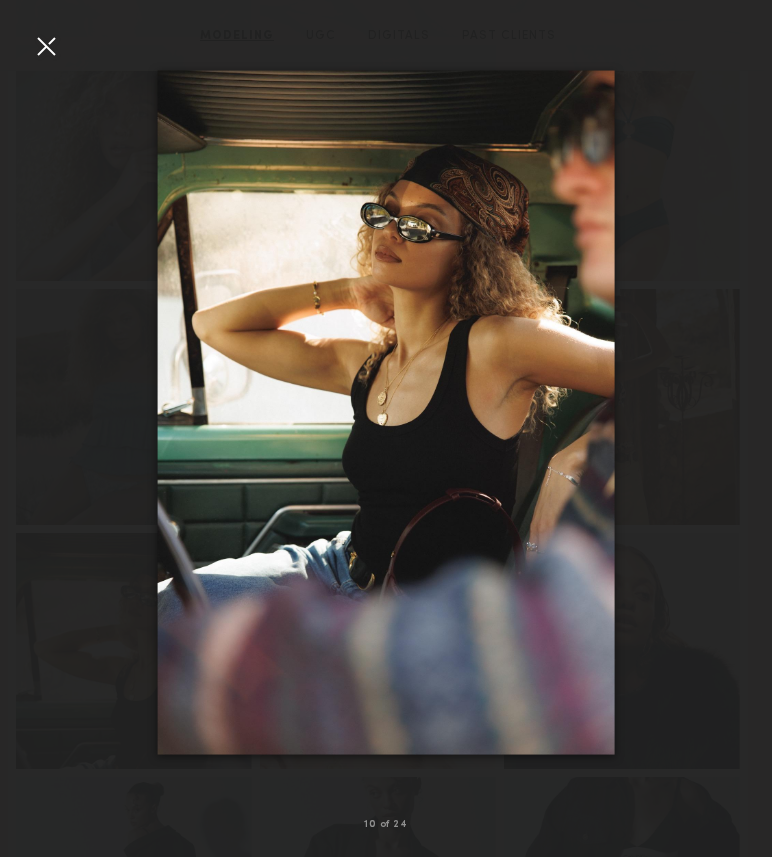 click at bounding box center [46, 46] 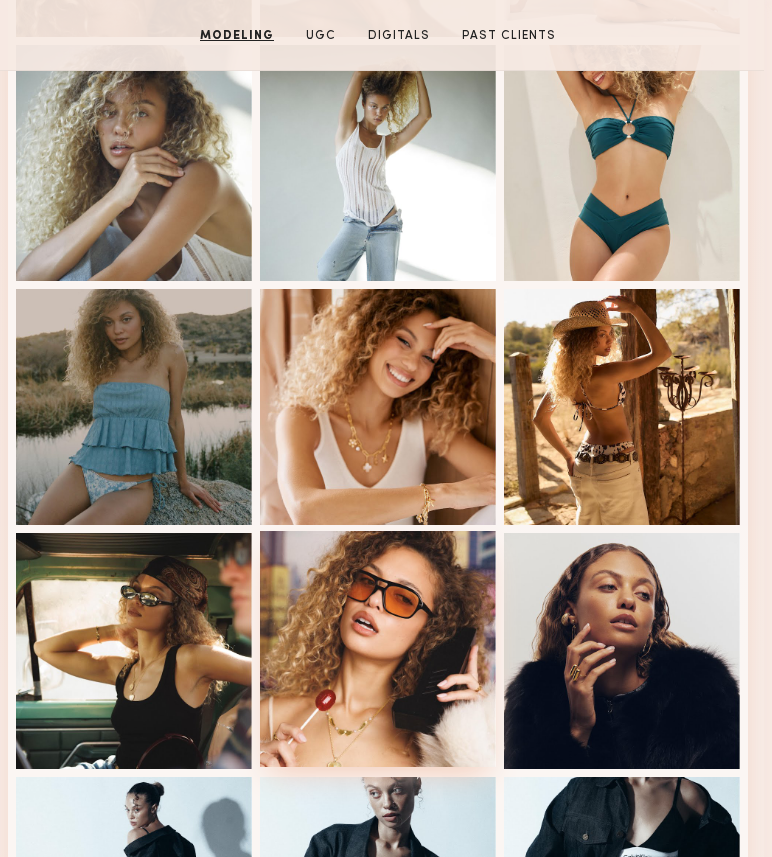 click at bounding box center (378, 649) 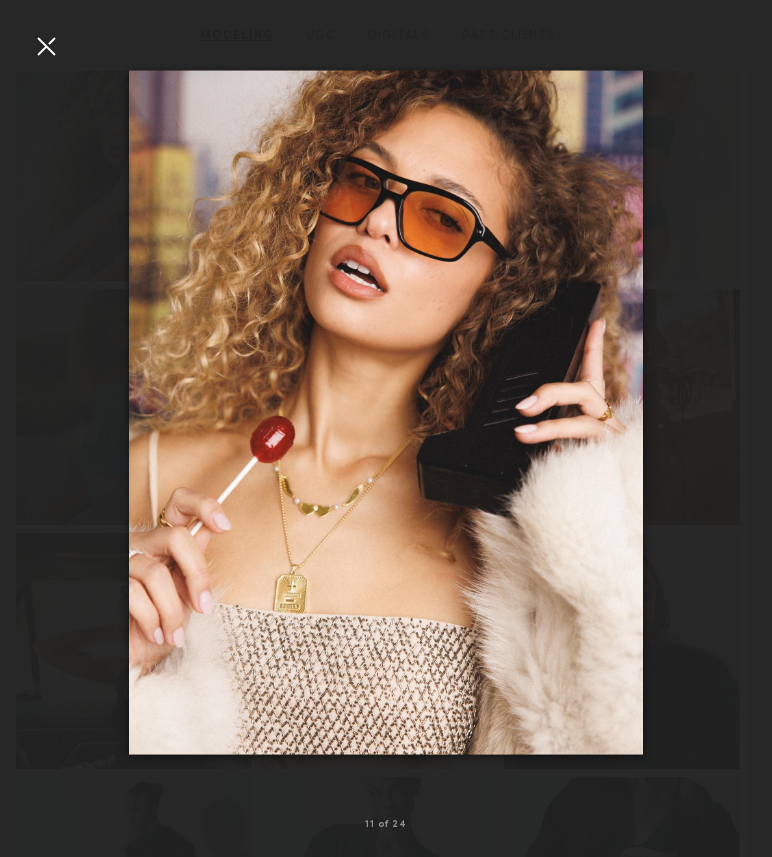 click at bounding box center [46, 46] 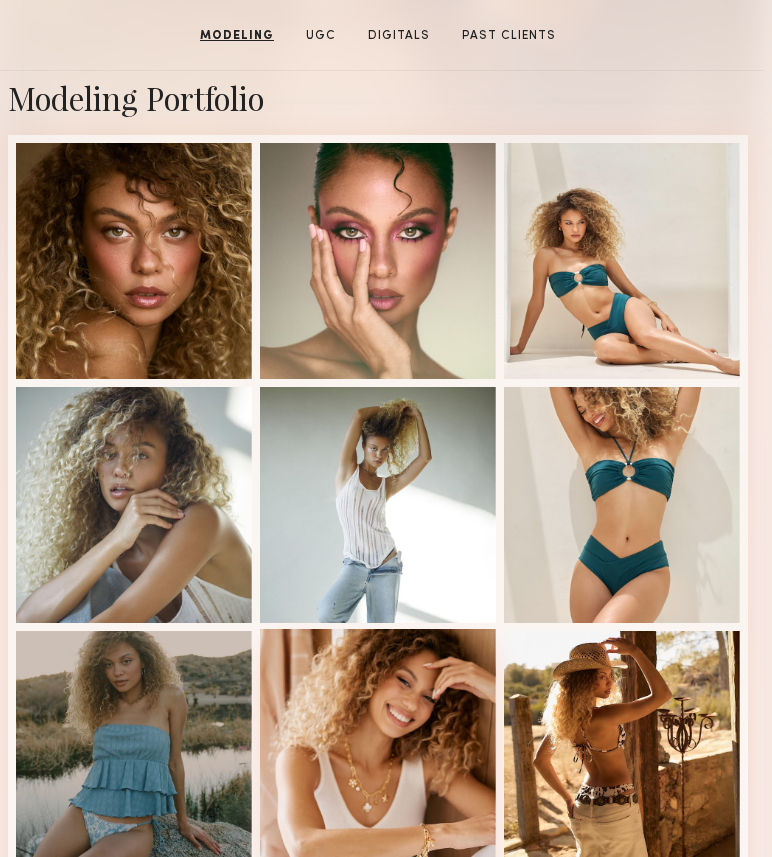 scroll, scrollTop: 360, scrollLeft: 8, axis: both 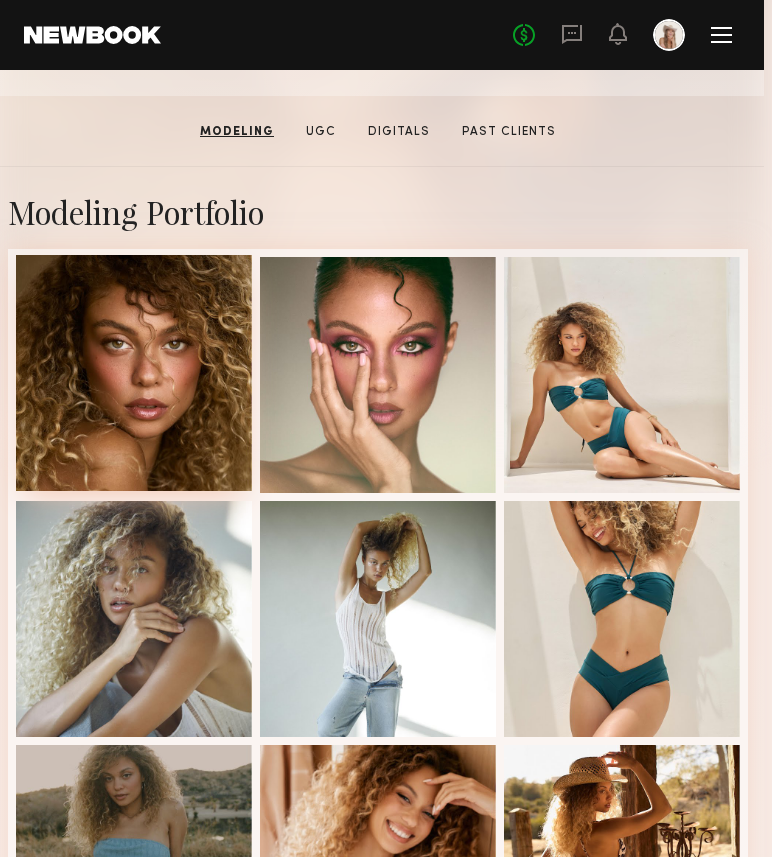 click at bounding box center (134, 373) 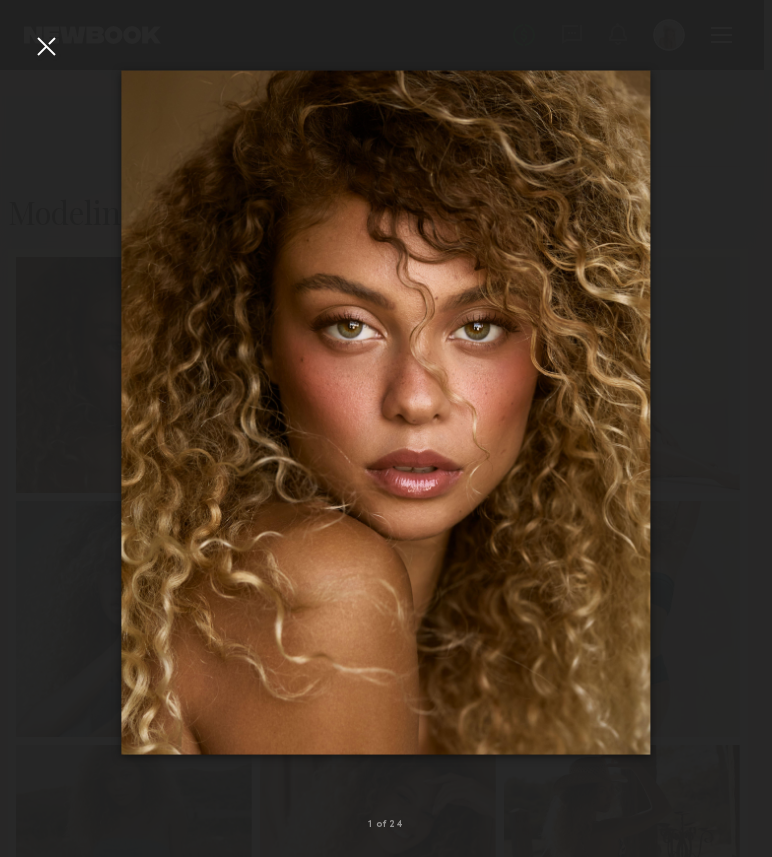 click at bounding box center [46, 46] 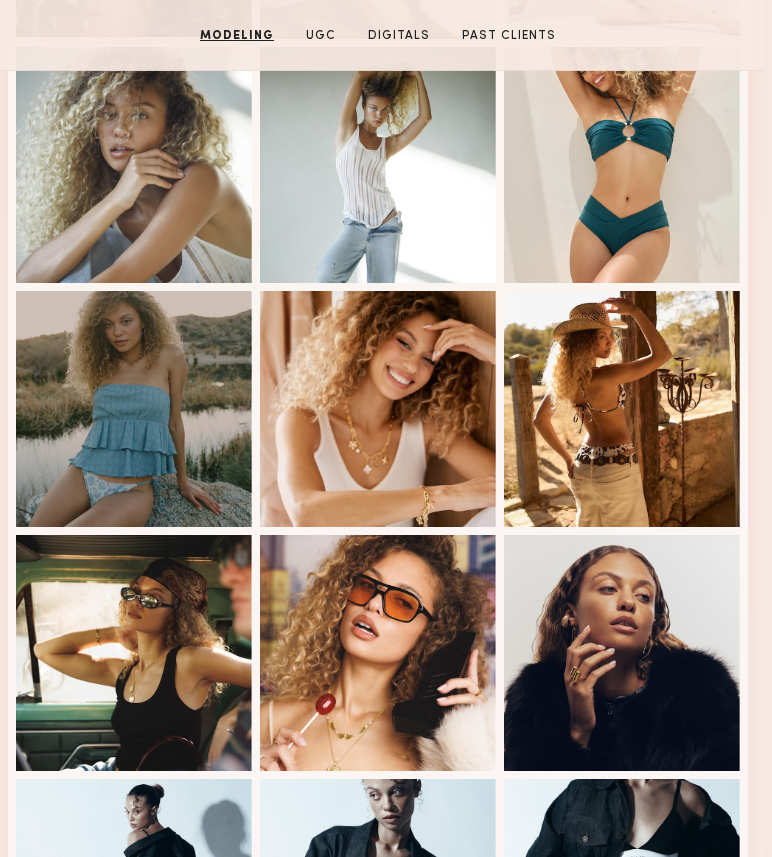 scroll, scrollTop: 761, scrollLeft: 8, axis: both 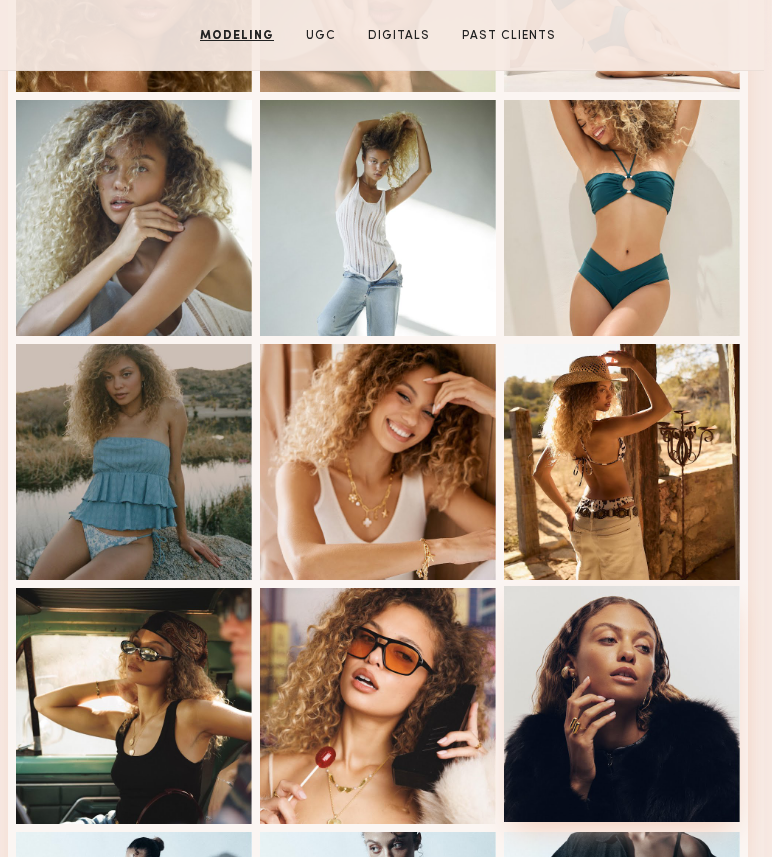 click at bounding box center [622, 704] 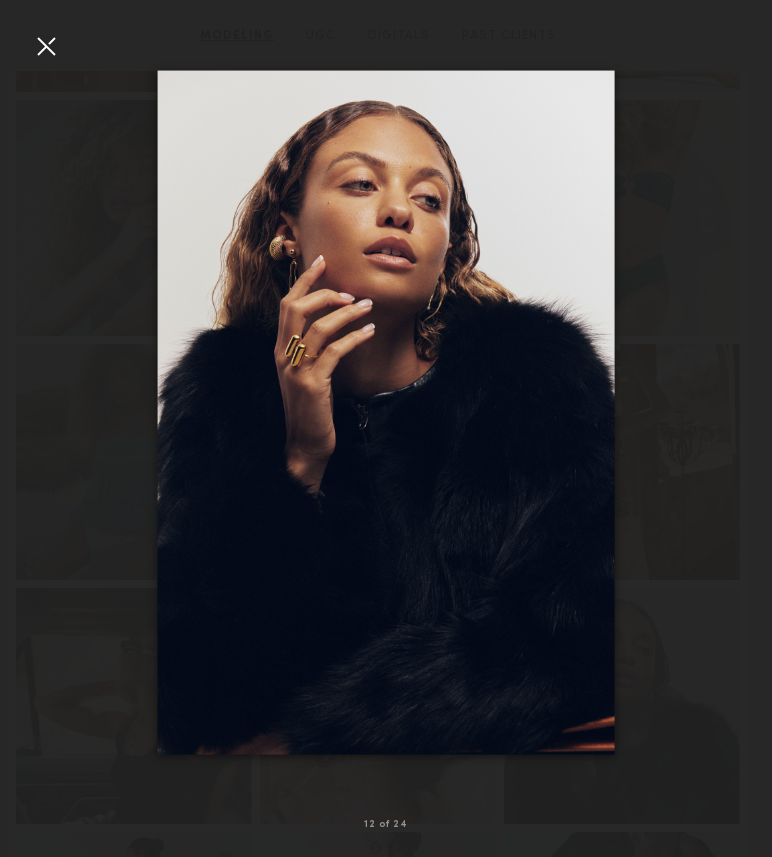 click at bounding box center [46, 46] 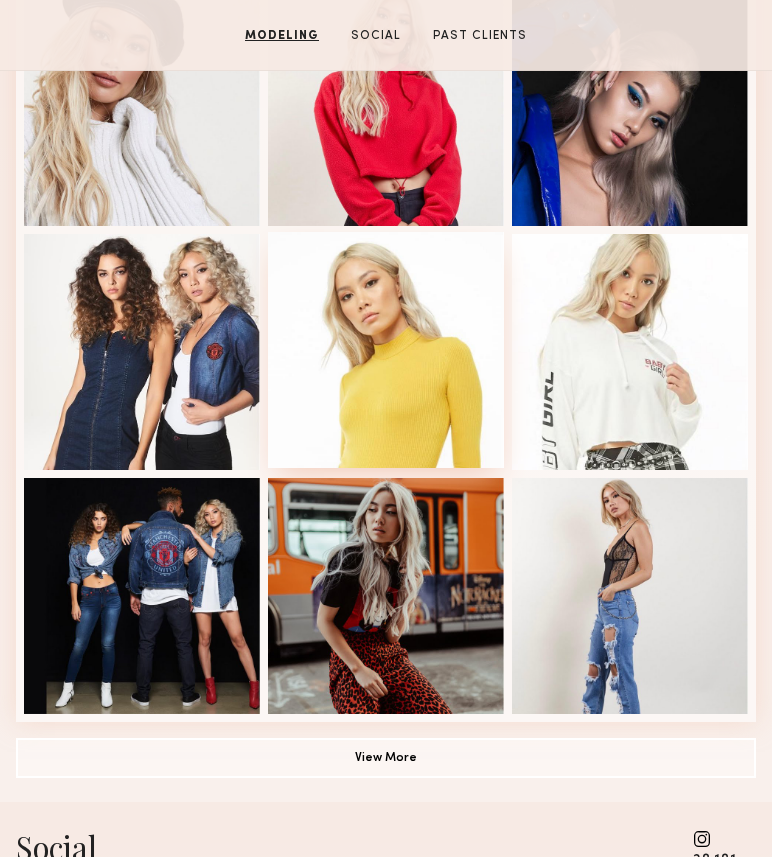 scroll, scrollTop: 1079, scrollLeft: 0, axis: vertical 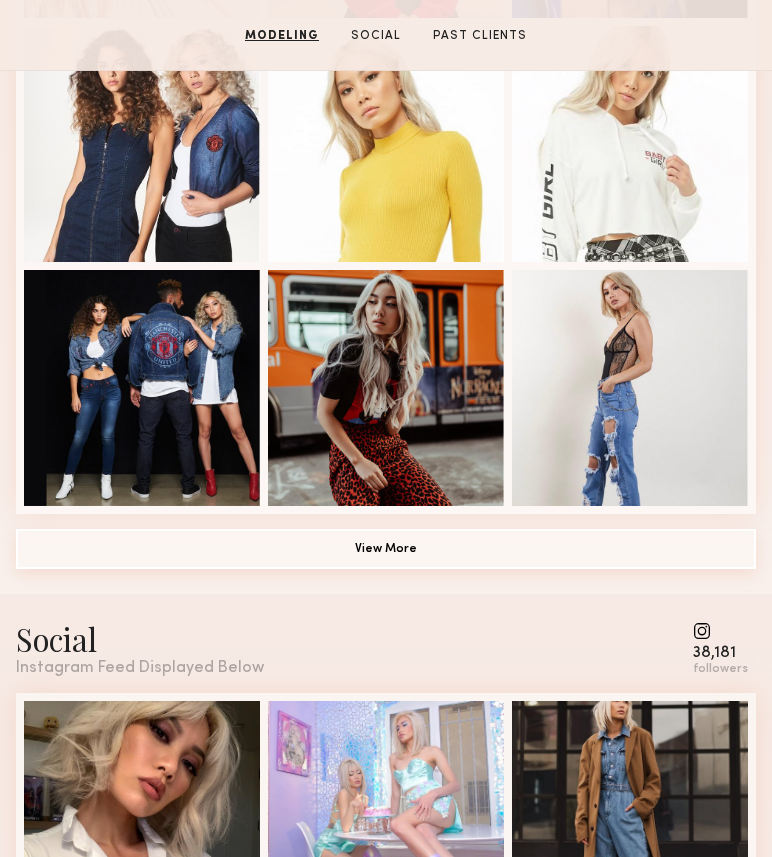 click on "View More" 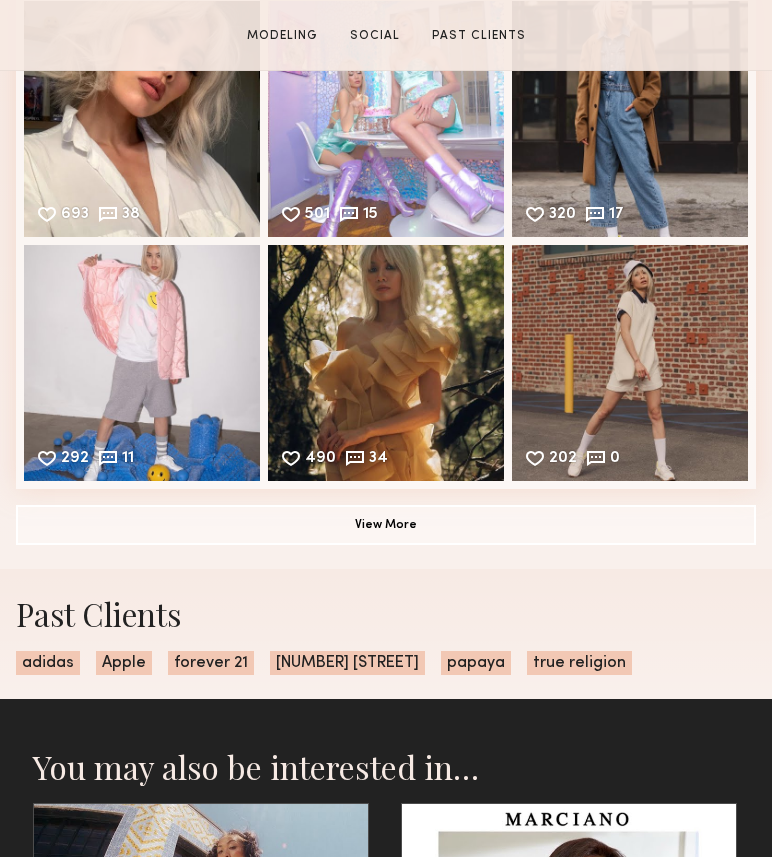 scroll, scrollTop: 2315, scrollLeft: 0, axis: vertical 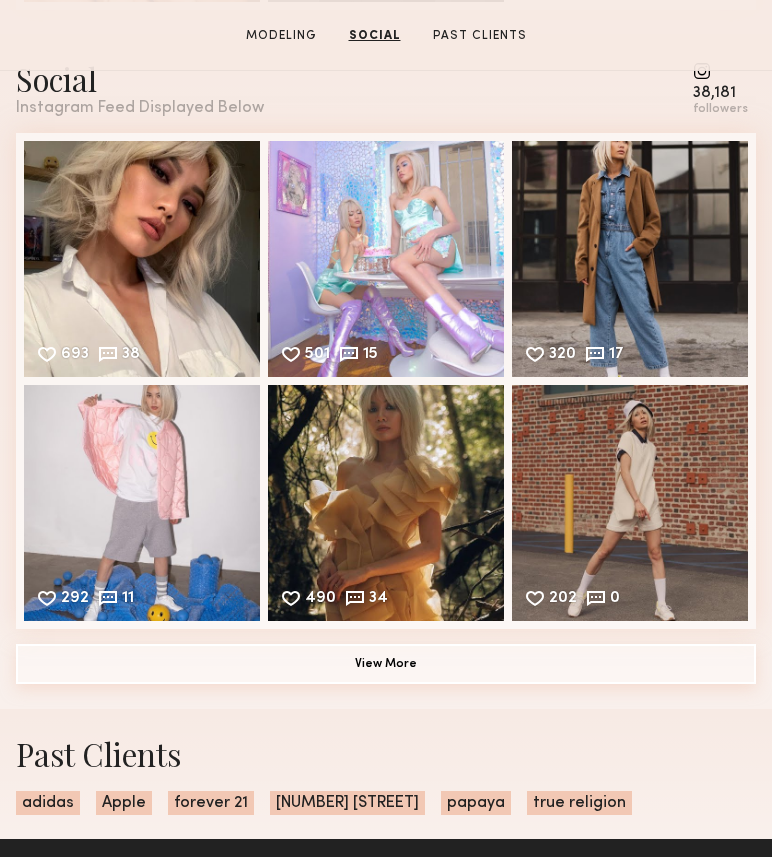 click on "View More" 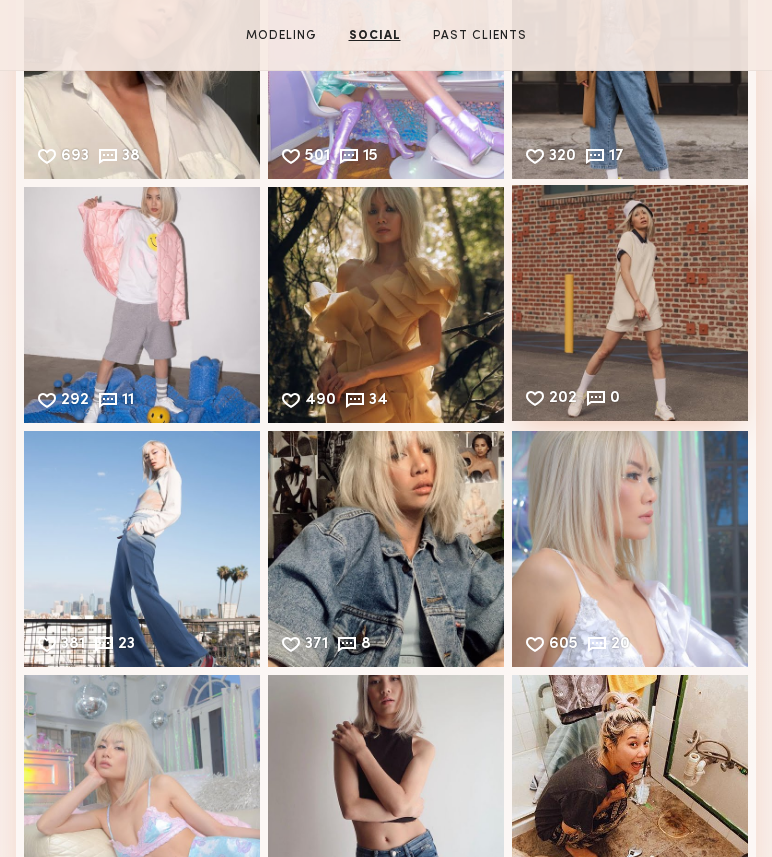 scroll, scrollTop: 2608, scrollLeft: 0, axis: vertical 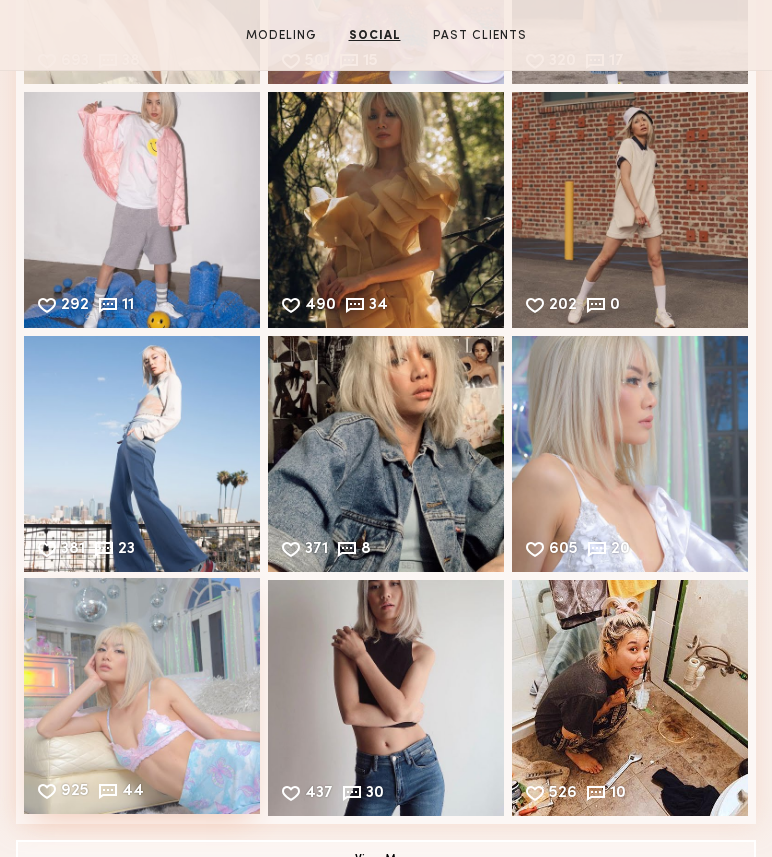 click on "925 44  Likes & comments displayed  to show model’s engagement" at bounding box center [142, 696] 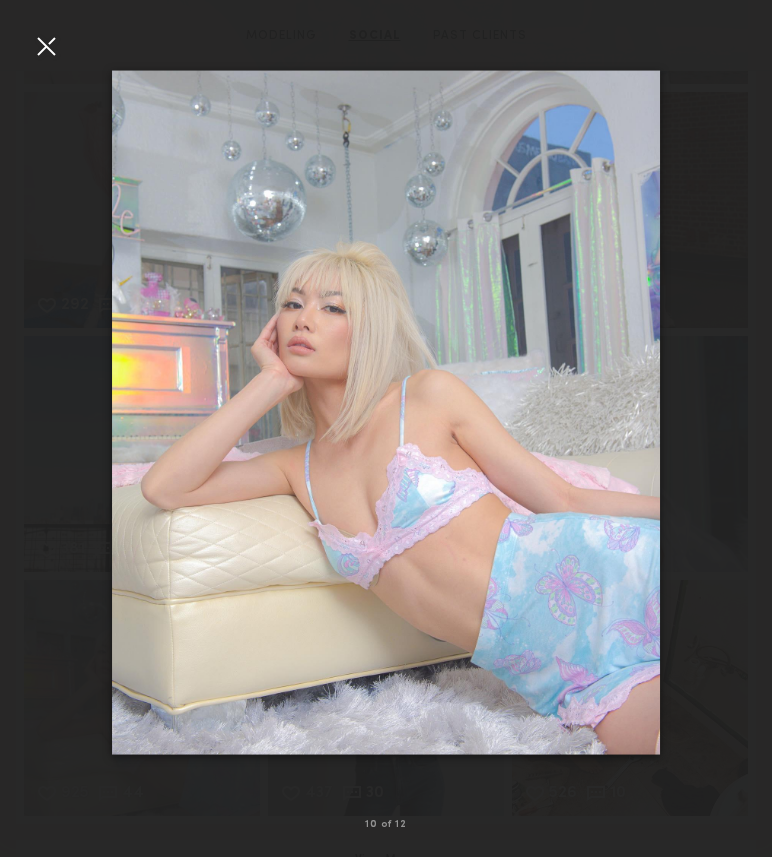click at bounding box center [46, 46] 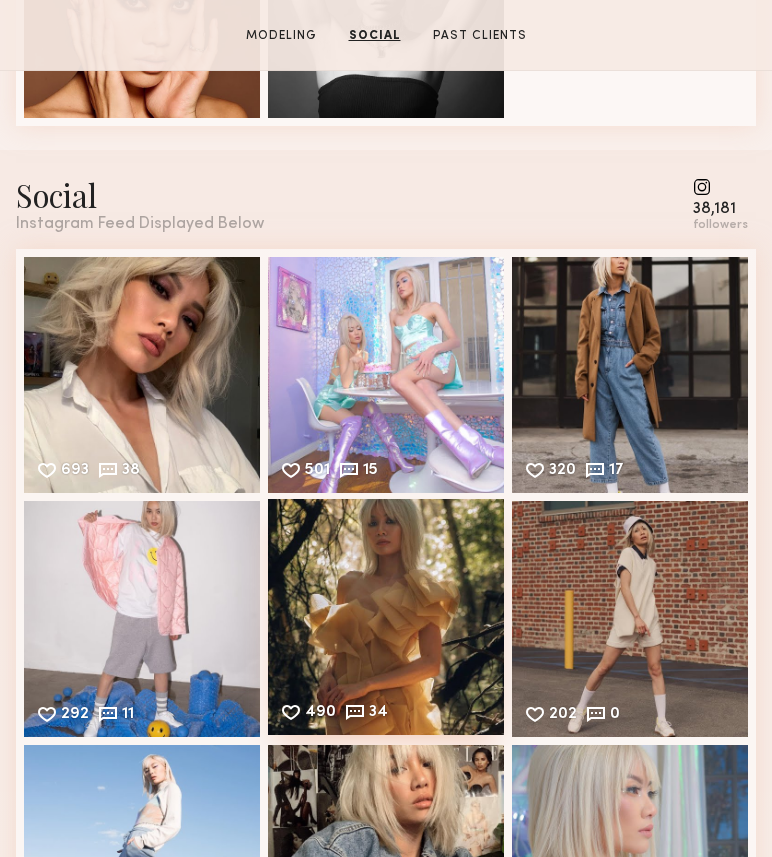 scroll, scrollTop: 2204, scrollLeft: 0, axis: vertical 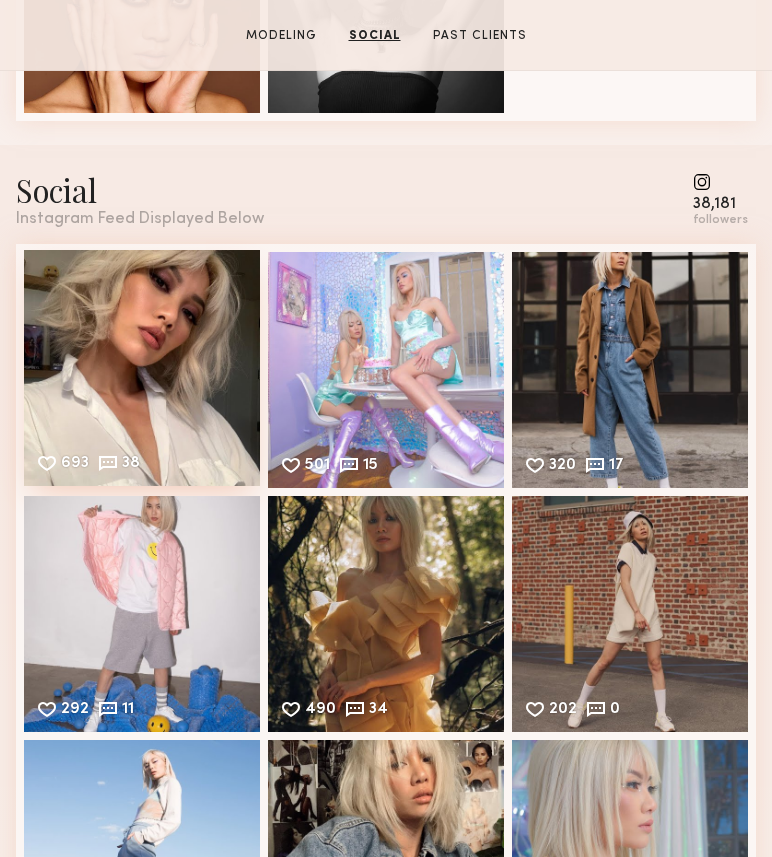 click on "693 38  Likes & comments displayed  to show model’s engagement" at bounding box center (142, 368) 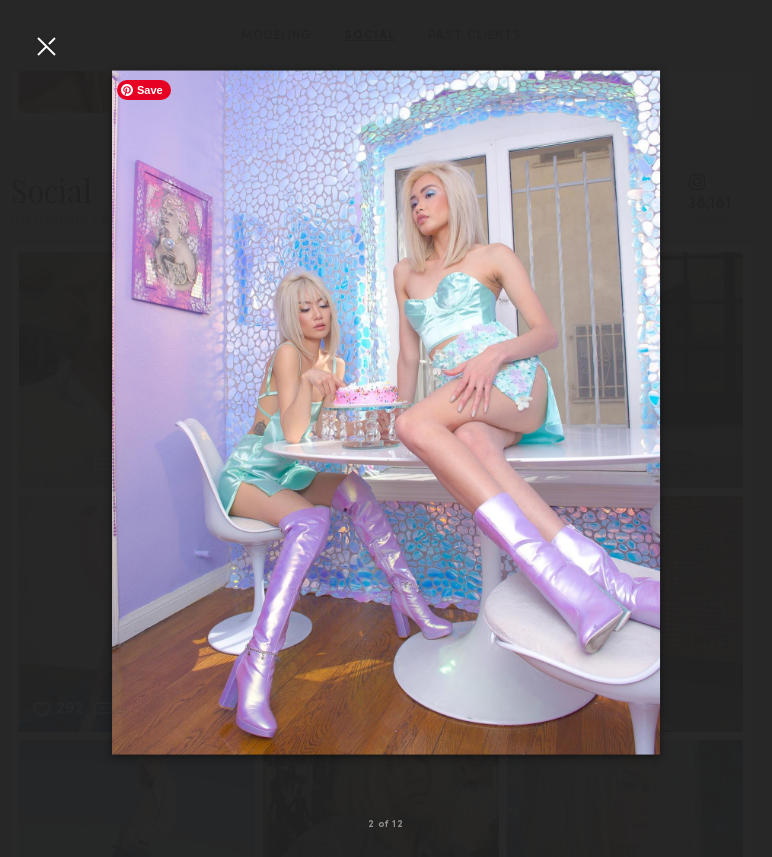 scroll, scrollTop: 2204, scrollLeft: 8, axis: both 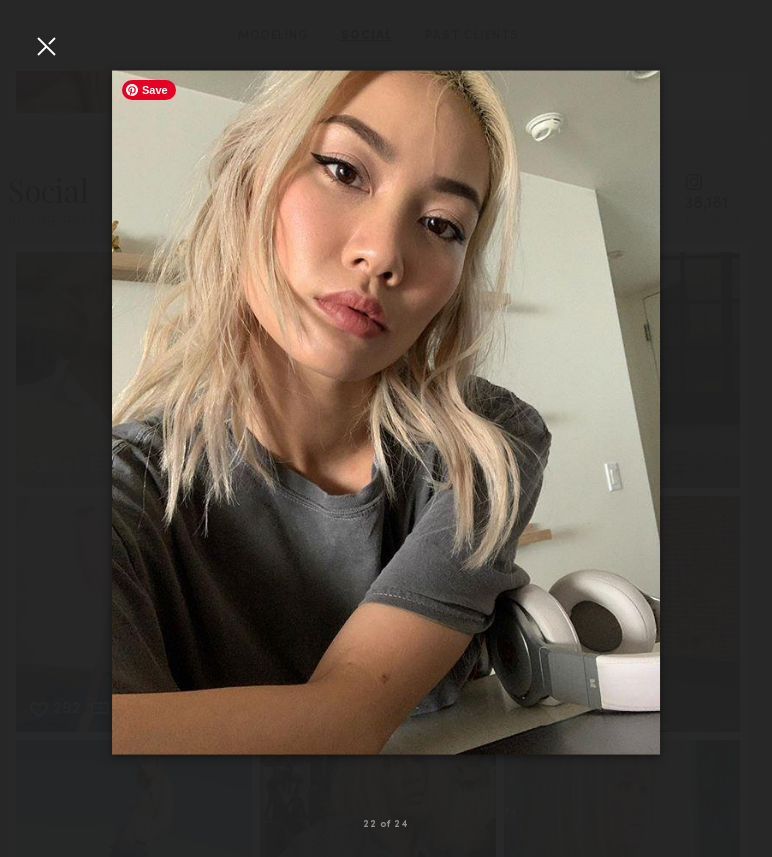 click at bounding box center (46, 46) 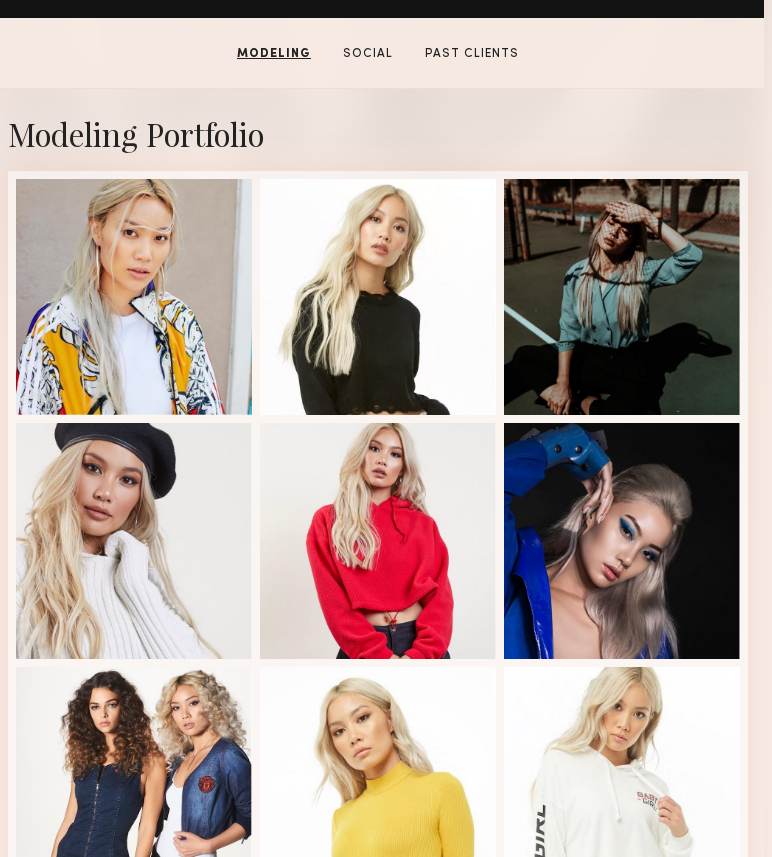 scroll, scrollTop: 0, scrollLeft: 8, axis: horizontal 